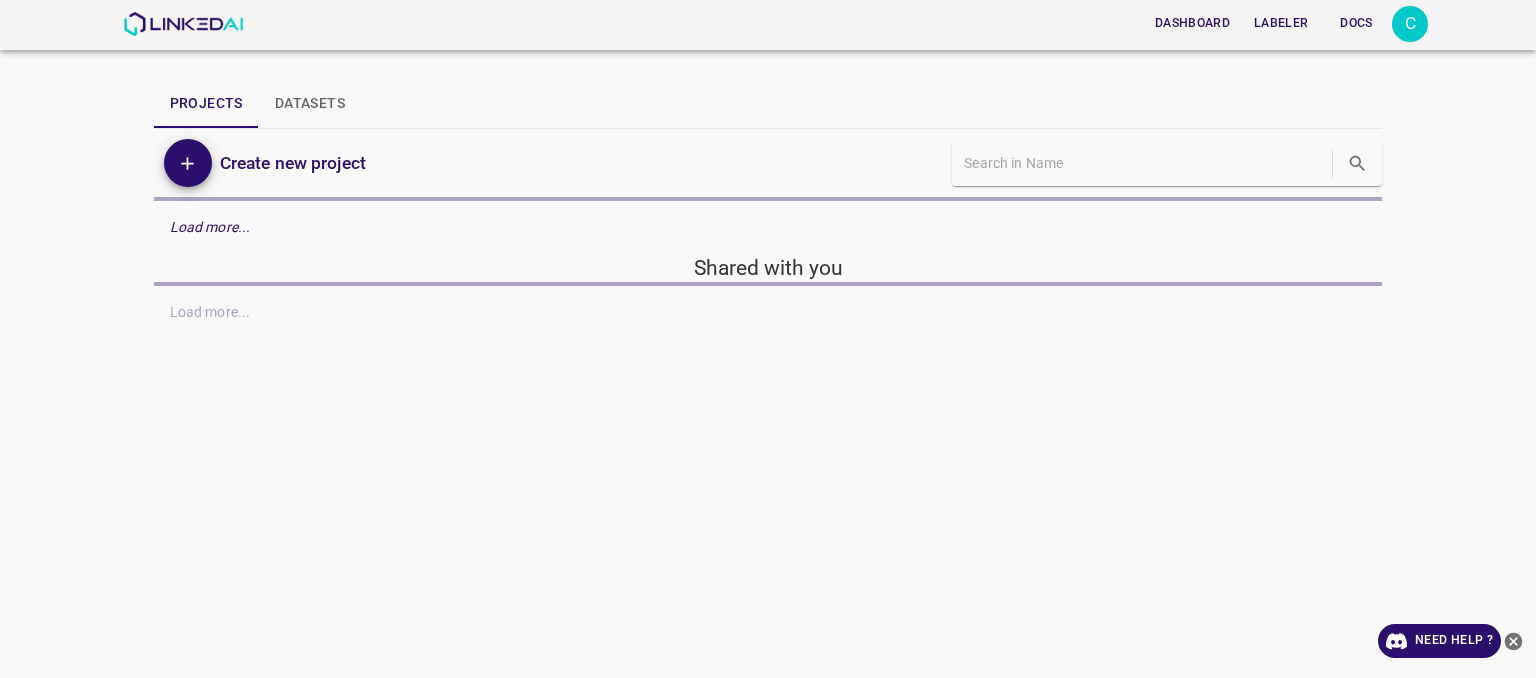 scroll, scrollTop: 0, scrollLeft: 0, axis: both 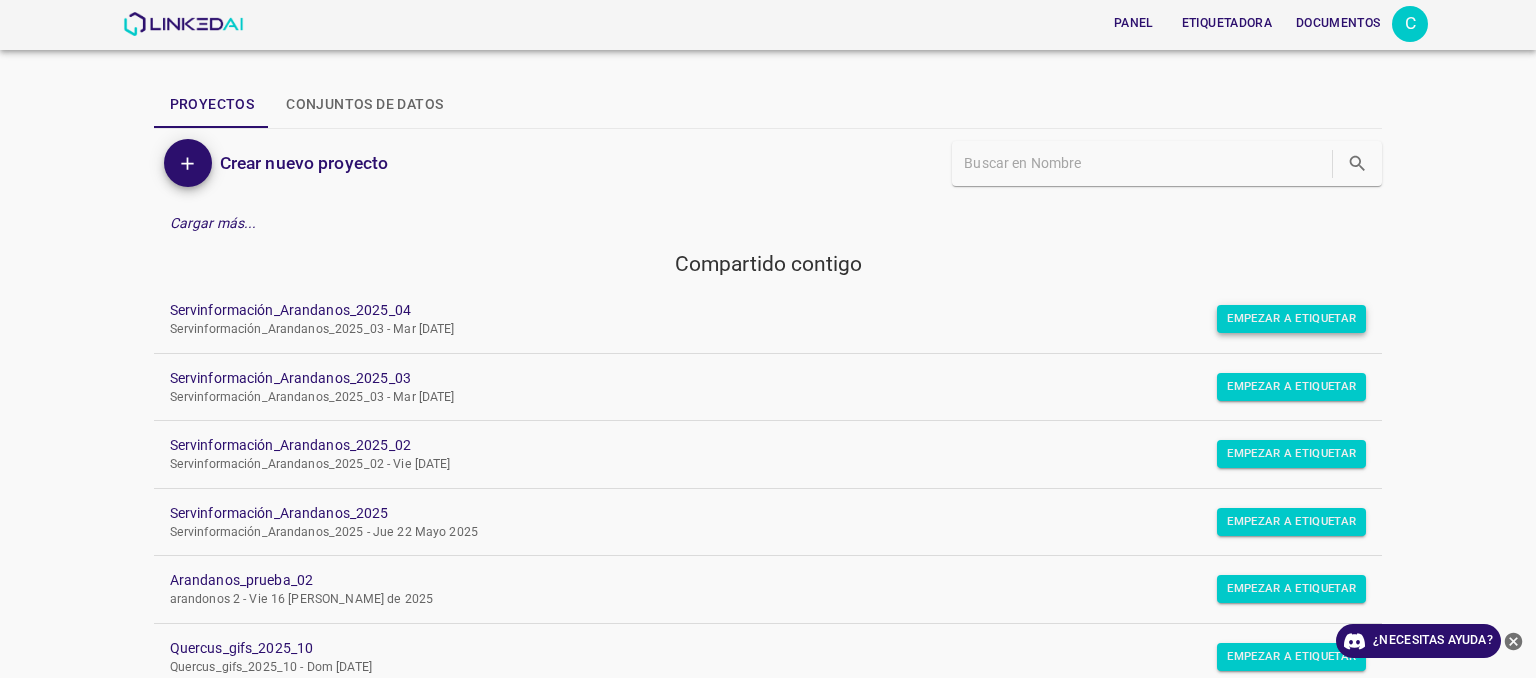 click on "Empezar a etiquetar" at bounding box center [1291, 318] 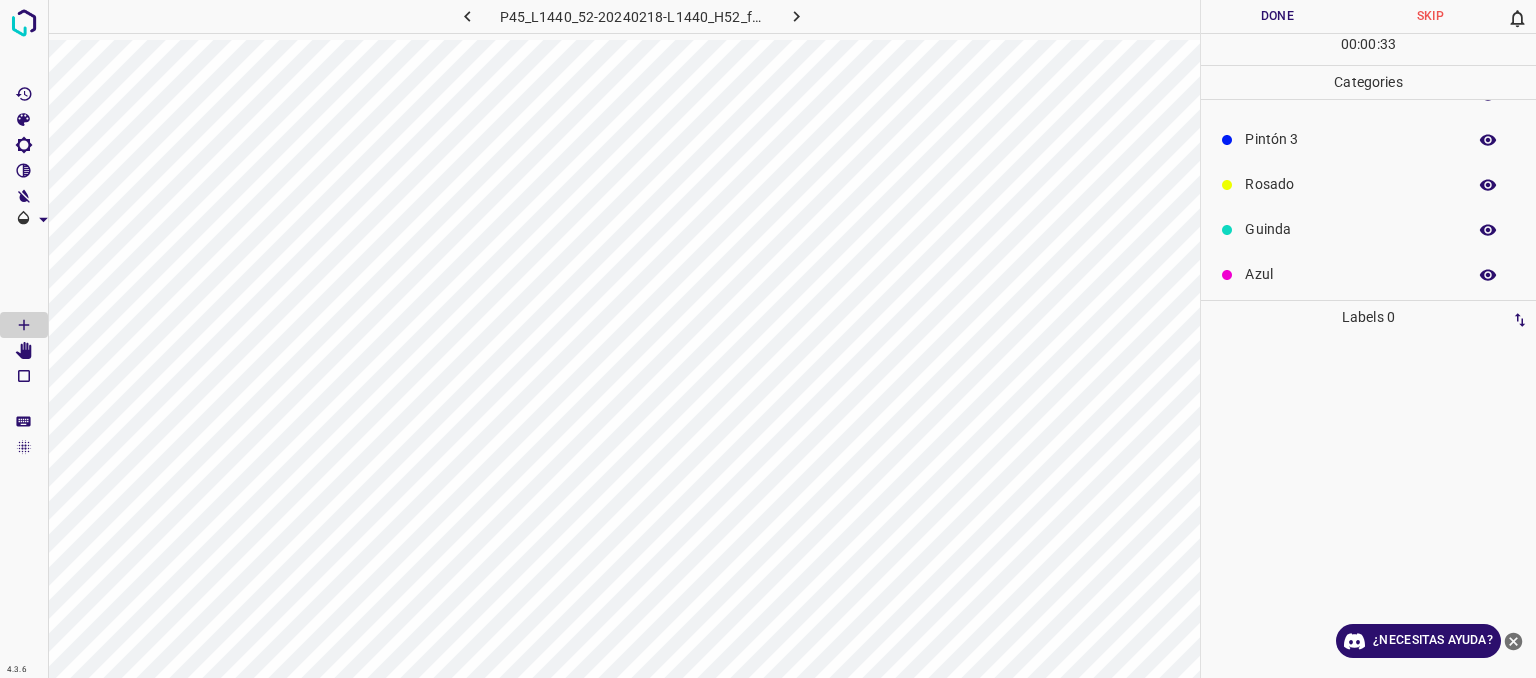 scroll, scrollTop: 176, scrollLeft: 0, axis: vertical 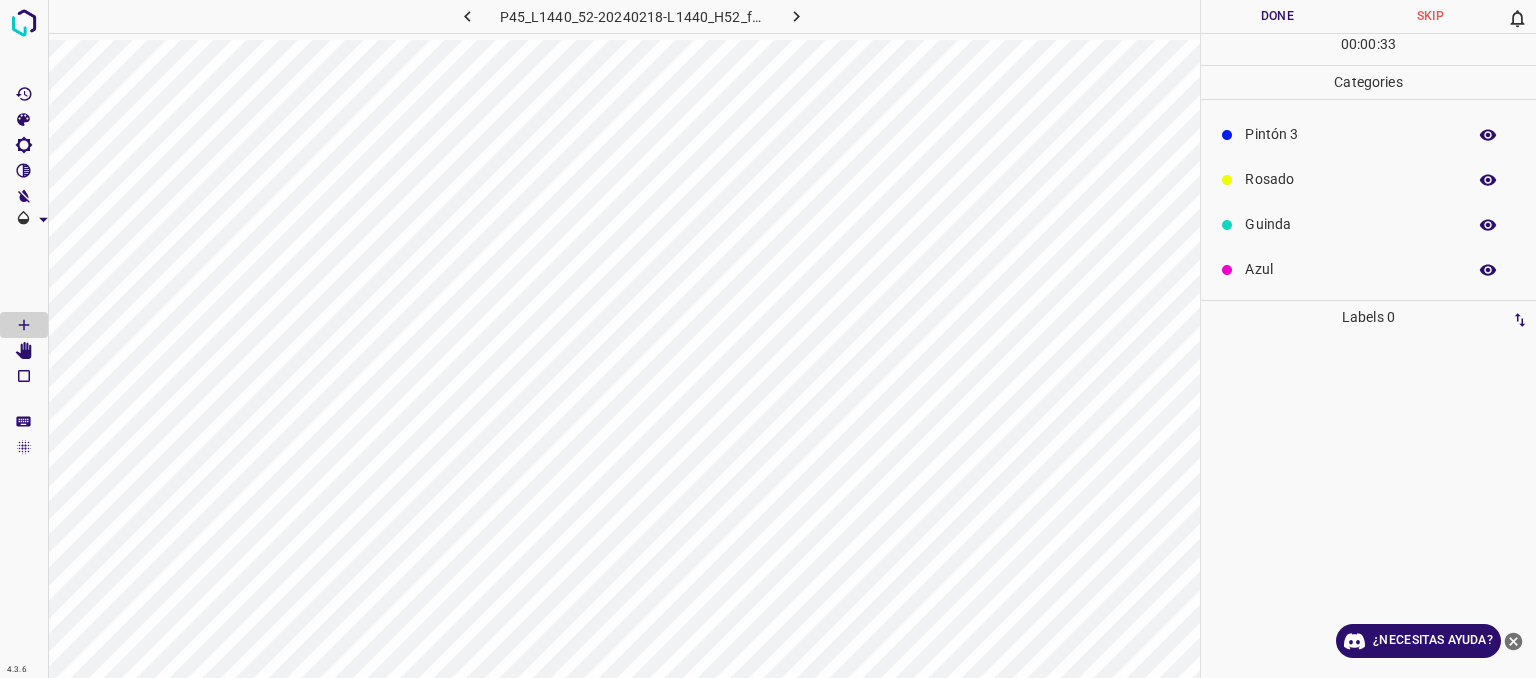 click on "Rosado" at bounding box center [1350, 179] 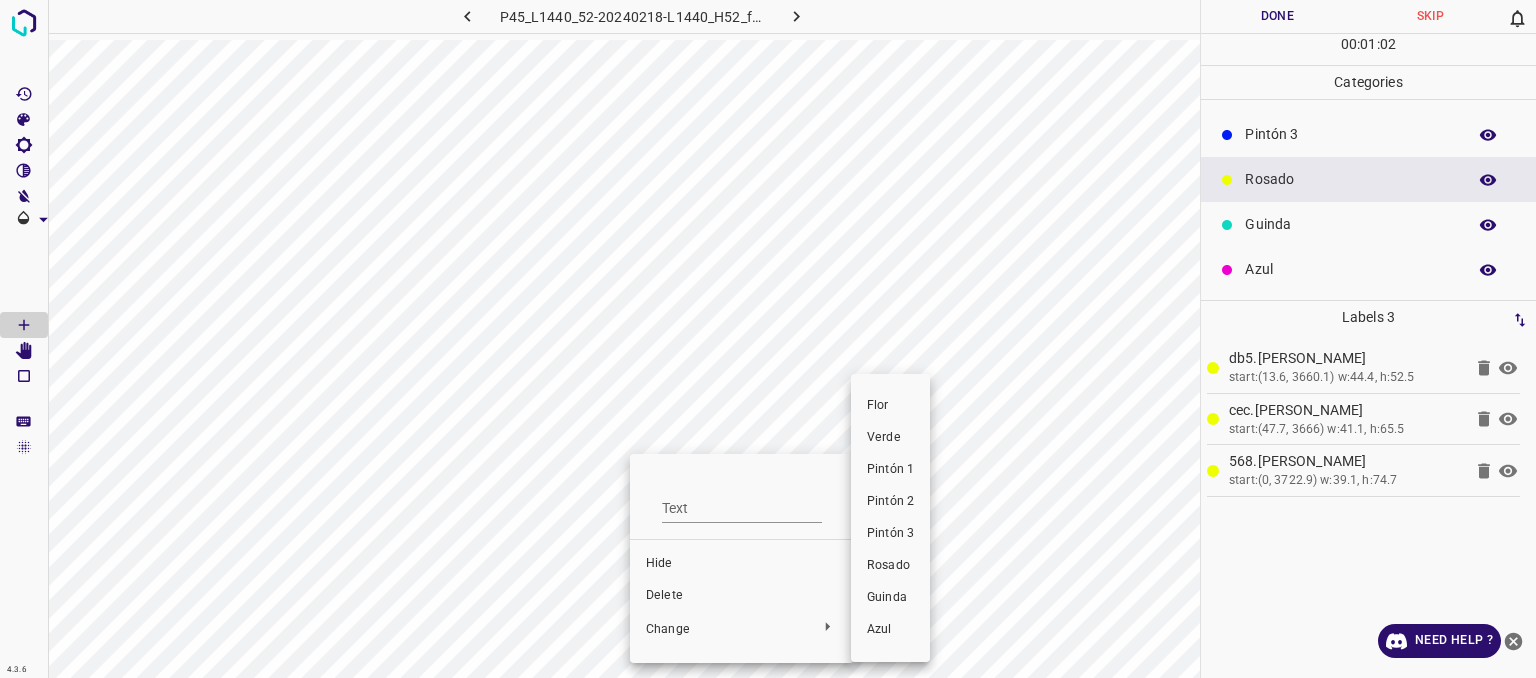 click on "Guinda" at bounding box center (890, 598) 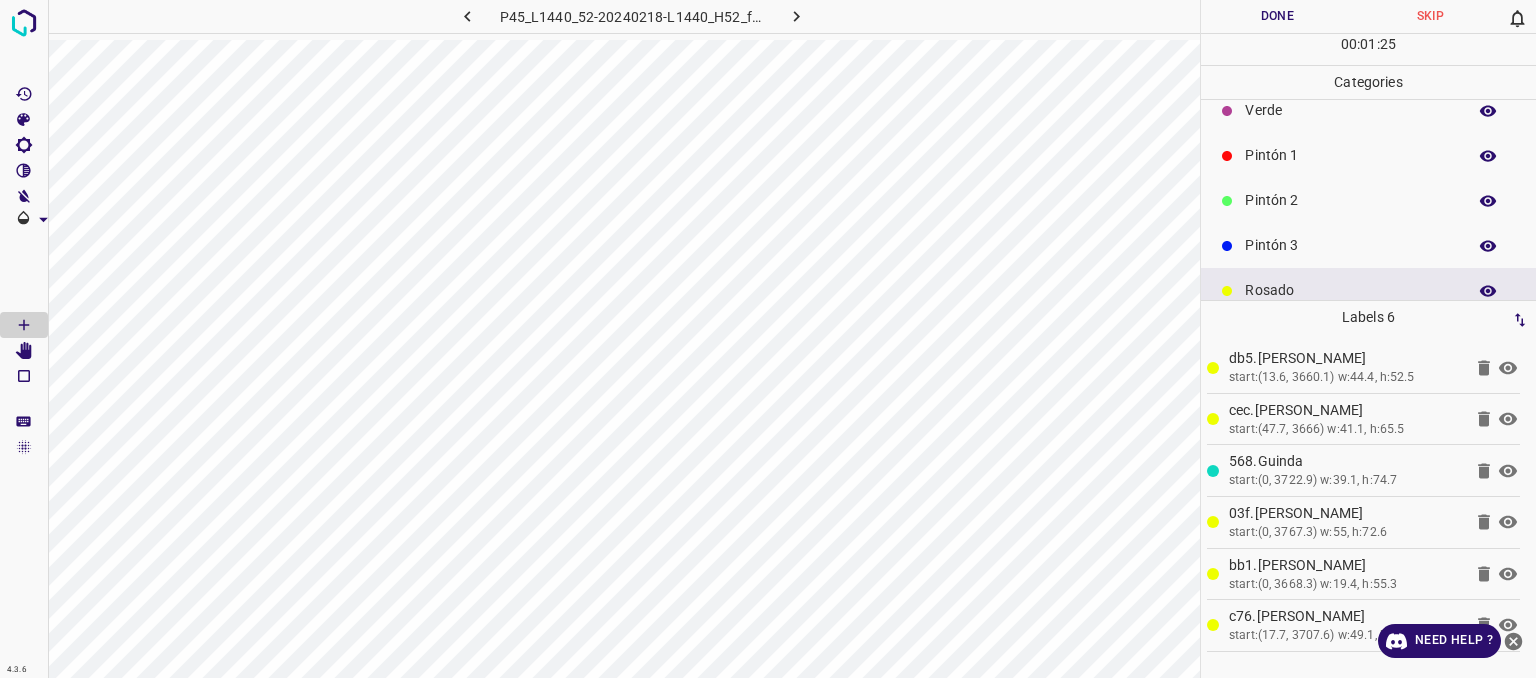 scroll, scrollTop: 0, scrollLeft: 0, axis: both 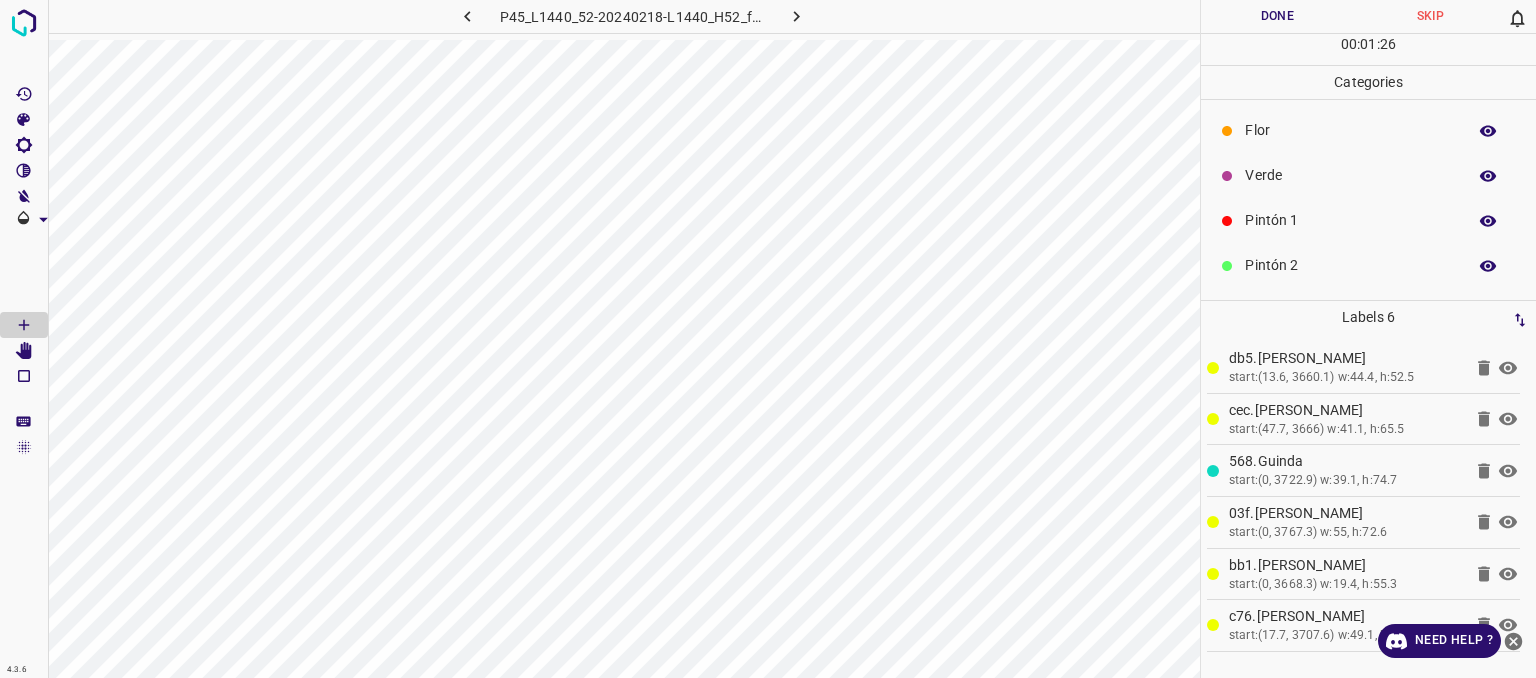 click on "Verde" at bounding box center [1368, 175] 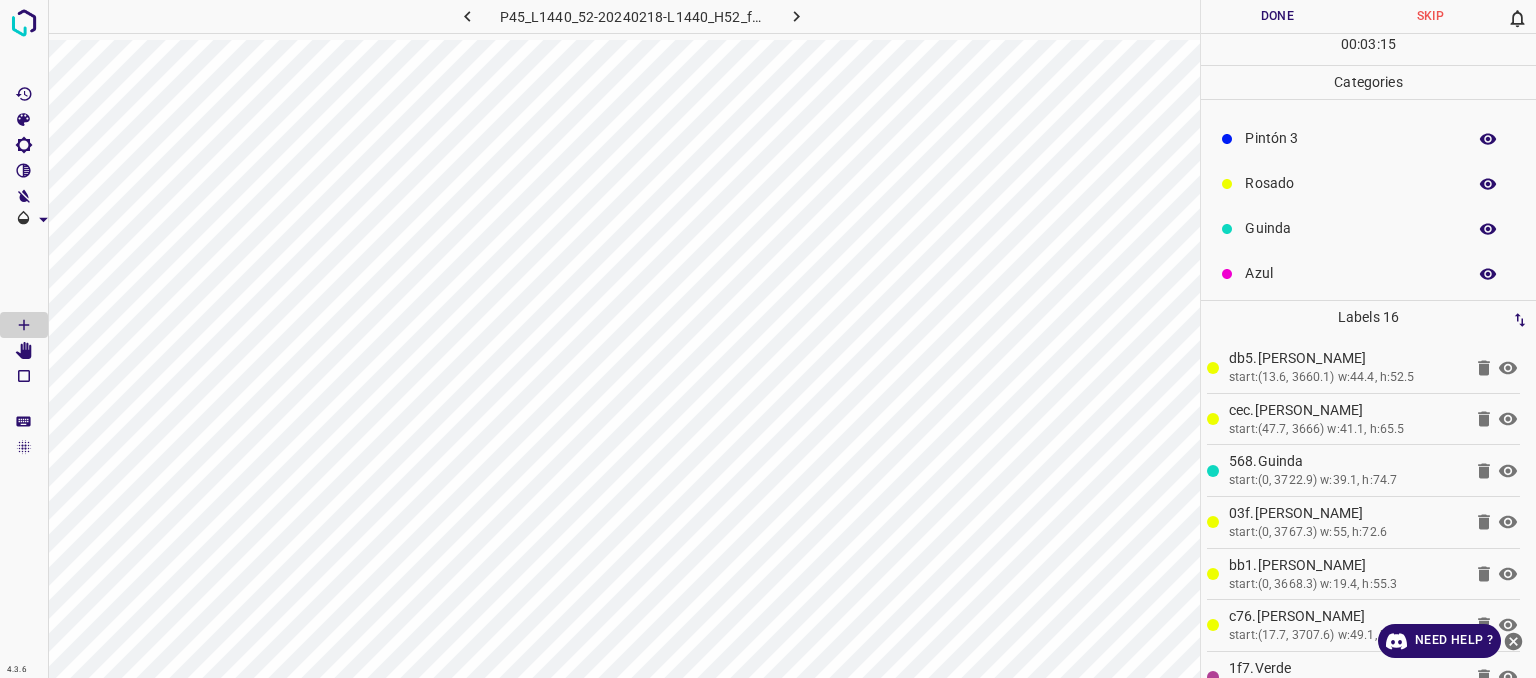 scroll, scrollTop: 176, scrollLeft: 0, axis: vertical 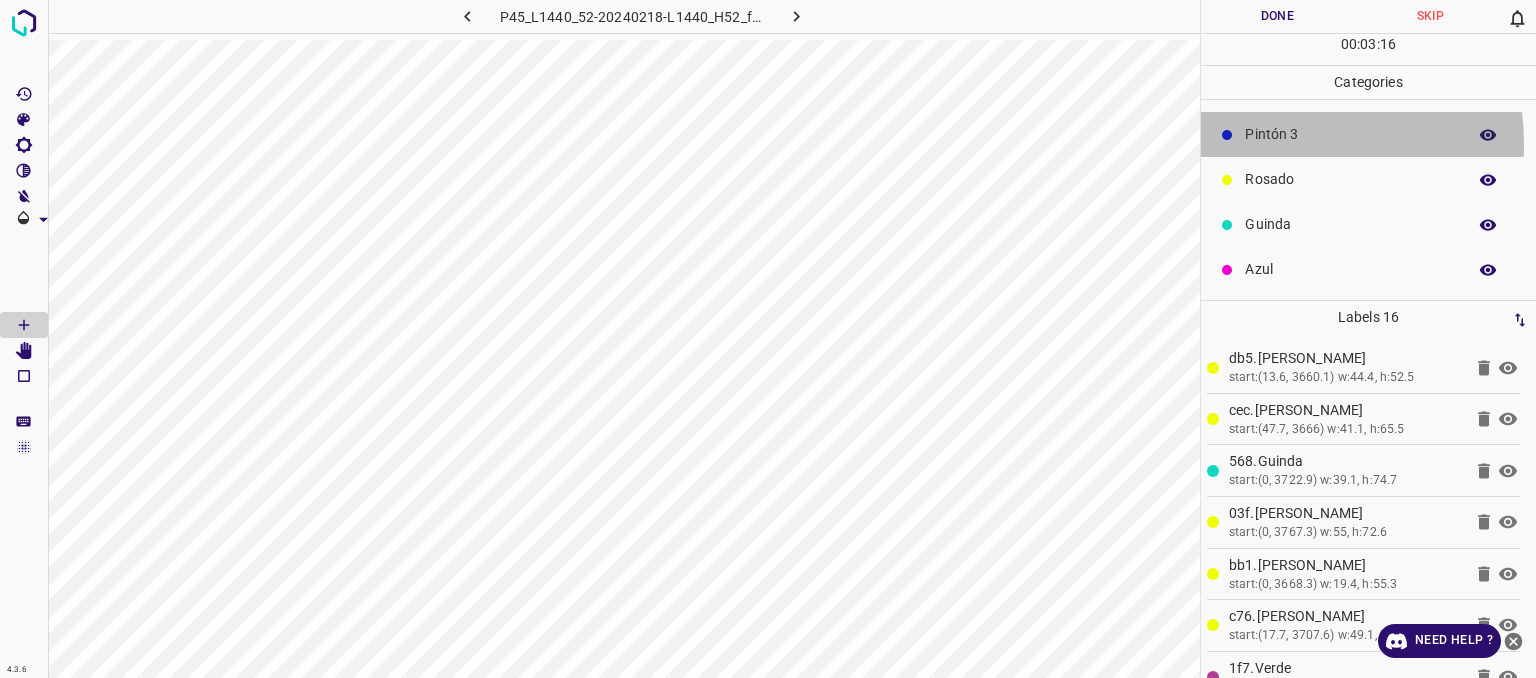 click on "Pintón 3" at bounding box center [1350, 134] 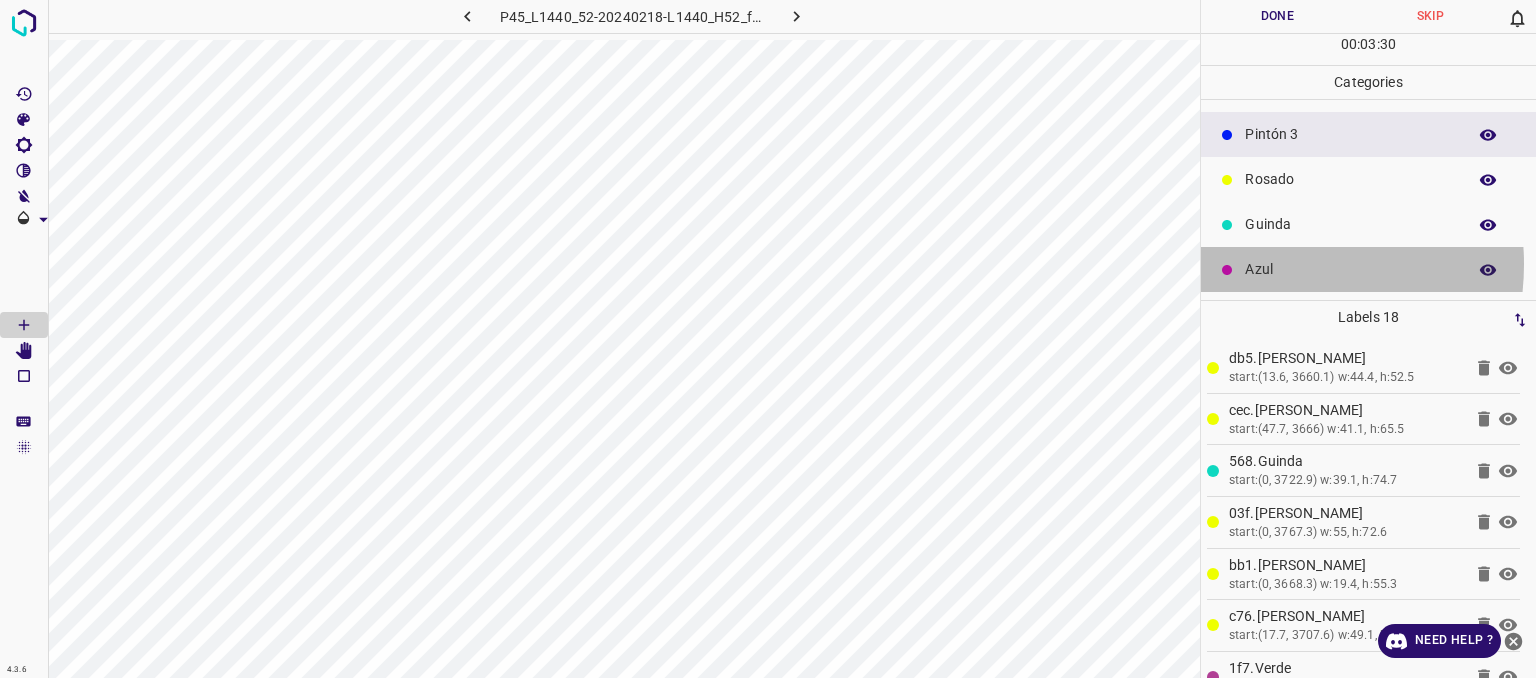 click on "Azul" at bounding box center [1350, 269] 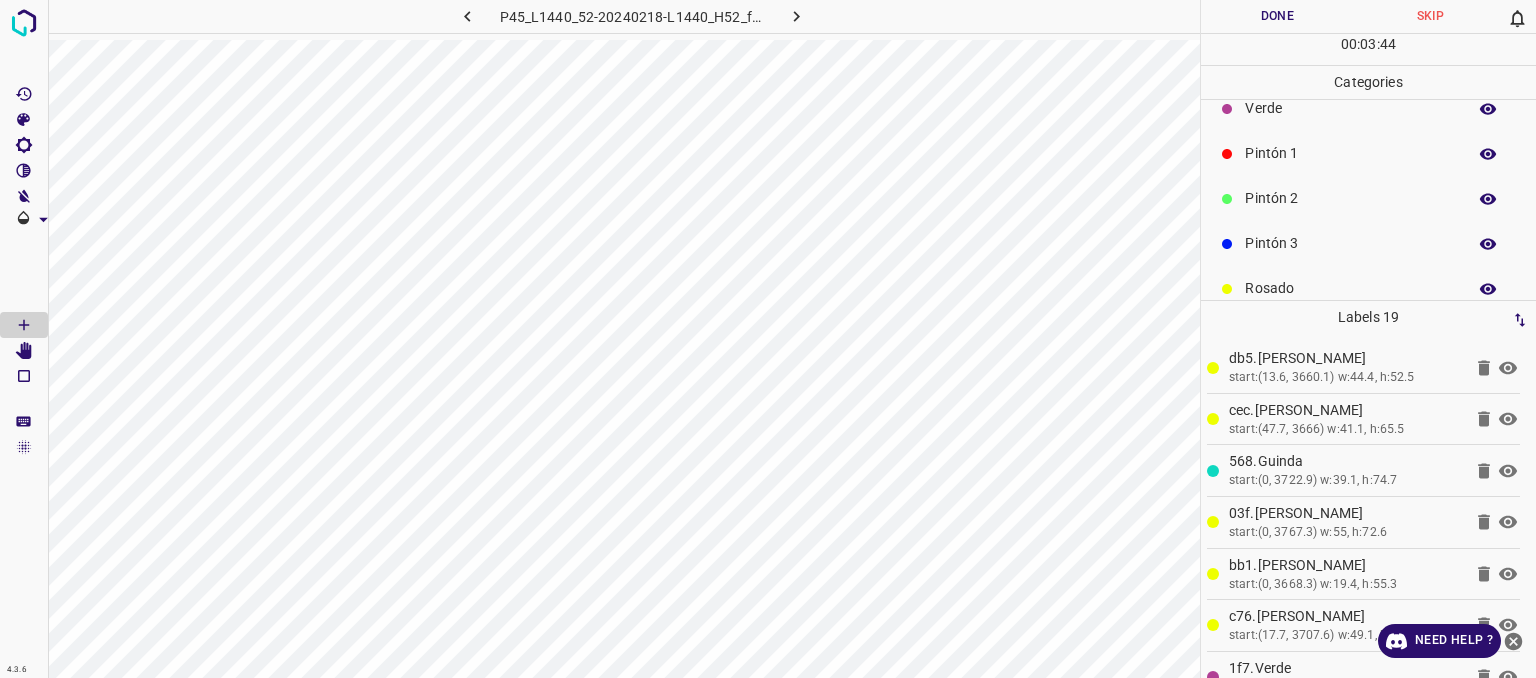 scroll, scrollTop: 0, scrollLeft: 0, axis: both 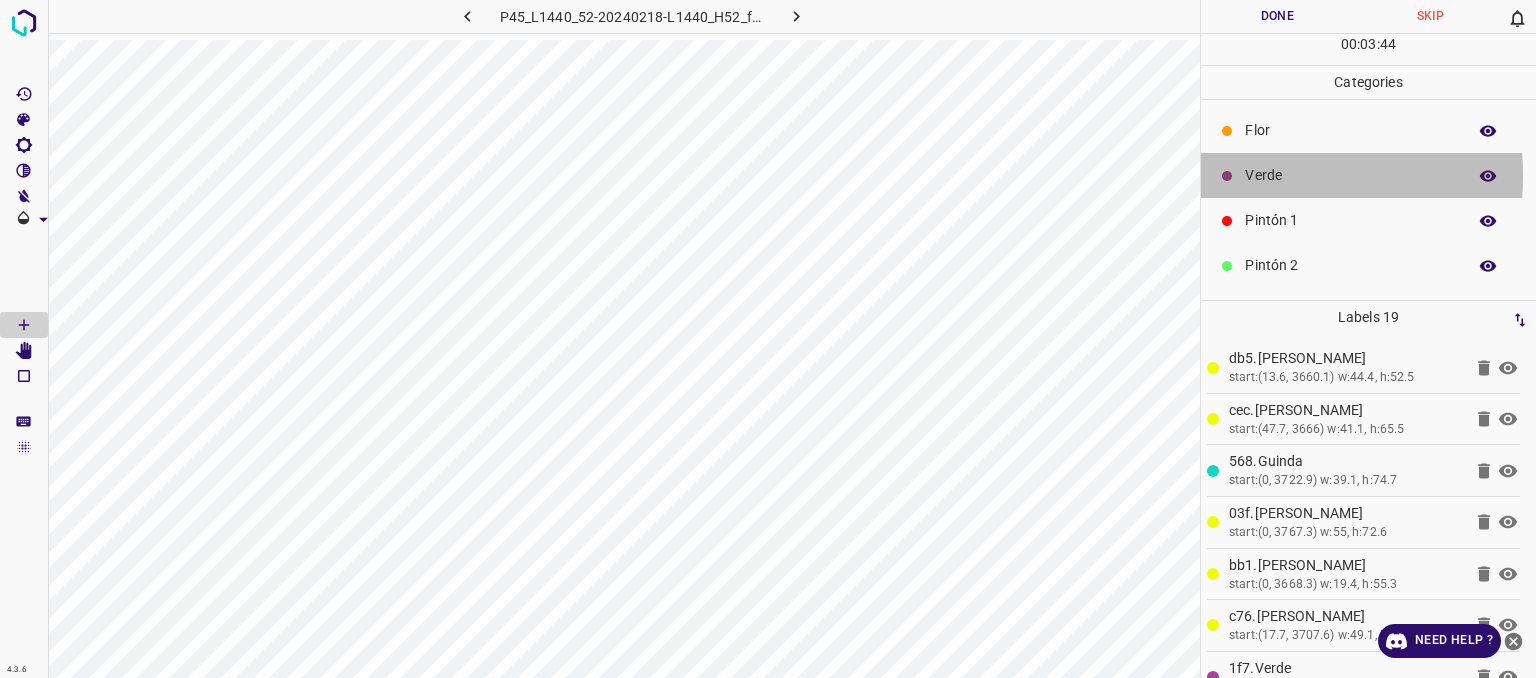 click on "Verde" at bounding box center [1350, 175] 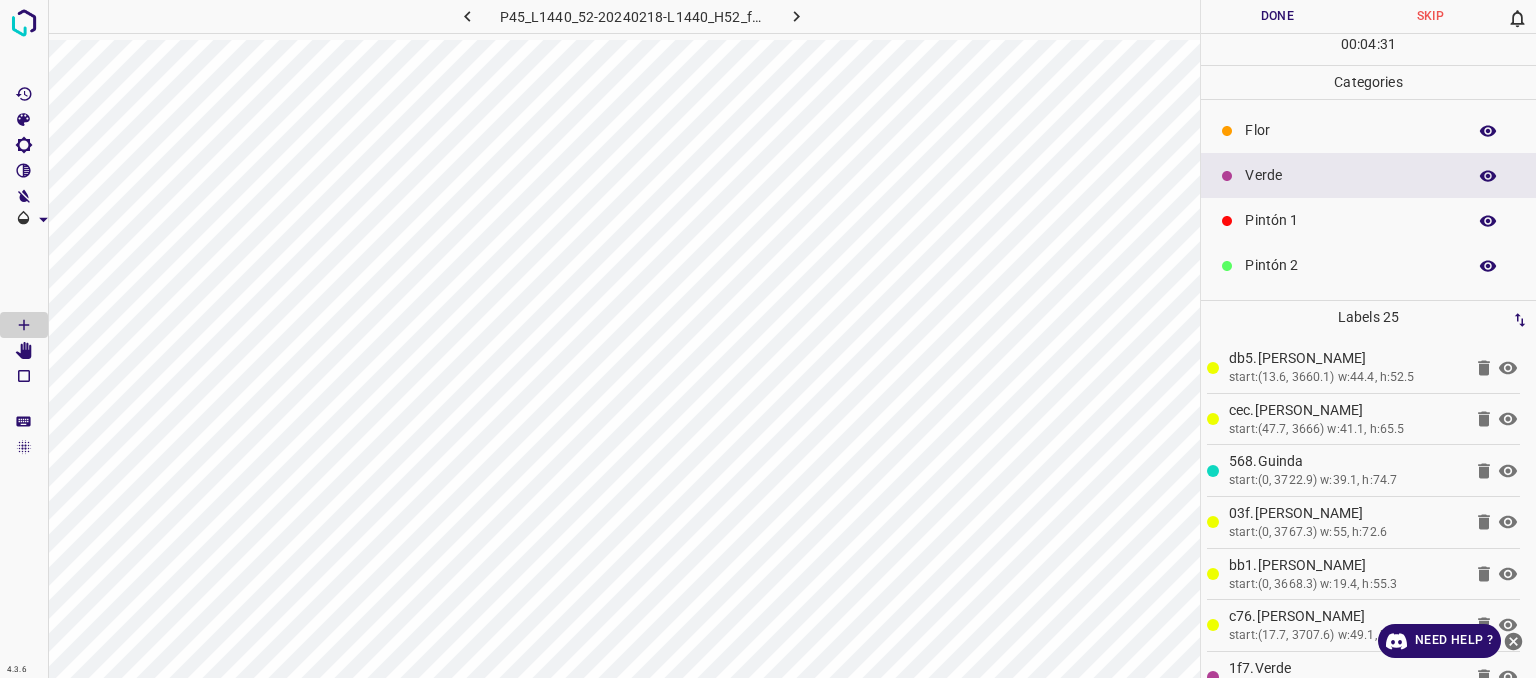 click on "[PERSON_NAME] Verde Pintón 1 Pintón 2 Pintón 3 [PERSON_NAME] Azul" at bounding box center [1368, 288] 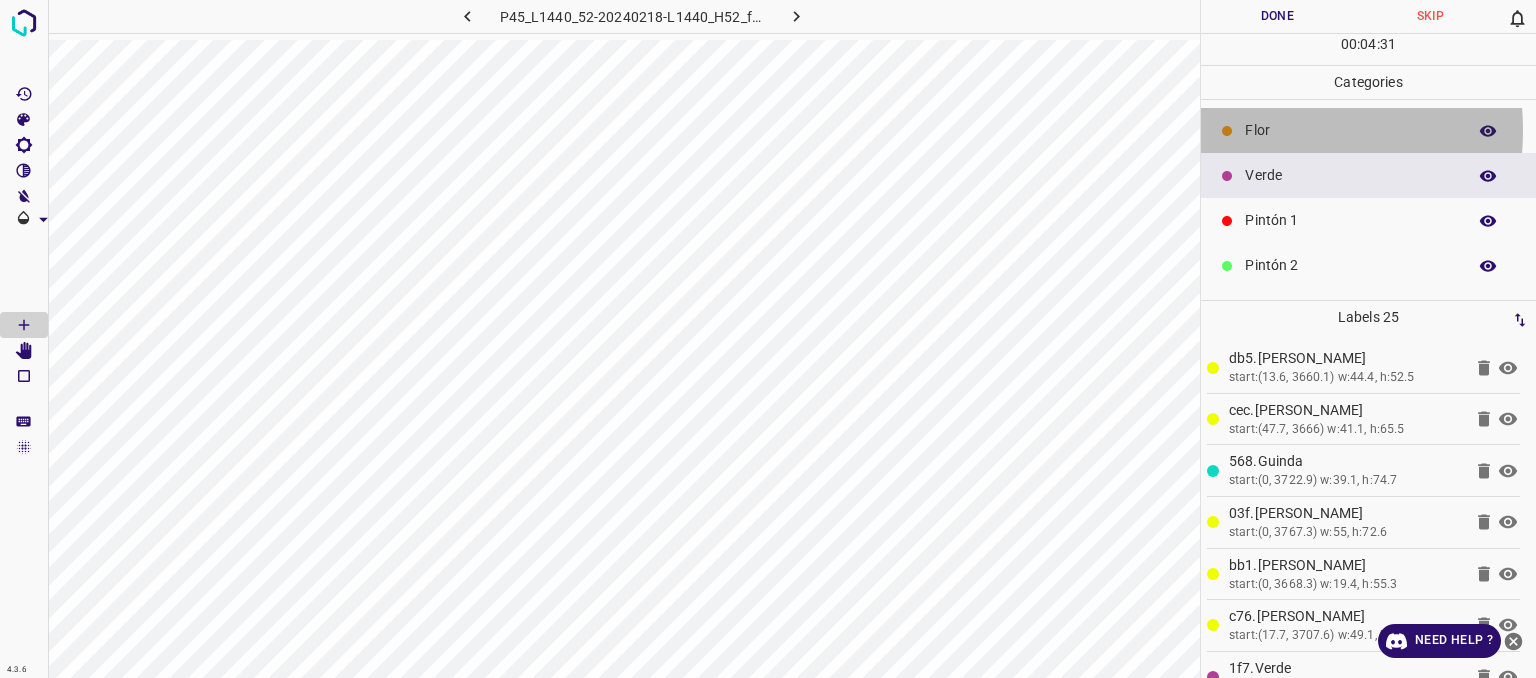 click on "Flor" at bounding box center [1350, 130] 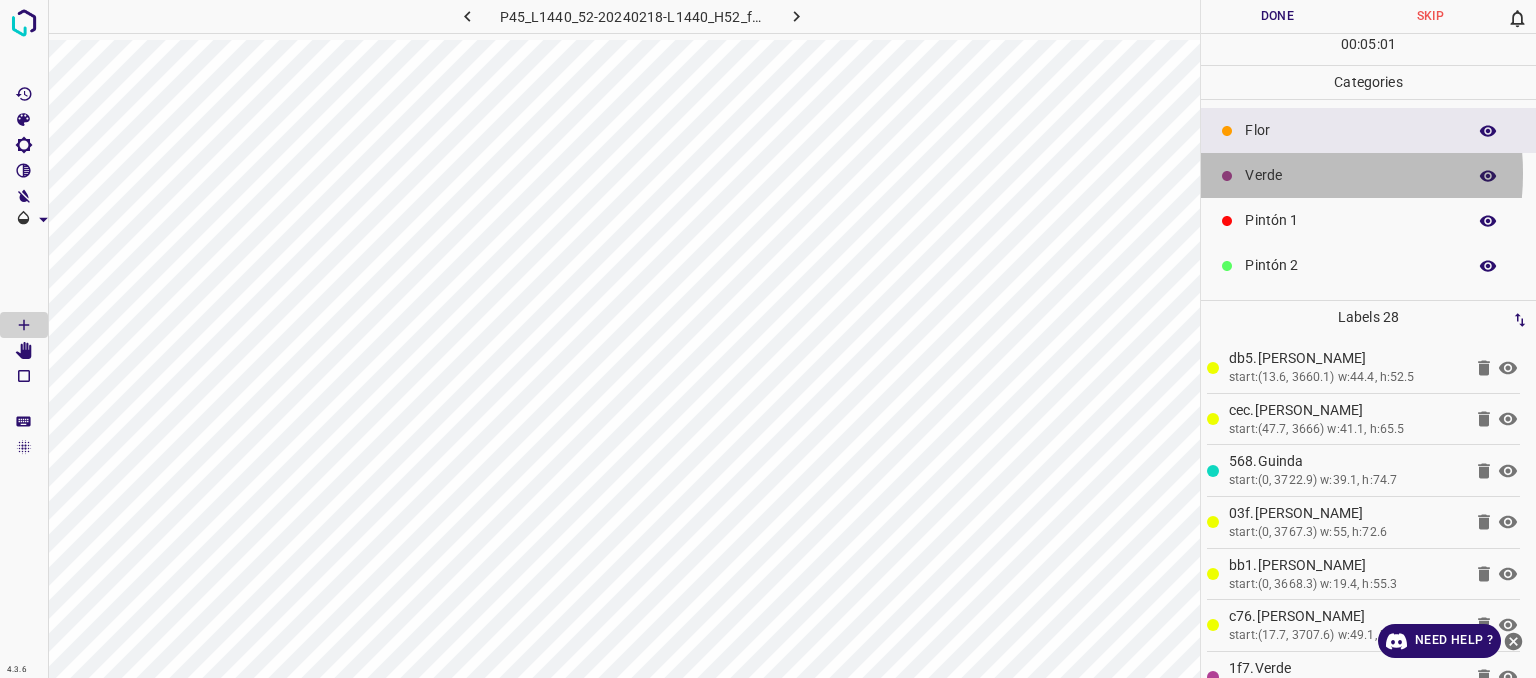 drag, startPoint x: 1266, startPoint y: 173, endPoint x: 1213, endPoint y: 185, distance: 54.34151 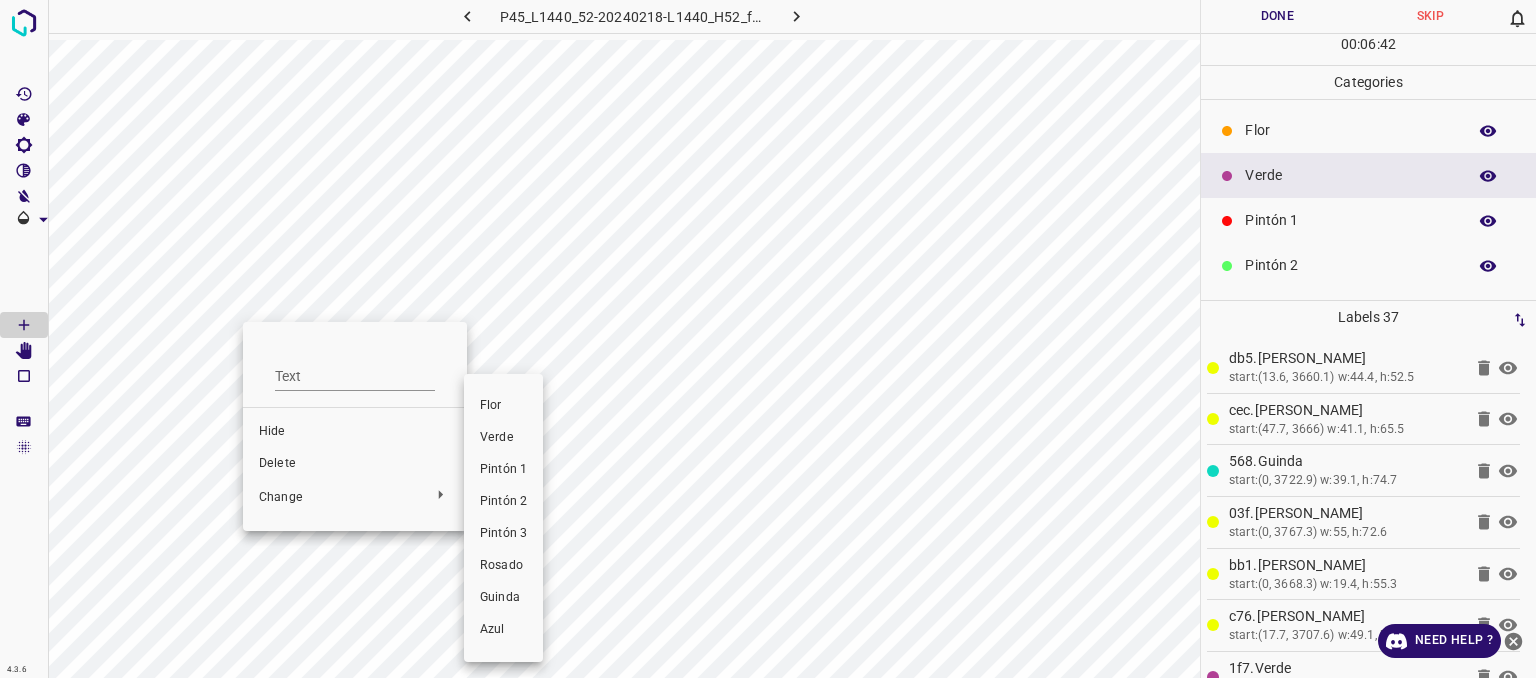 click on "Pintón 1" at bounding box center (503, 470) 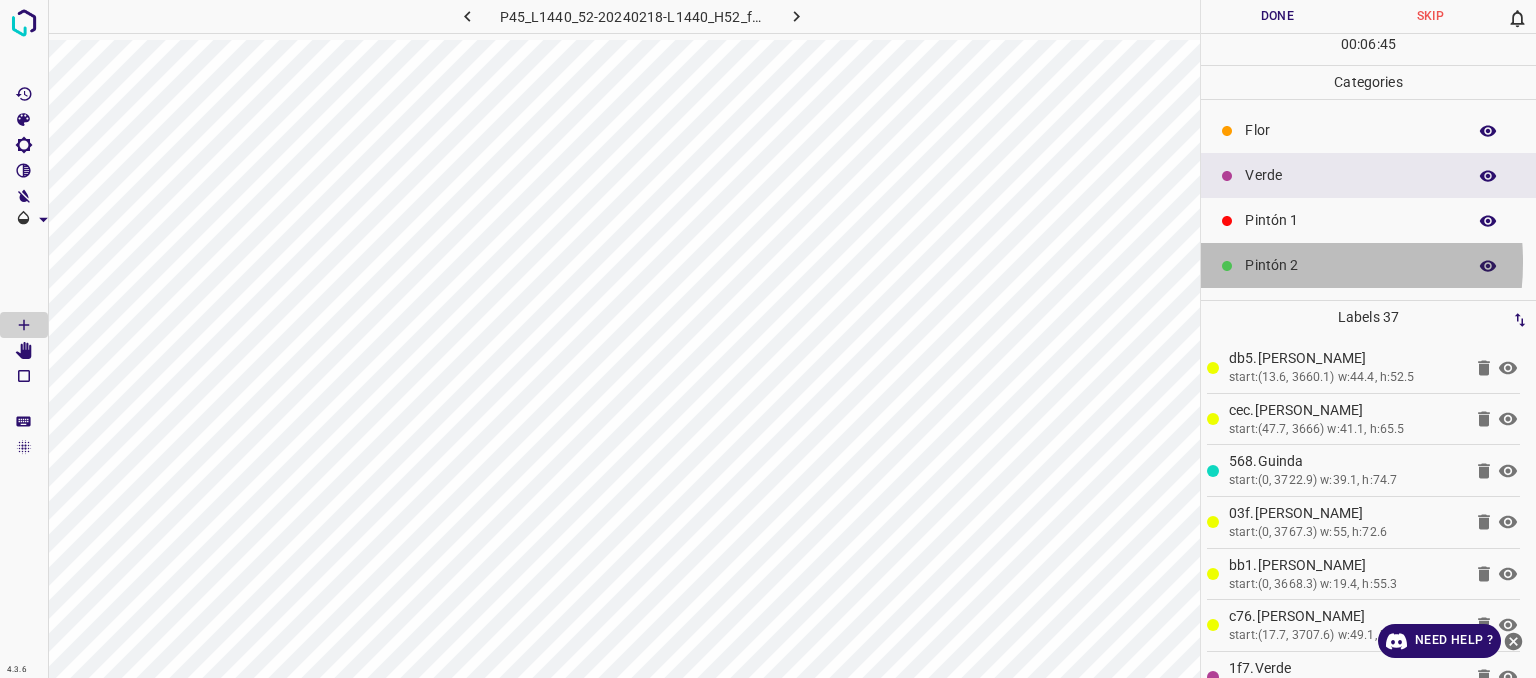 click on "Pintón 2" at bounding box center [1350, 265] 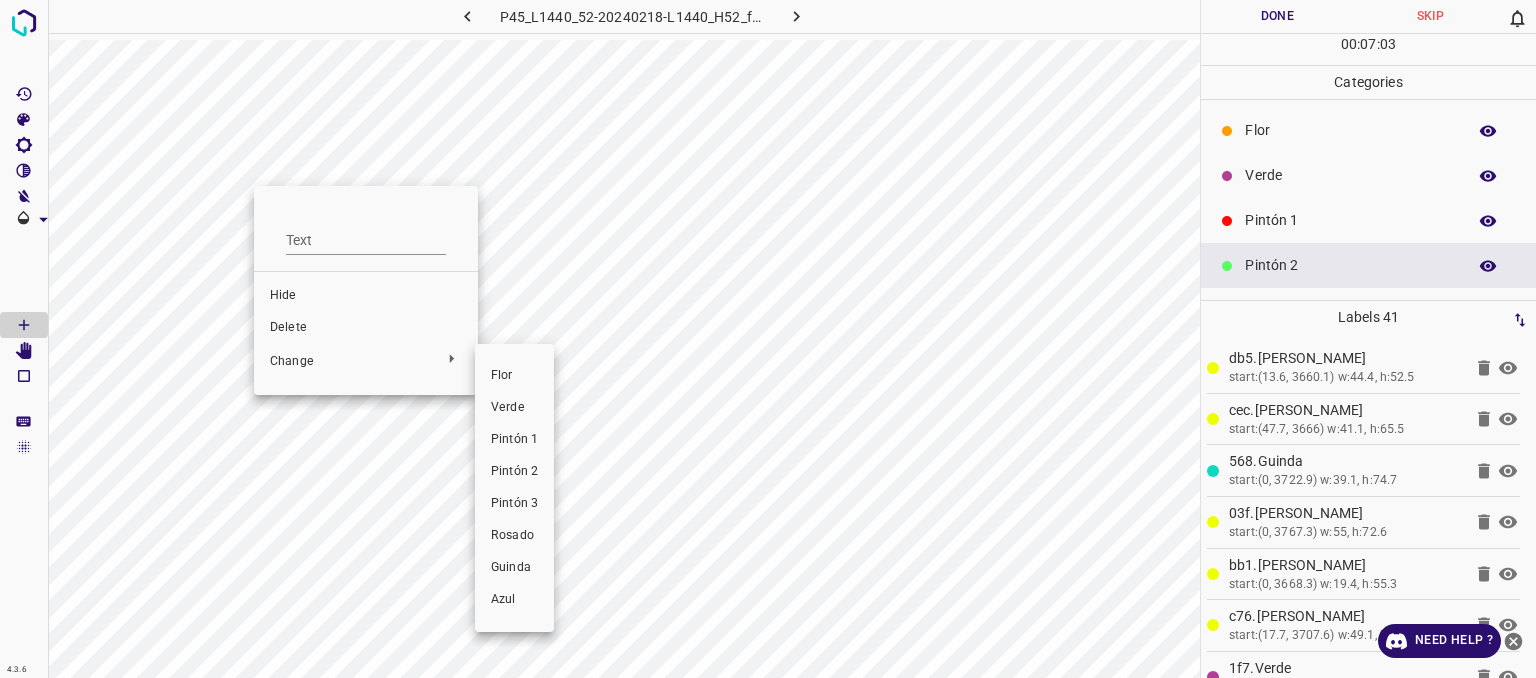 click on "Pintón 3" at bounding box center (514, 504) 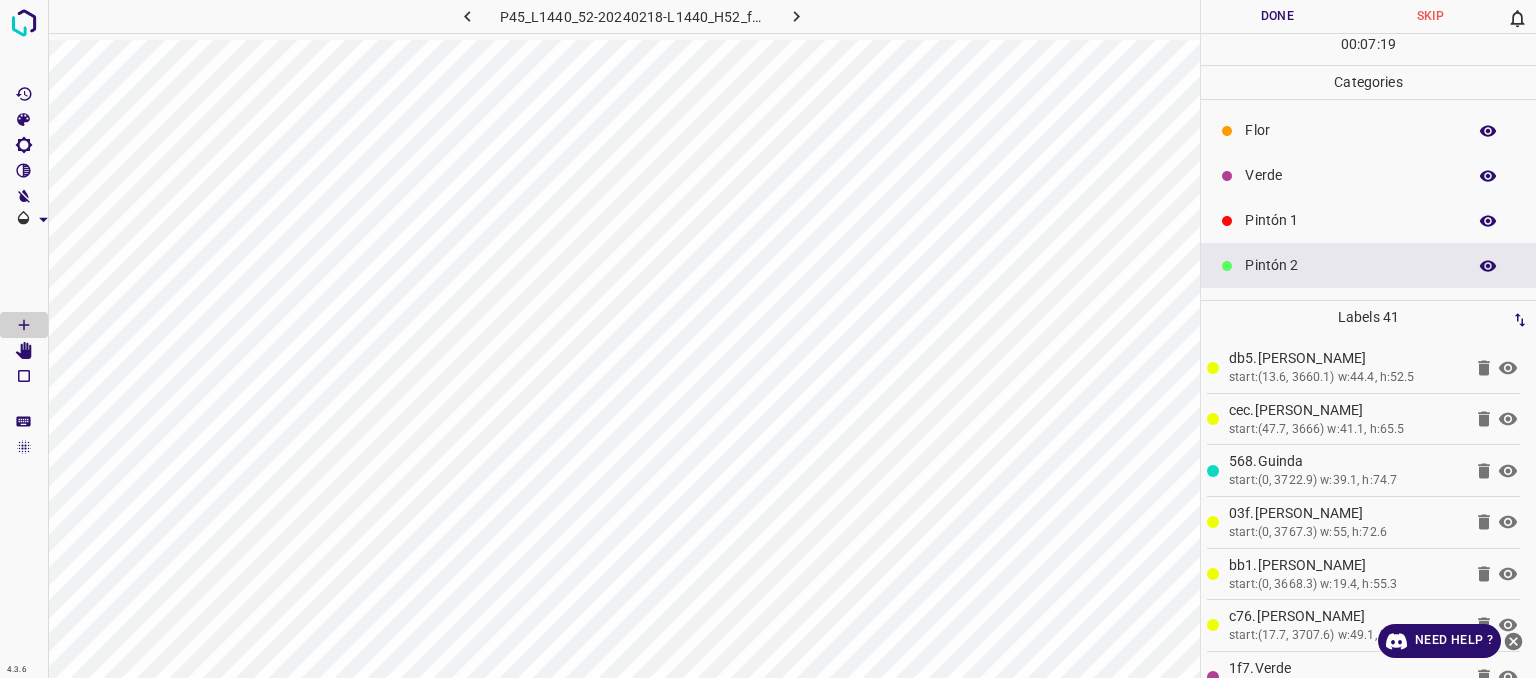 scroll, scrollTop: 176, scrollLeft: 0, axis: vertical 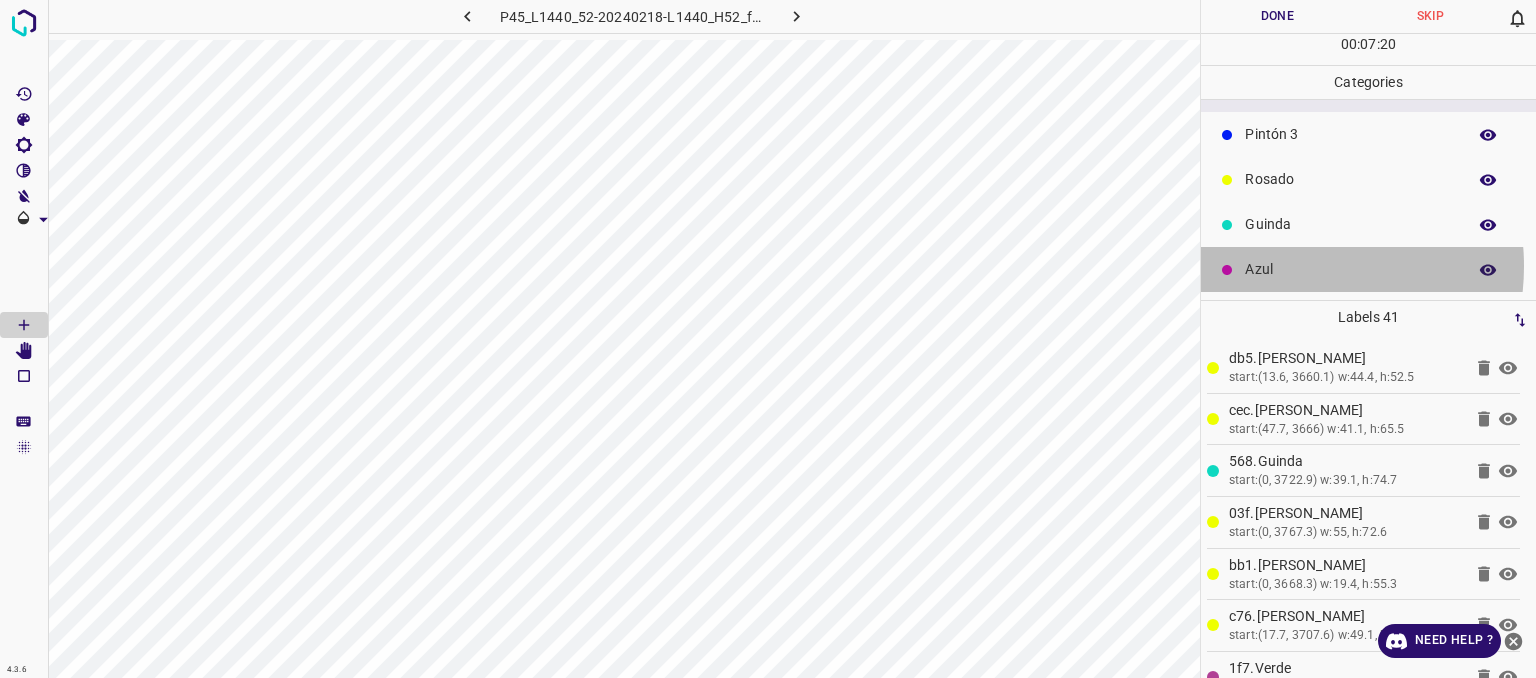 click on "Azul" at bounding box center (1350, 269) 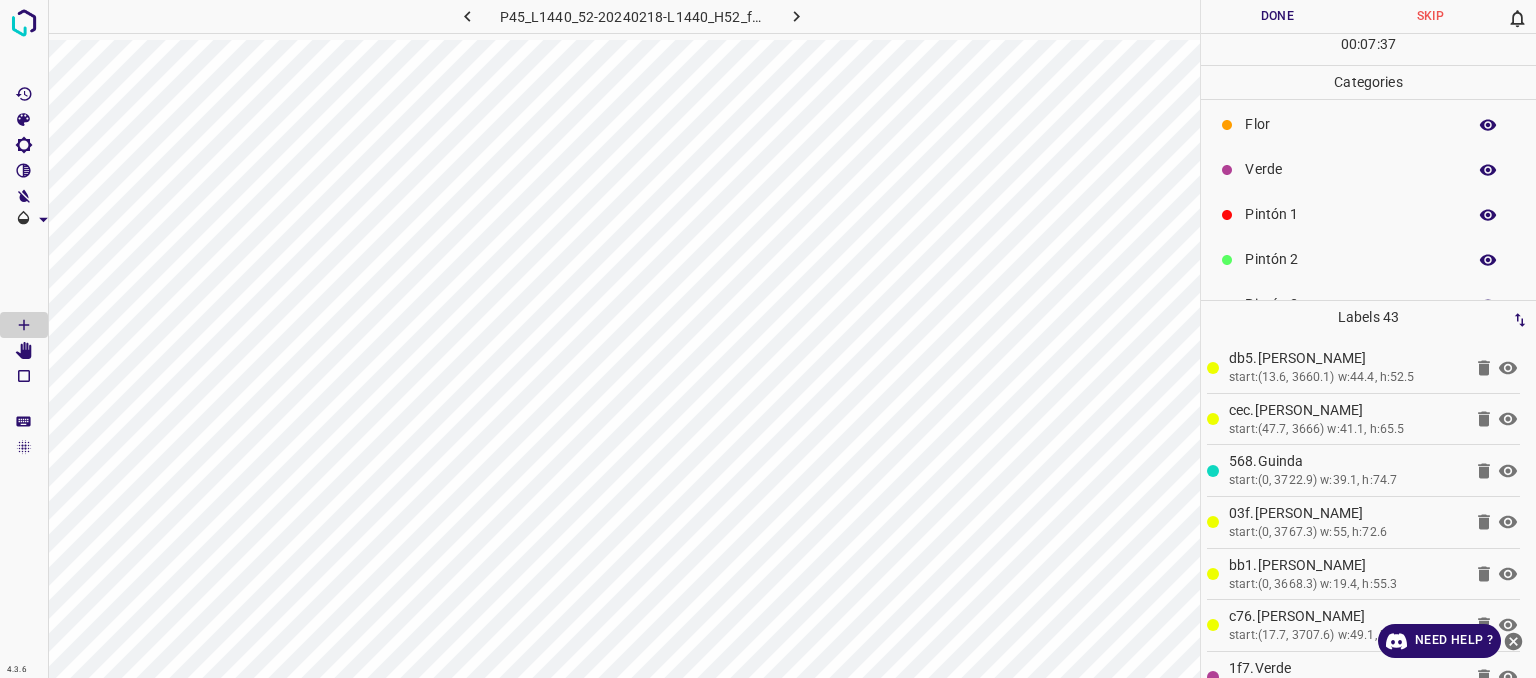scroll, scrollTop: 0, scrollLeft: 0, axis: both 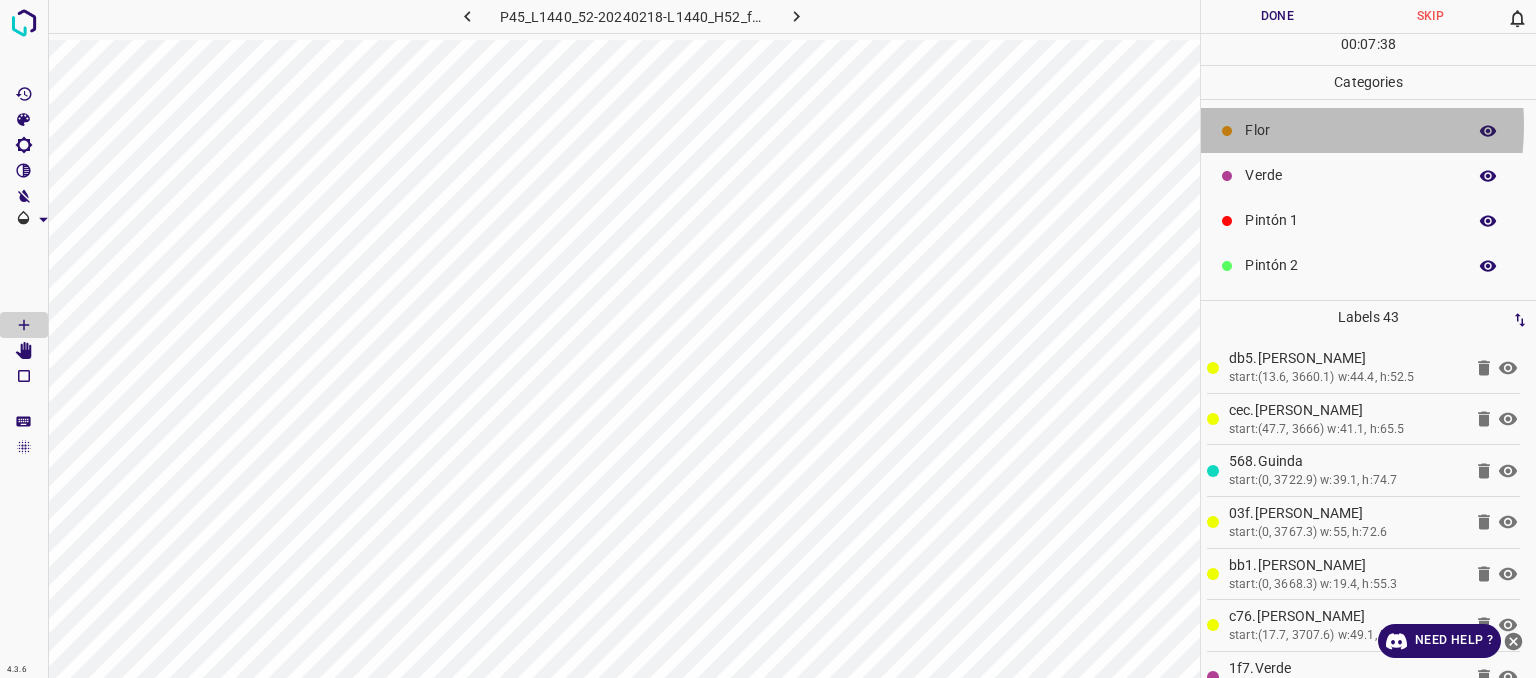 click on "Flor" at bounding box center (1350, 130) 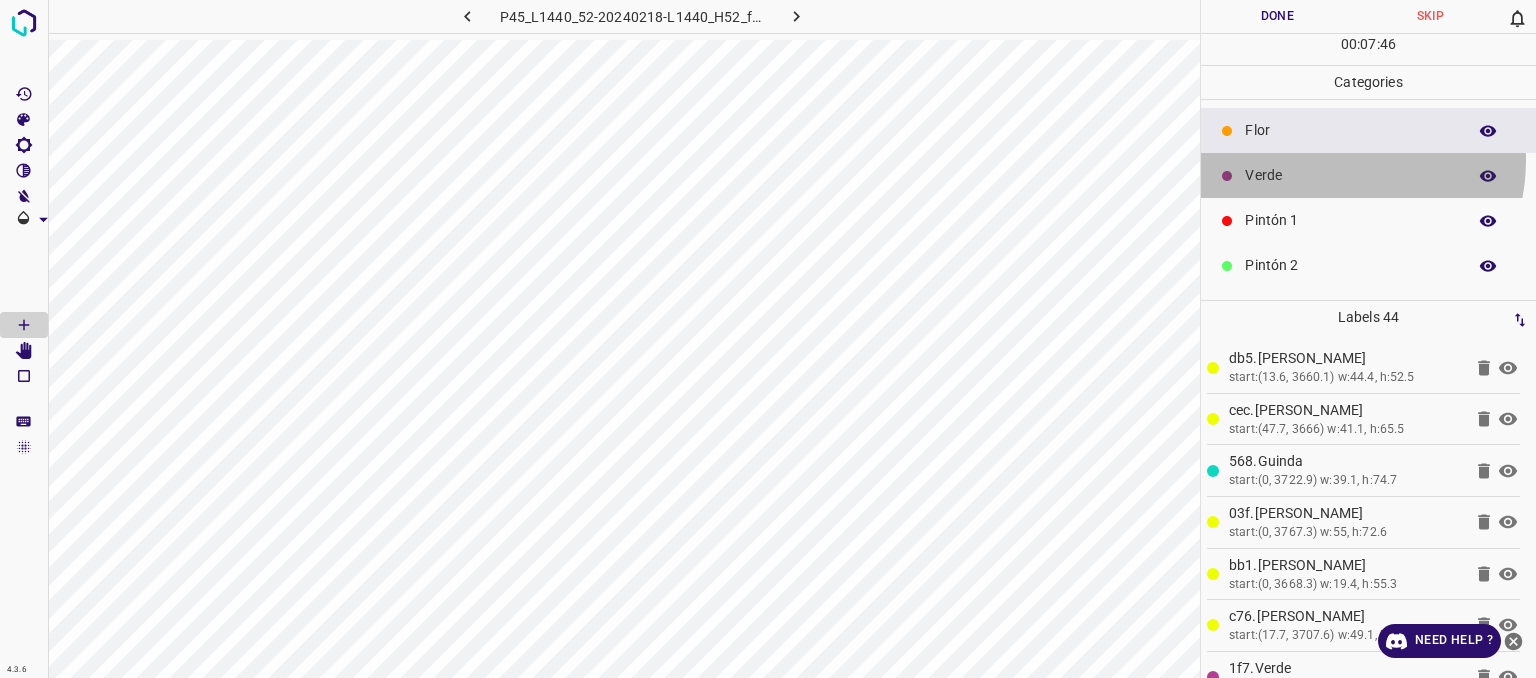 click on "Verde" at bounding box center [1368, 175] 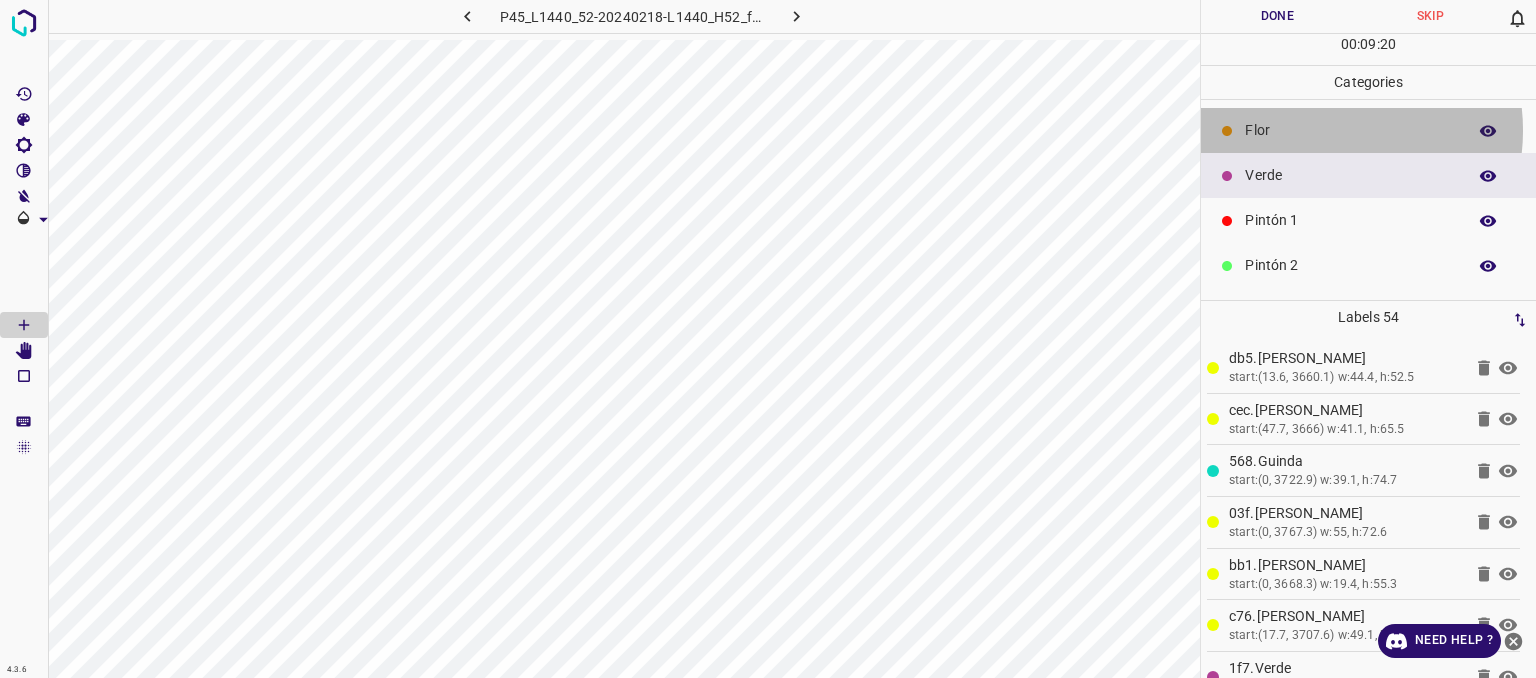 drag, startPoint x: 1327, startPoint y: 130, endPoint x: 1215, endPoint y: 116, distance: 112.871605 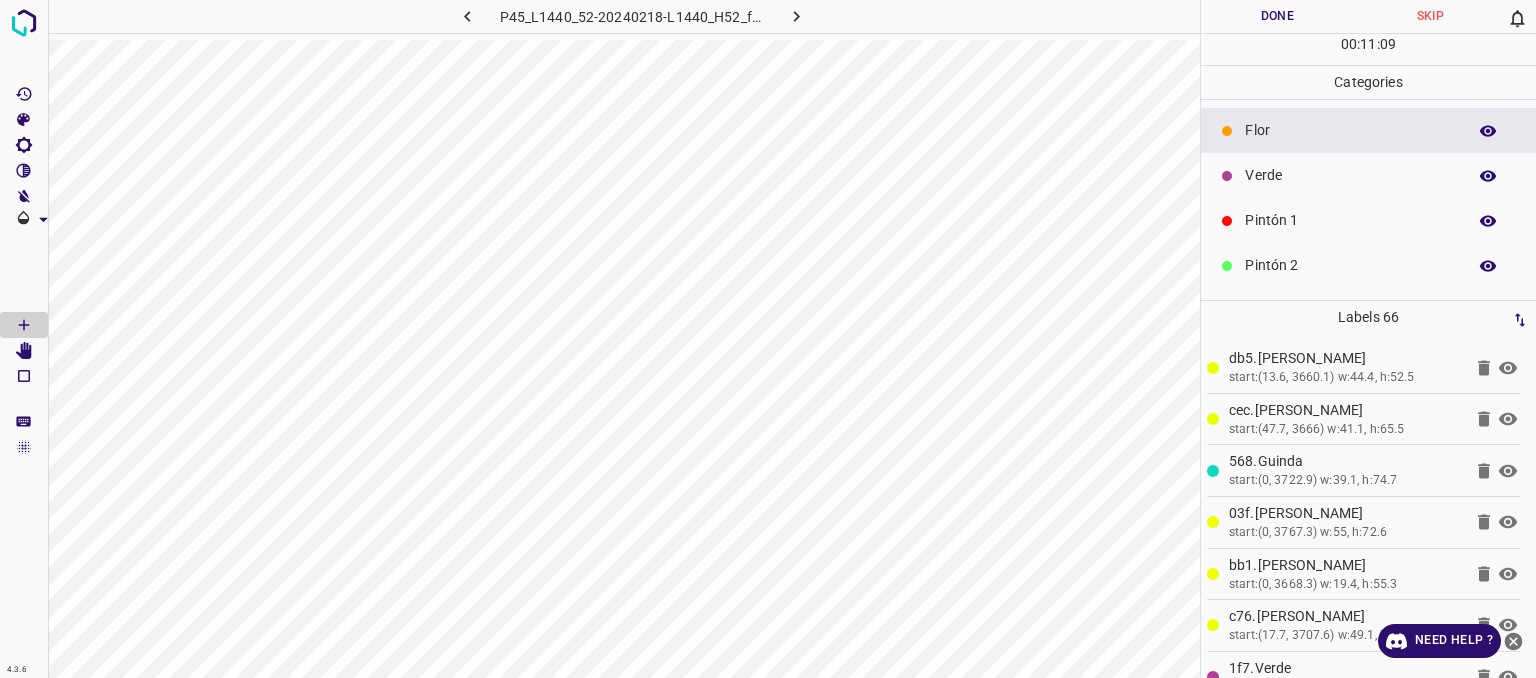 click on "Verde" at bounding box center (1350, 175) 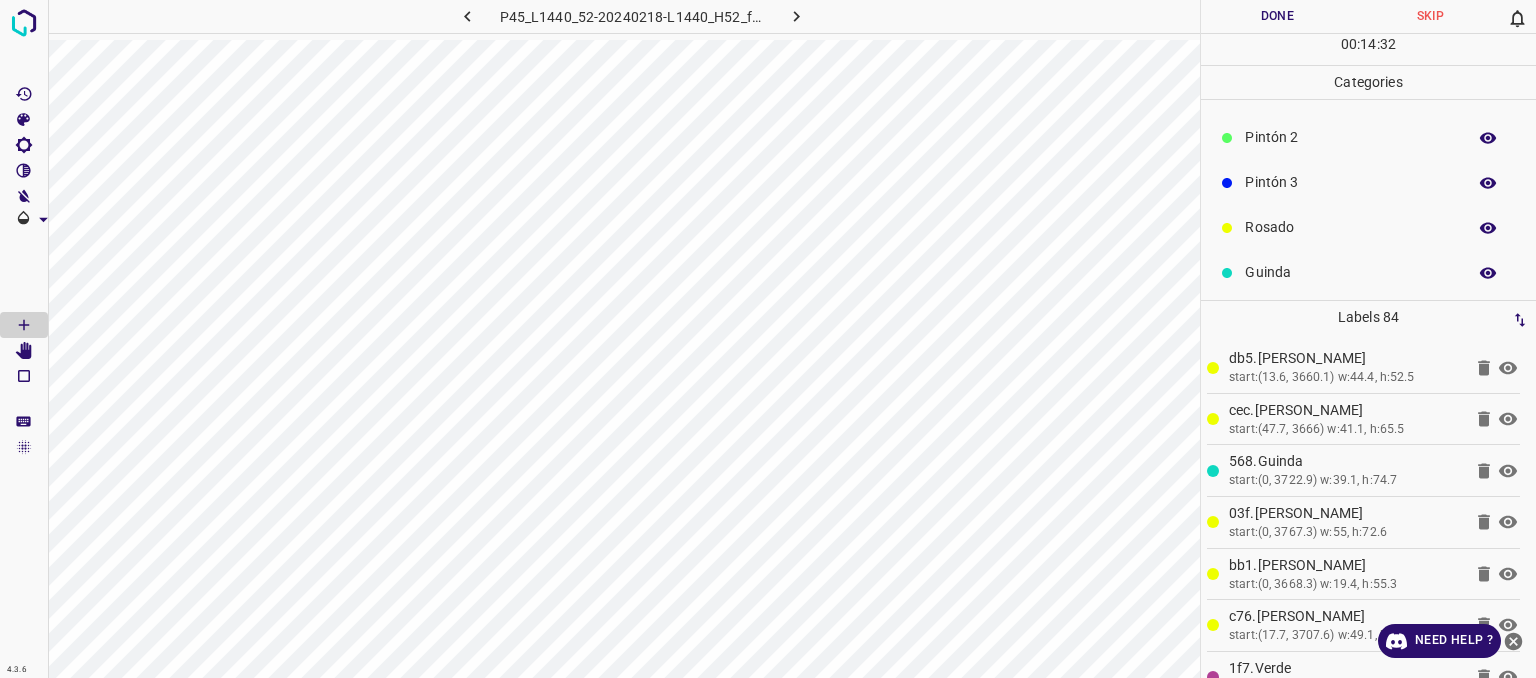 scroll, scrollTop: 176, scrollLeft: 0, axis: vertical 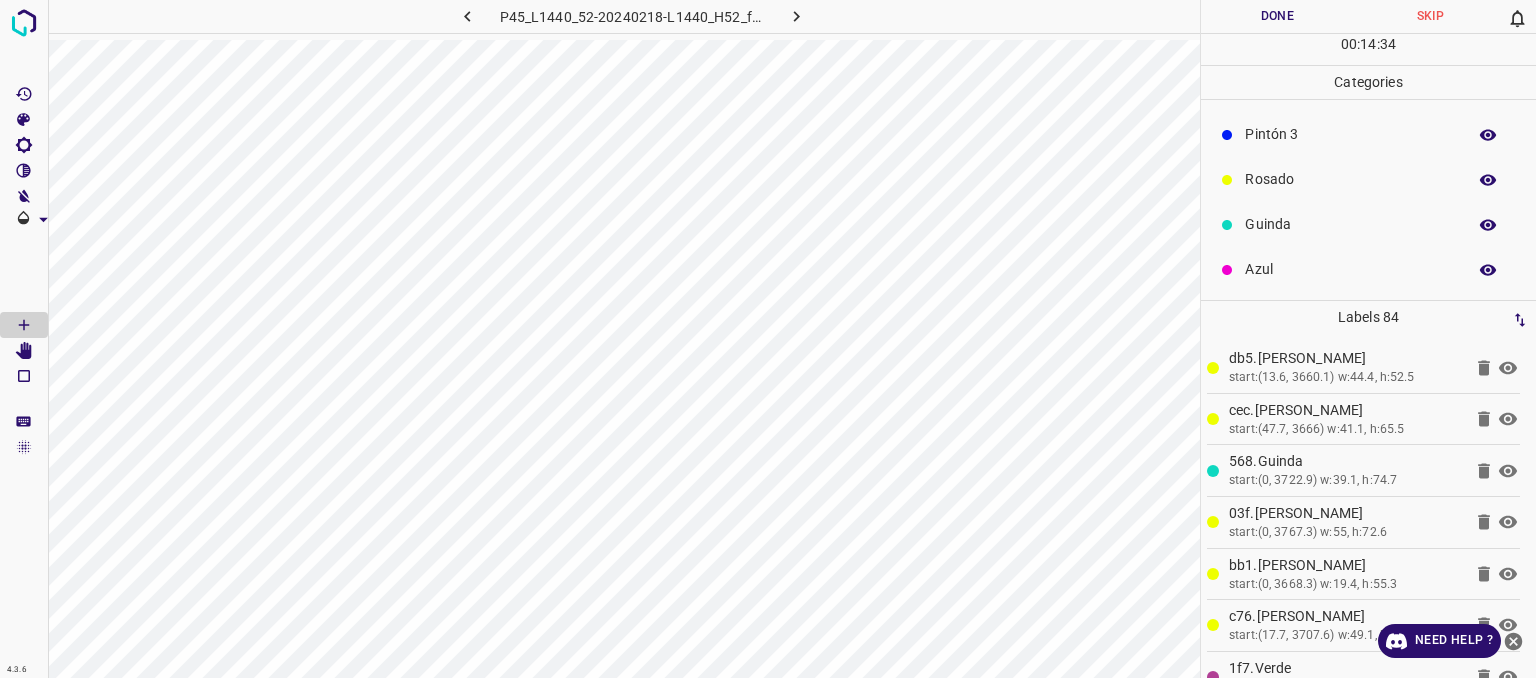 click on "Rosado" at bounding box center [1350, 179] 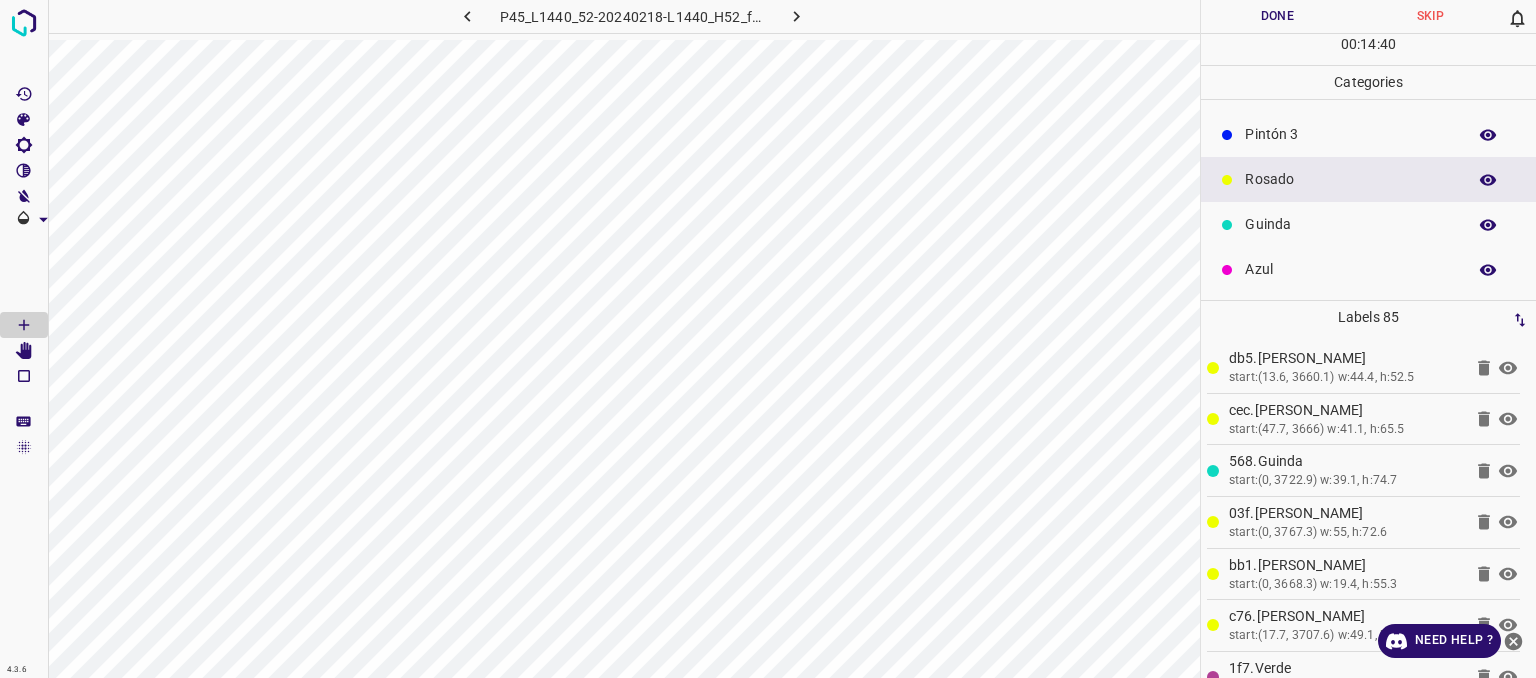 click on "Azul" at bounding box center [1350, 269] 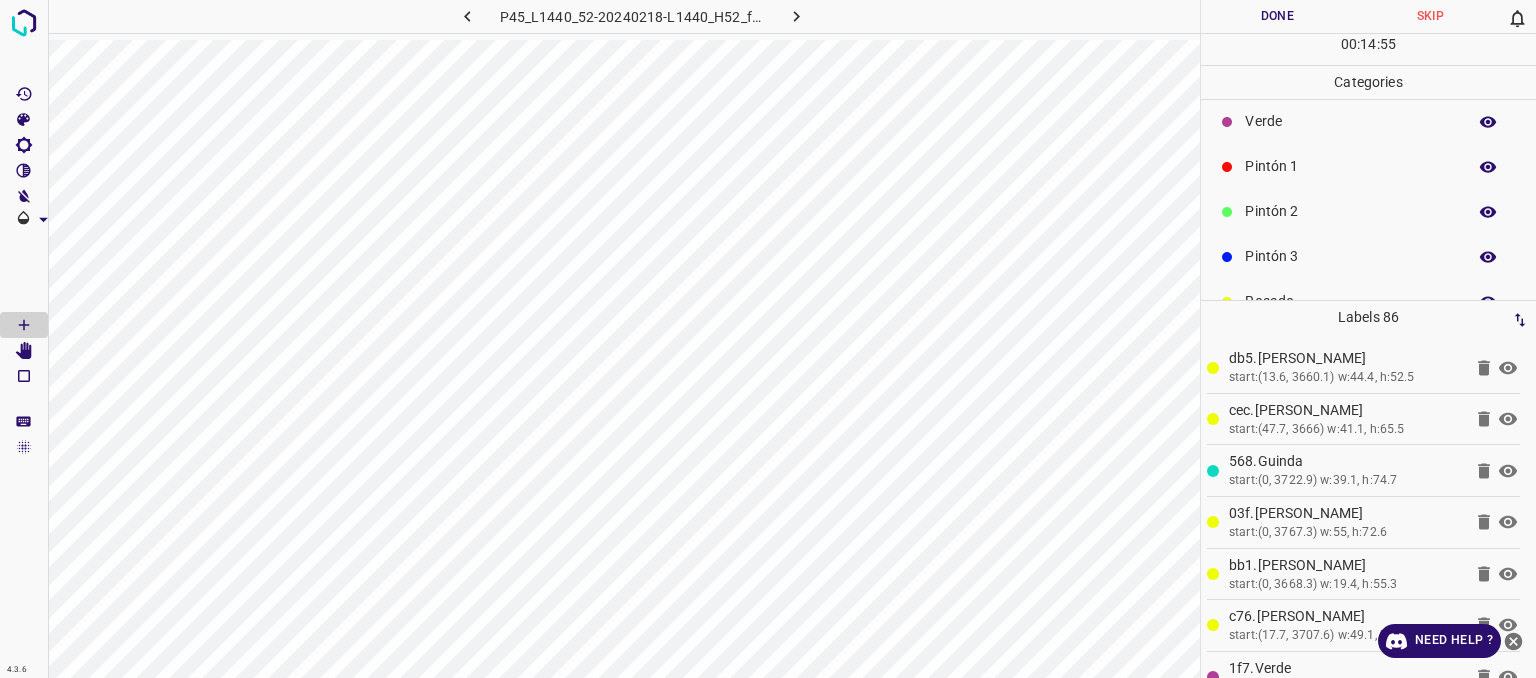 scroll, scrollTop: 0, scrollLeft: 0, axis: both 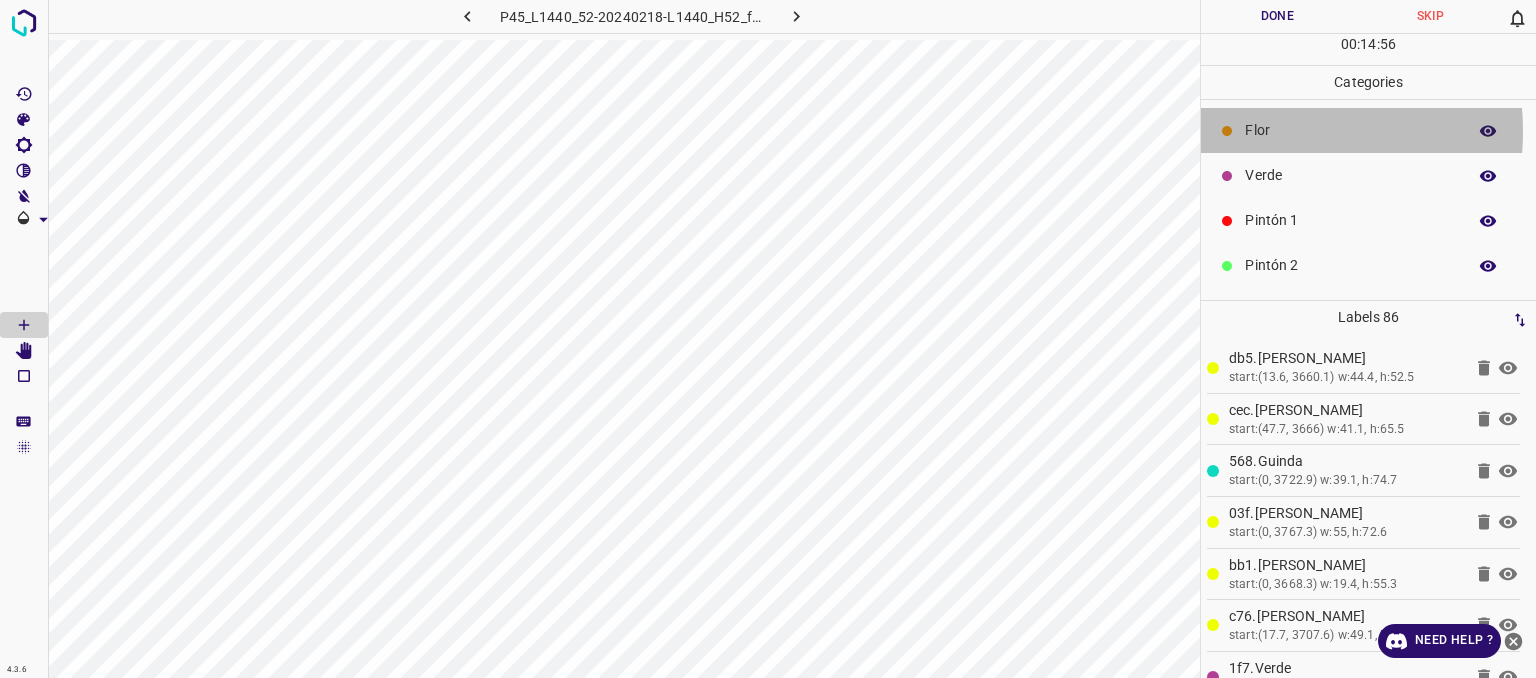 click on "Flor" at bounding box center [1350, 130] 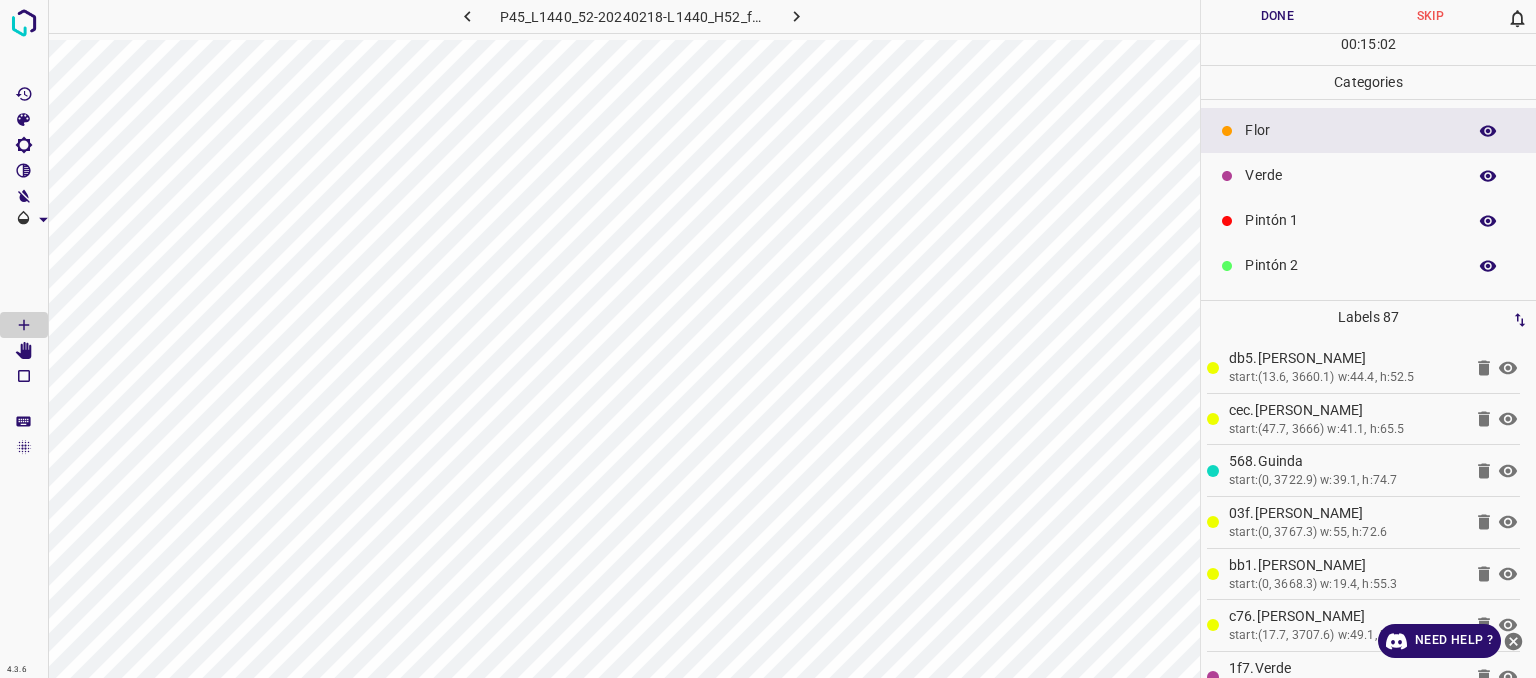 click on "Verde" at bounding box center (1350, 175) 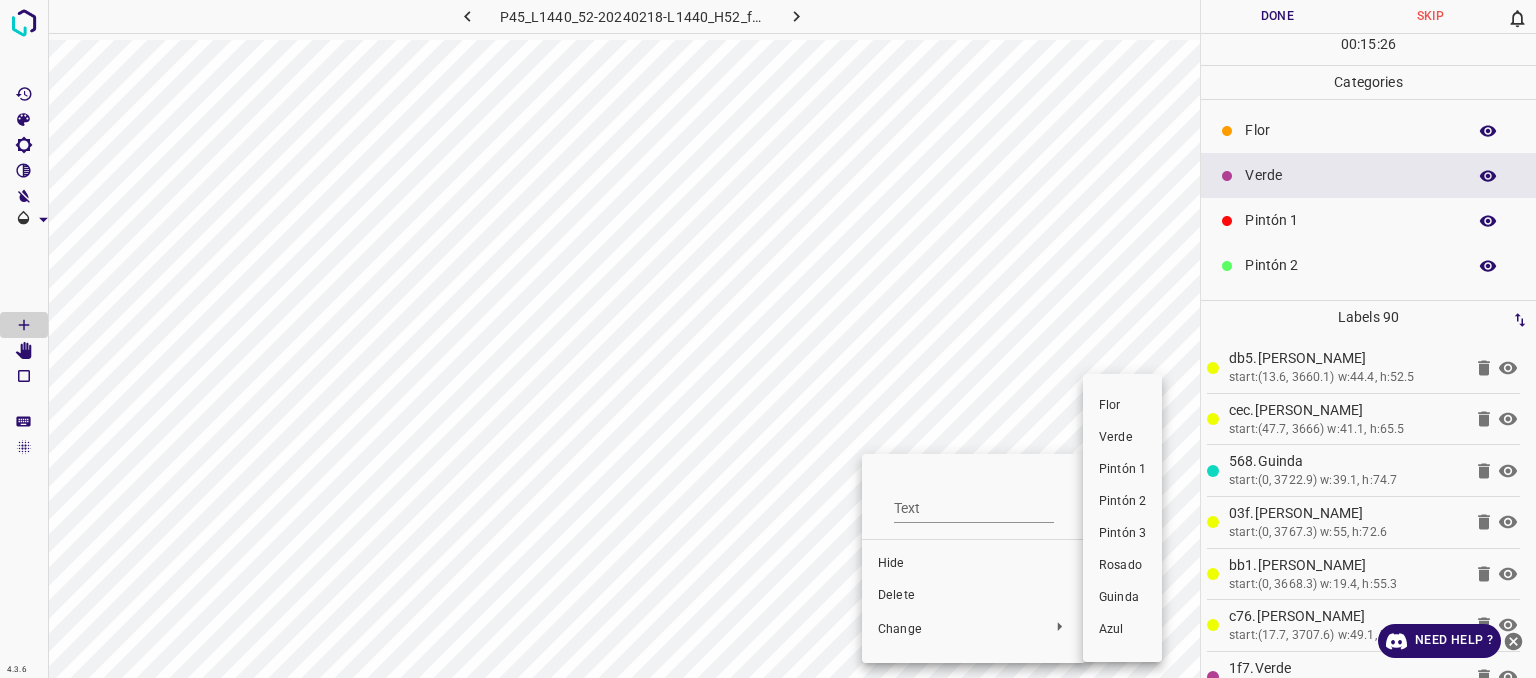 click on "Pintón 1" at bounding box center (1122, 470) 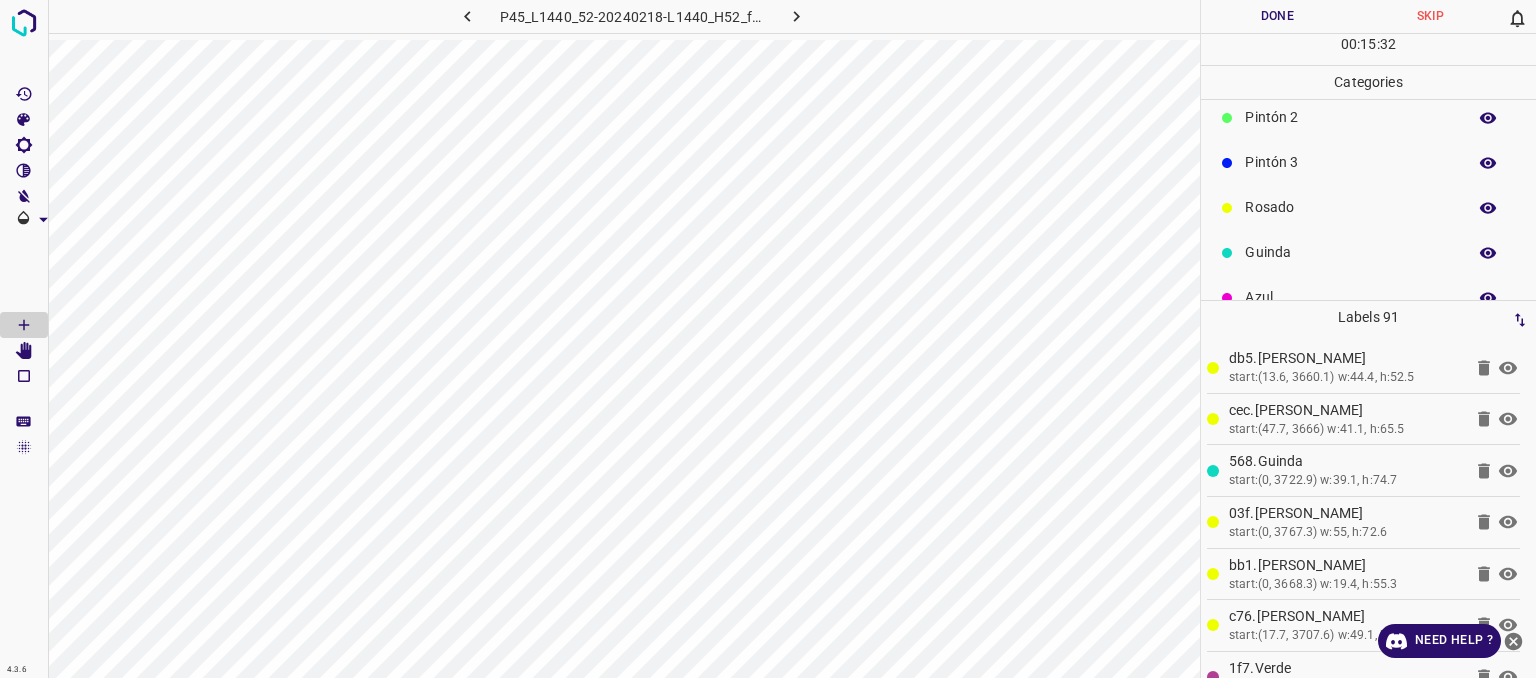 scroll, scrollTop: 176, scrollLeft: 0, axis: vertical 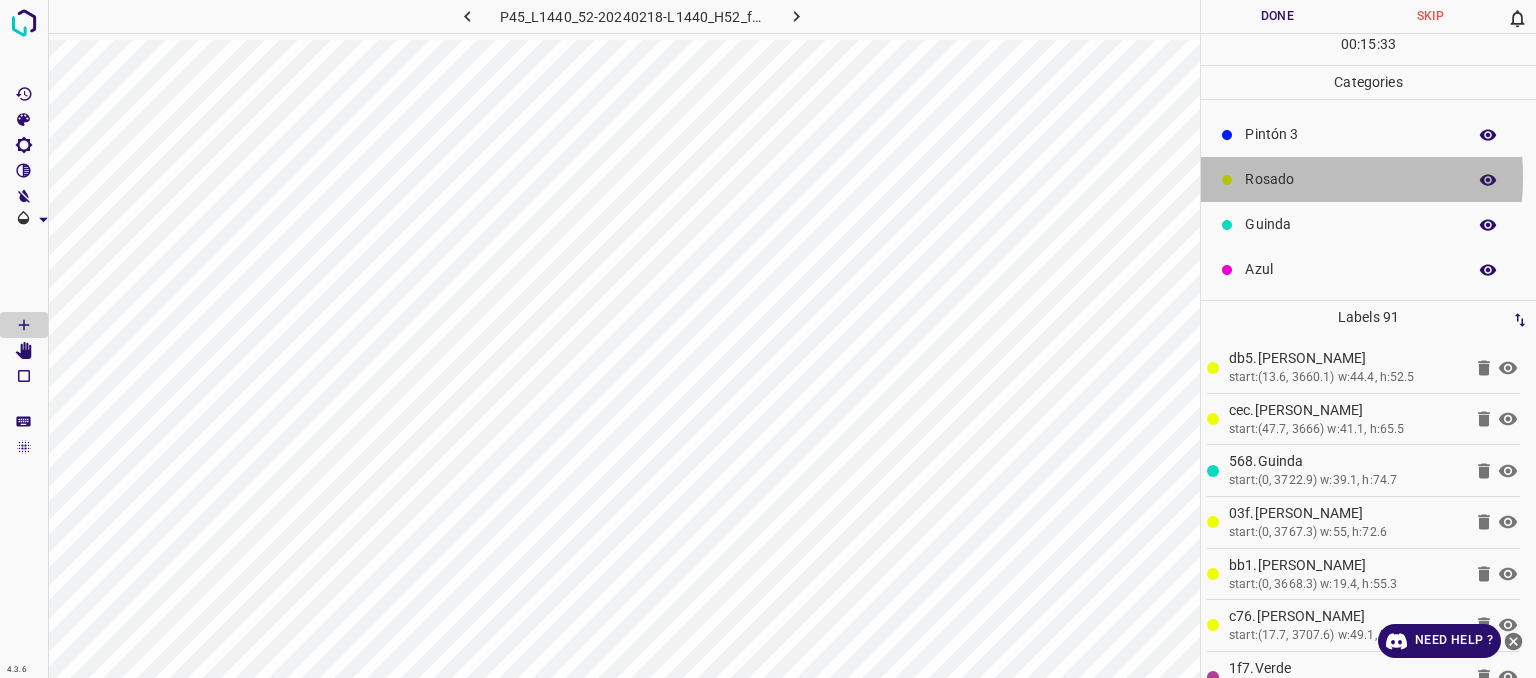 click on "Rosado" at bounding box center [1350, 179] 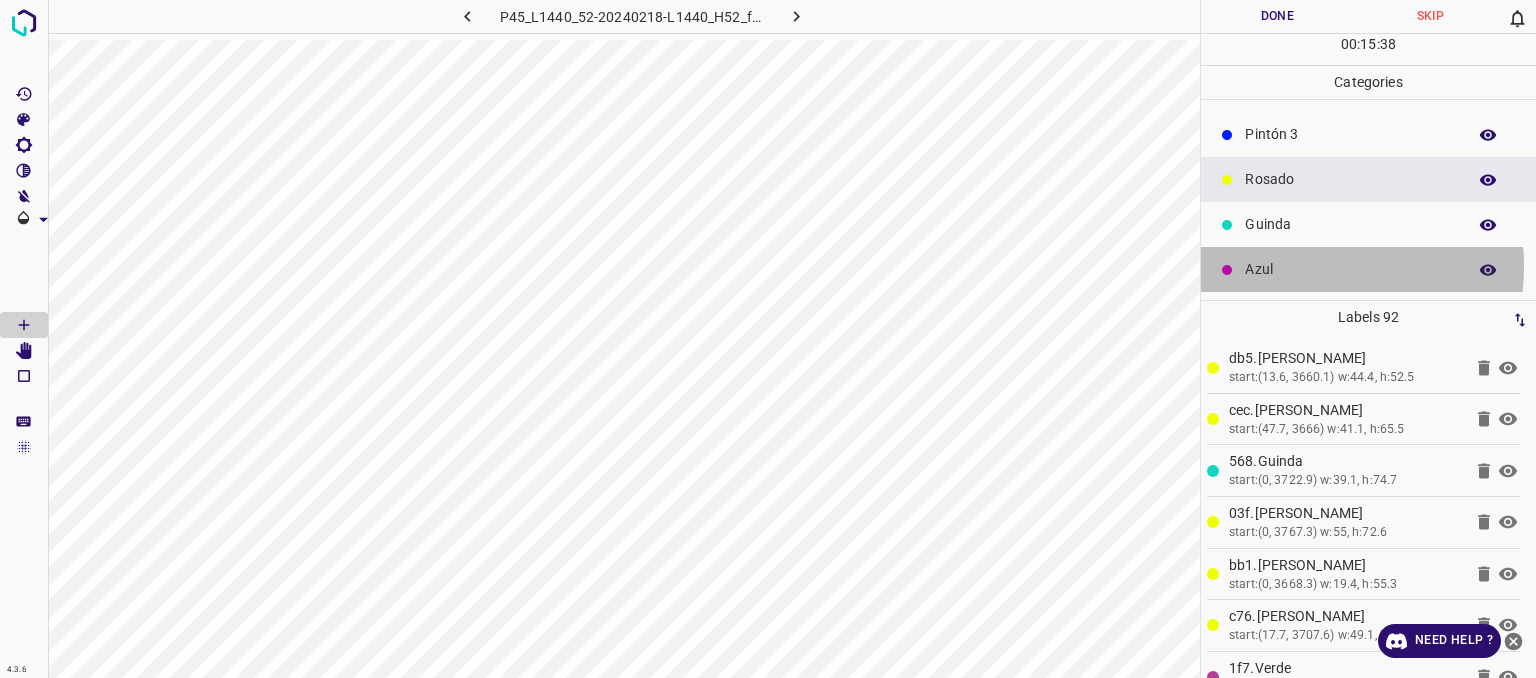 click on "Azul" at bounding box center (1350, 269) 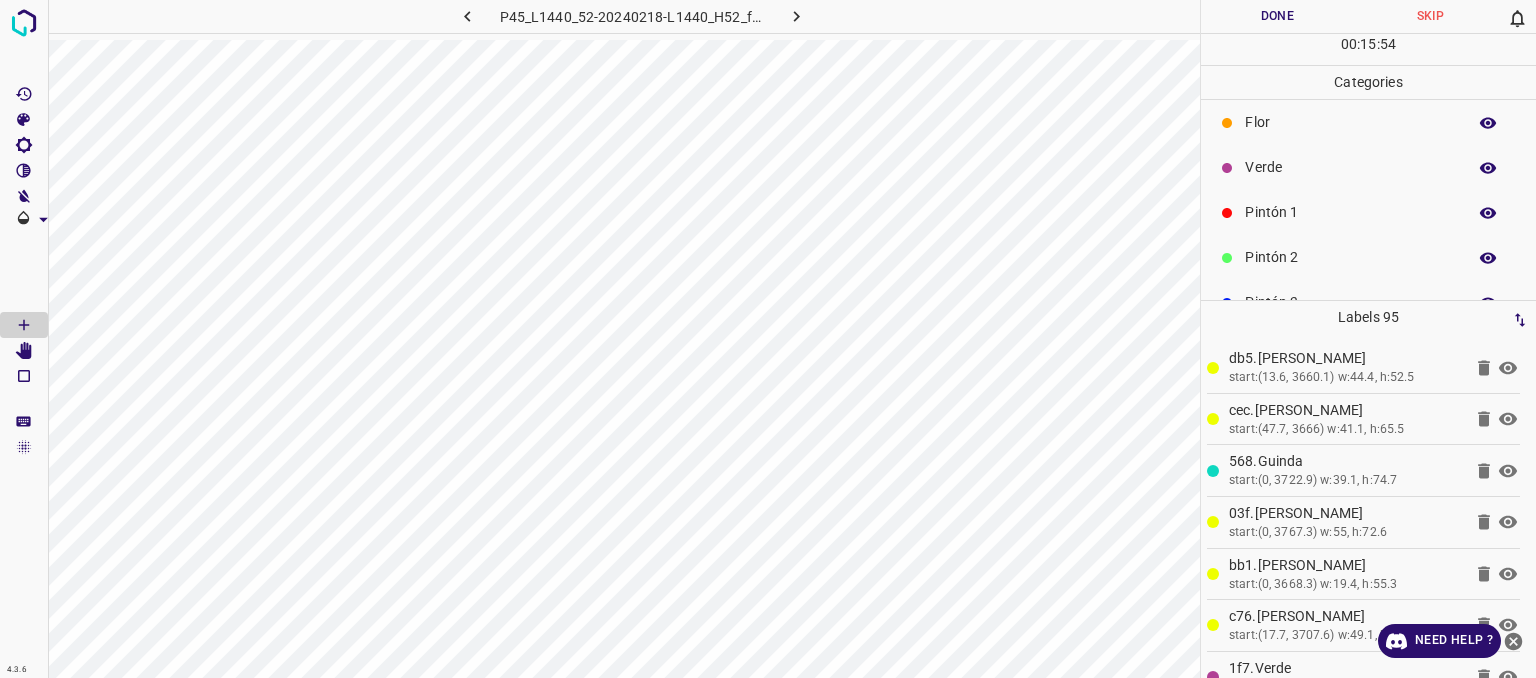 scroll, scrollTop: 0, scrollLeft: 0, axis: both 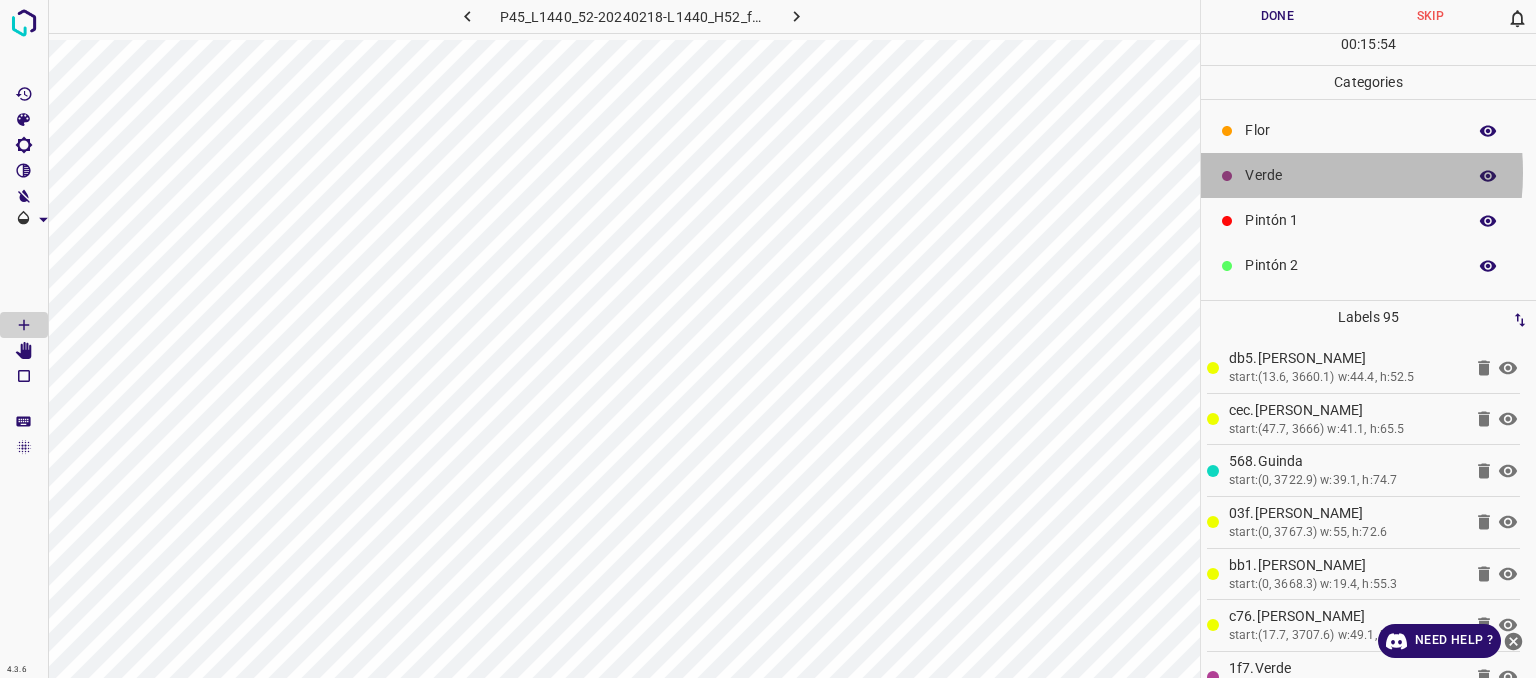 drag, startPoint x: 1266, startPoint y: 172, endPoint x: 1205, endPoint y: 236, distance: 88.4138 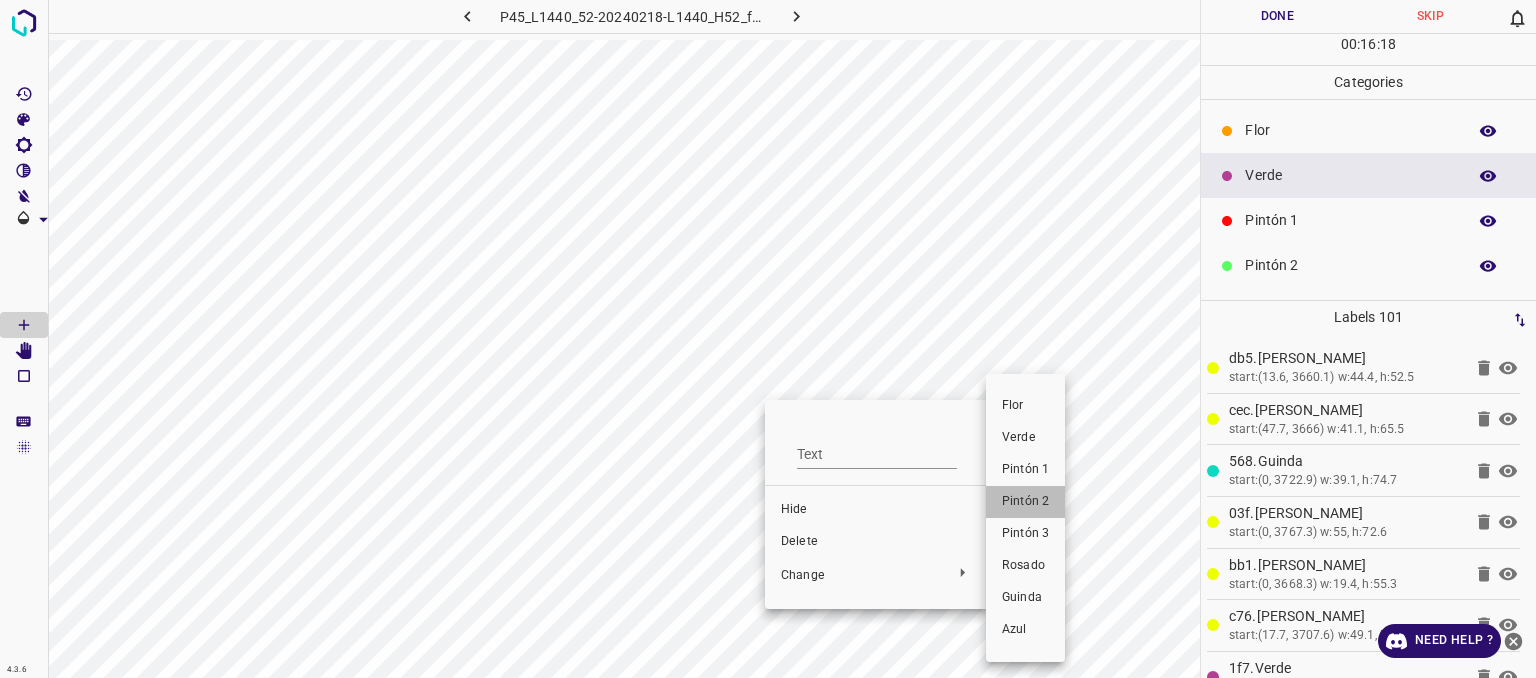 click on "Pintón 2" at bounding box center (1025, 502) 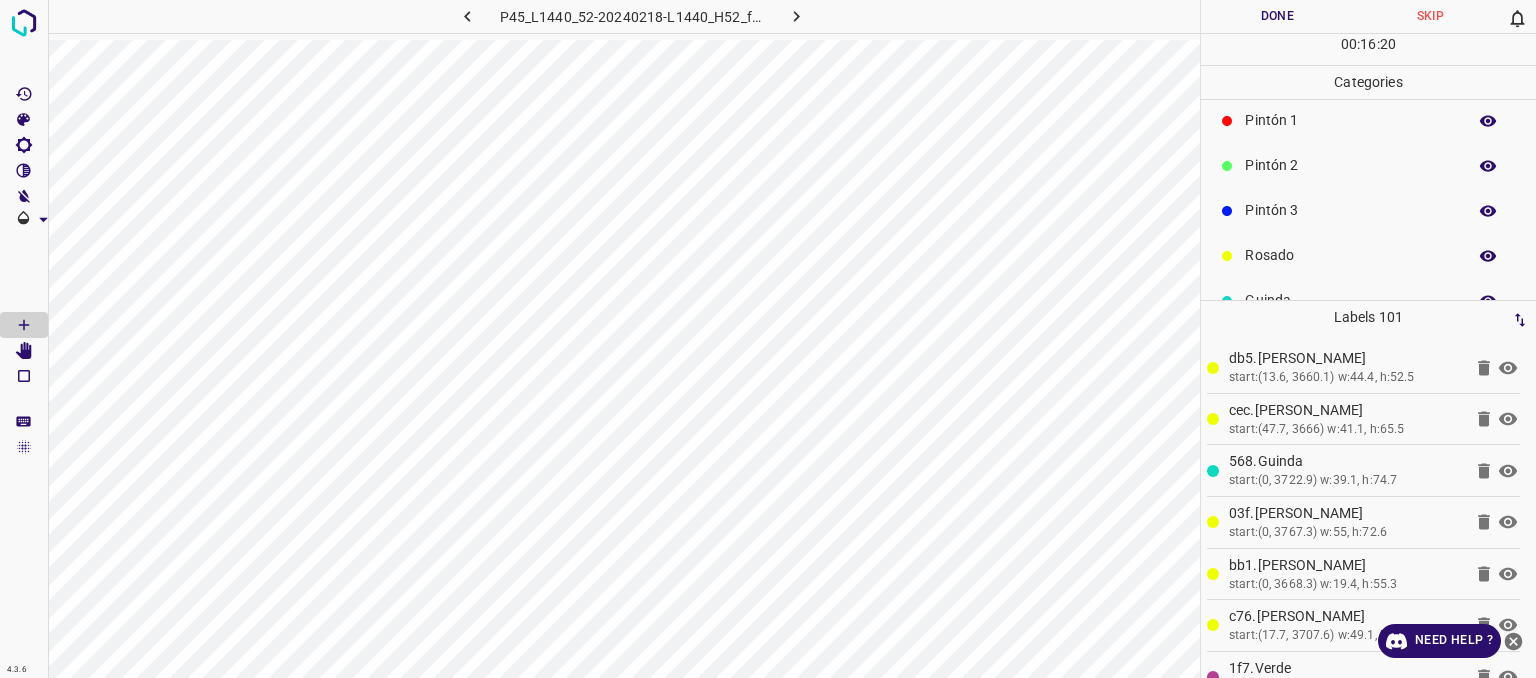 scroll, scrollTop: 176, scrollLeft: 0, axis: vertical 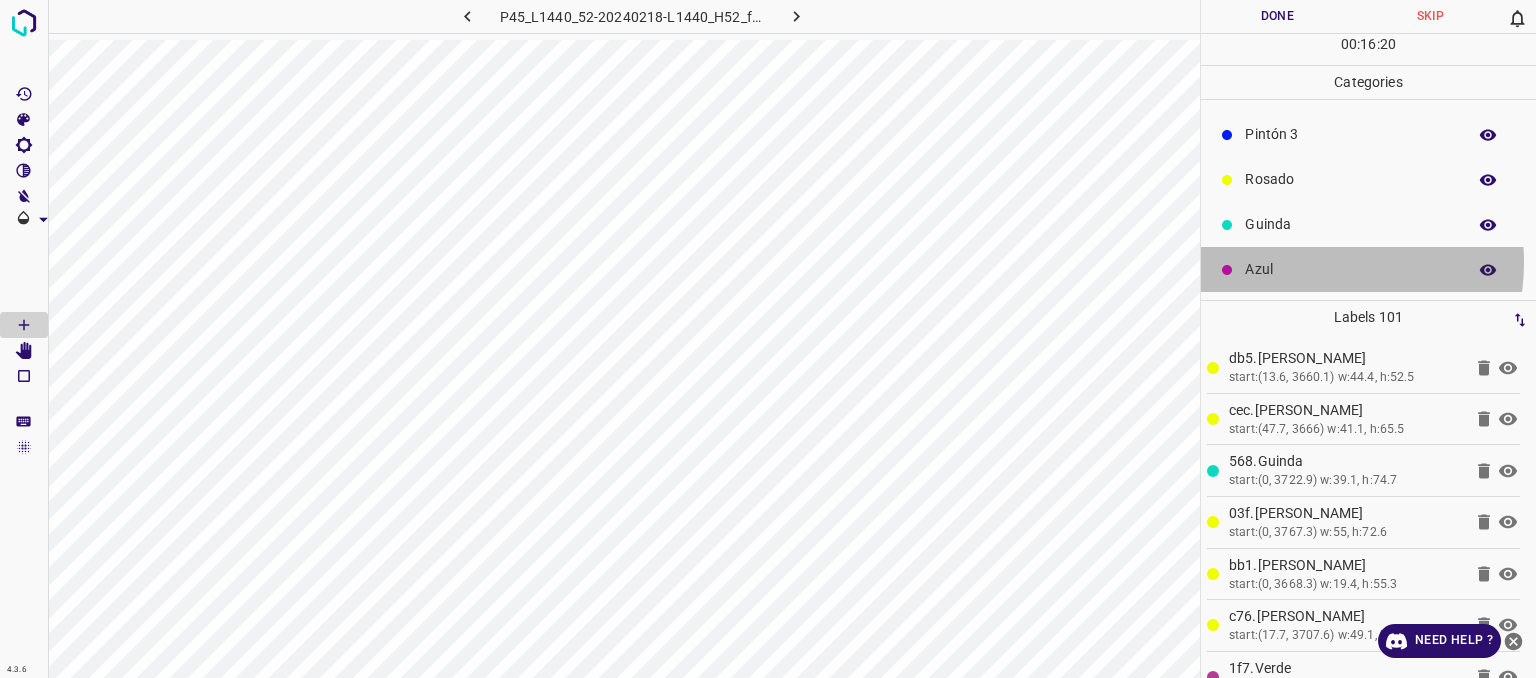 click on "Azul" at bounding box center [1350, 269] 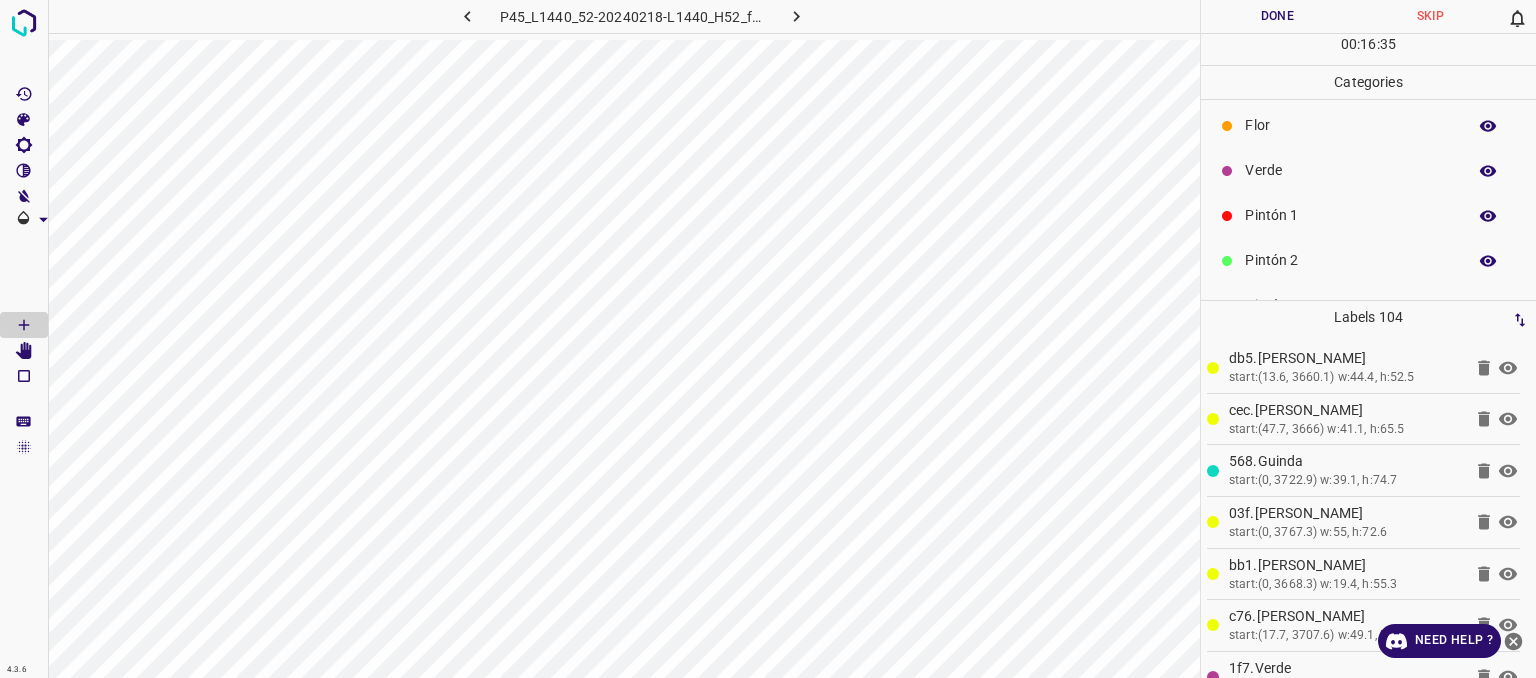 scroll, scrollTop: 0, scrollLeft: 0, axis: both 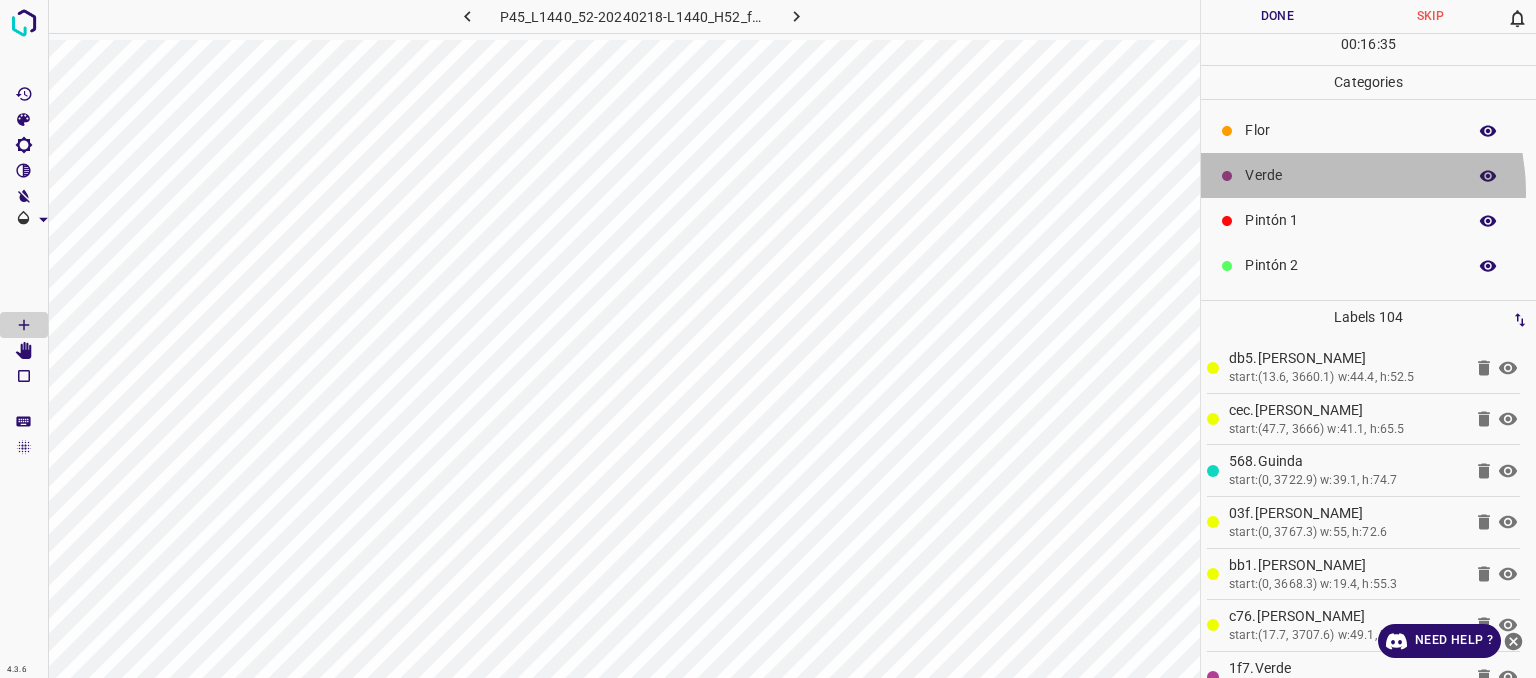 click on "Verde" at bounding box center (1368, 175) 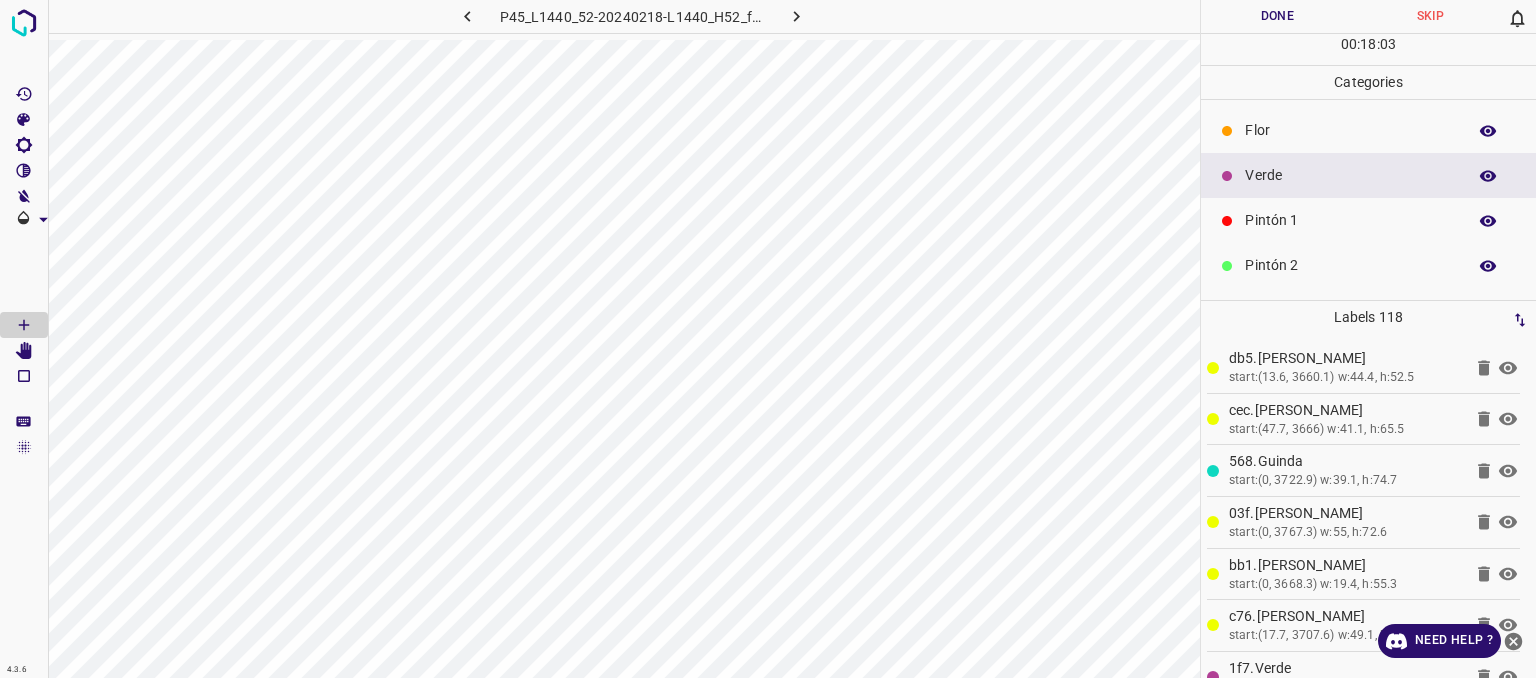 click on "Pintón 1" at bounding box center [1350, 220] 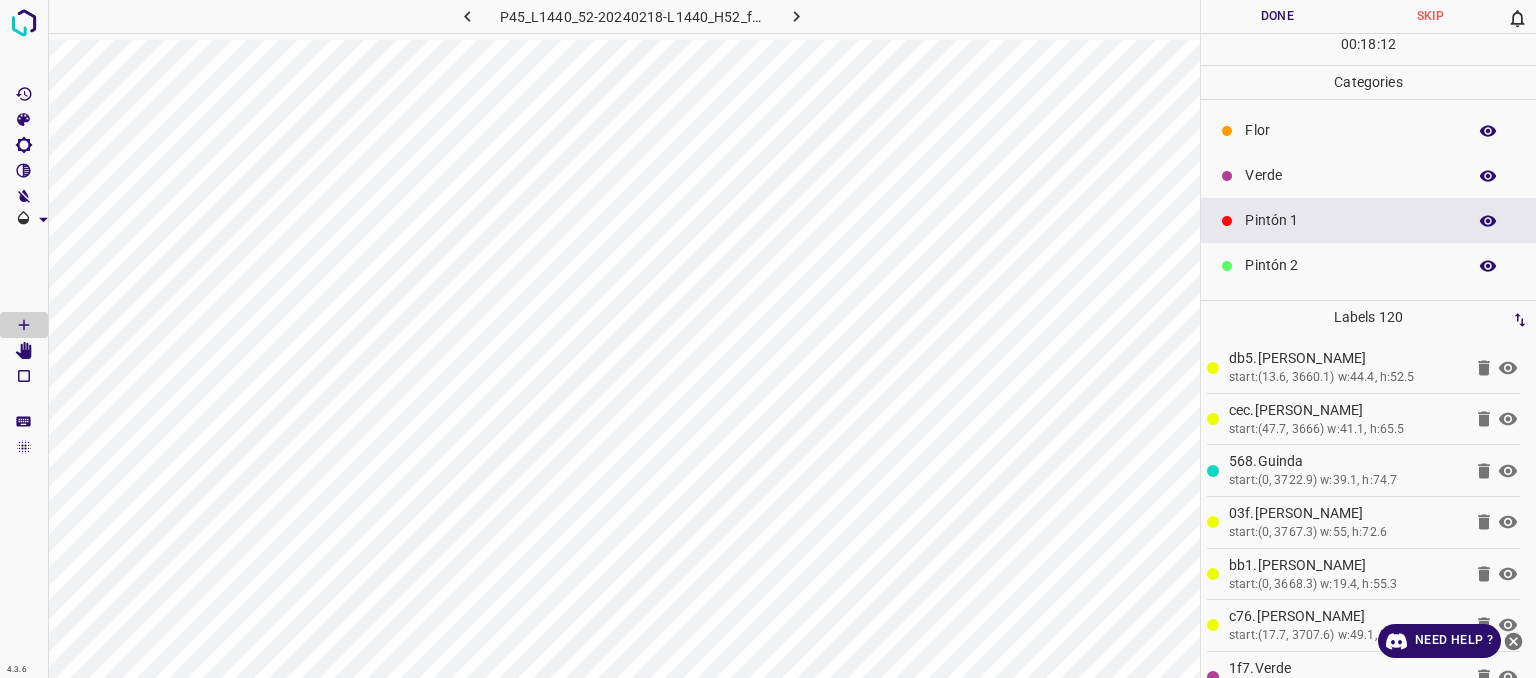 click on "Verde" at bounding box center [1350, 175] 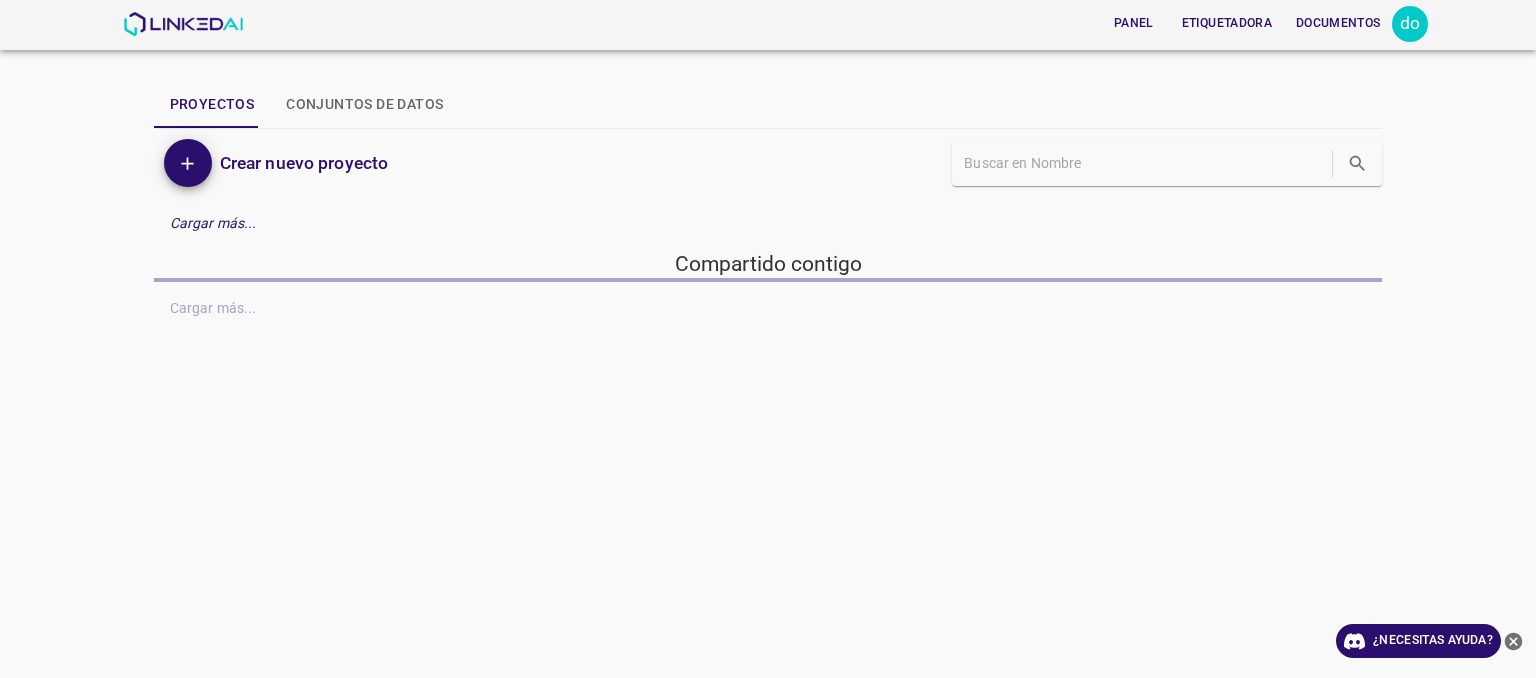 scroll, scrollTop: 0, scrollLeft: 0, axis: both 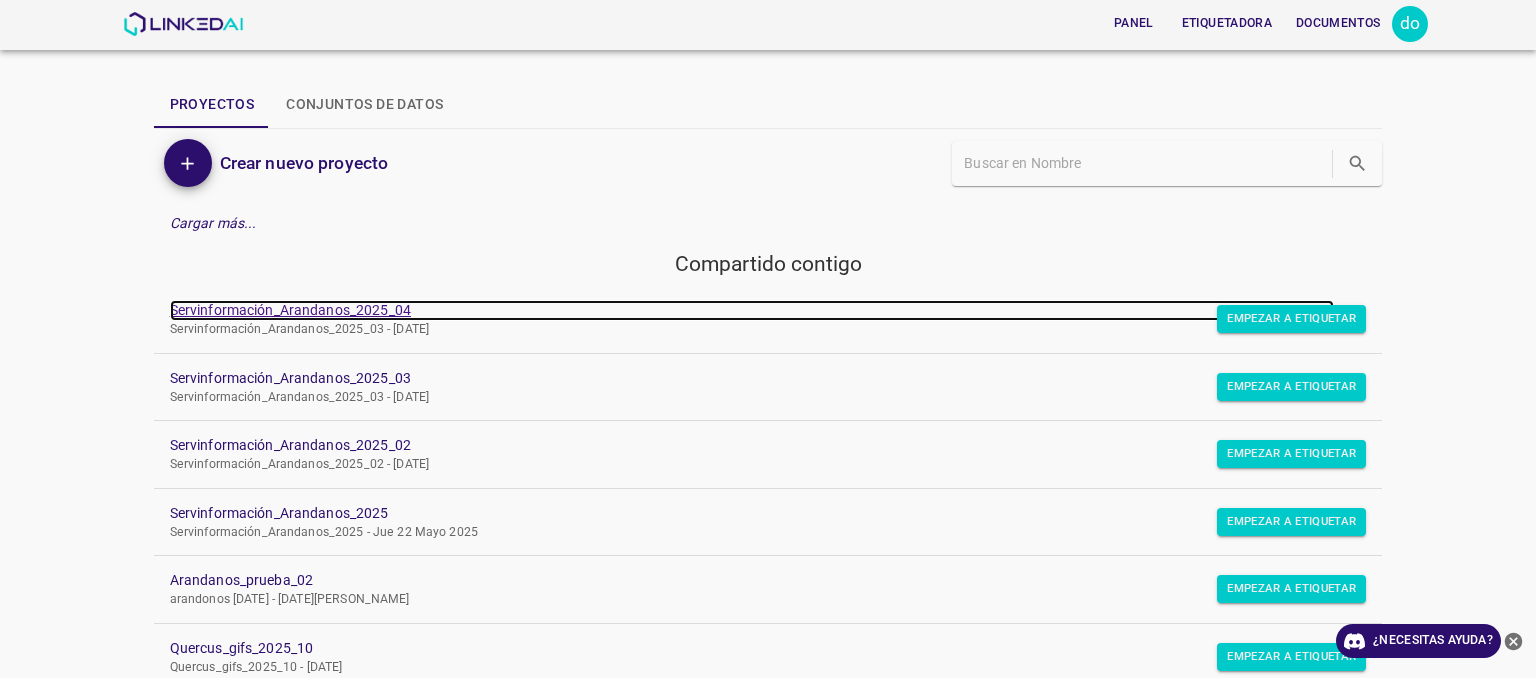 click on "Servinformación_Arandanos_2025_04" at bounding box center [290, 310] 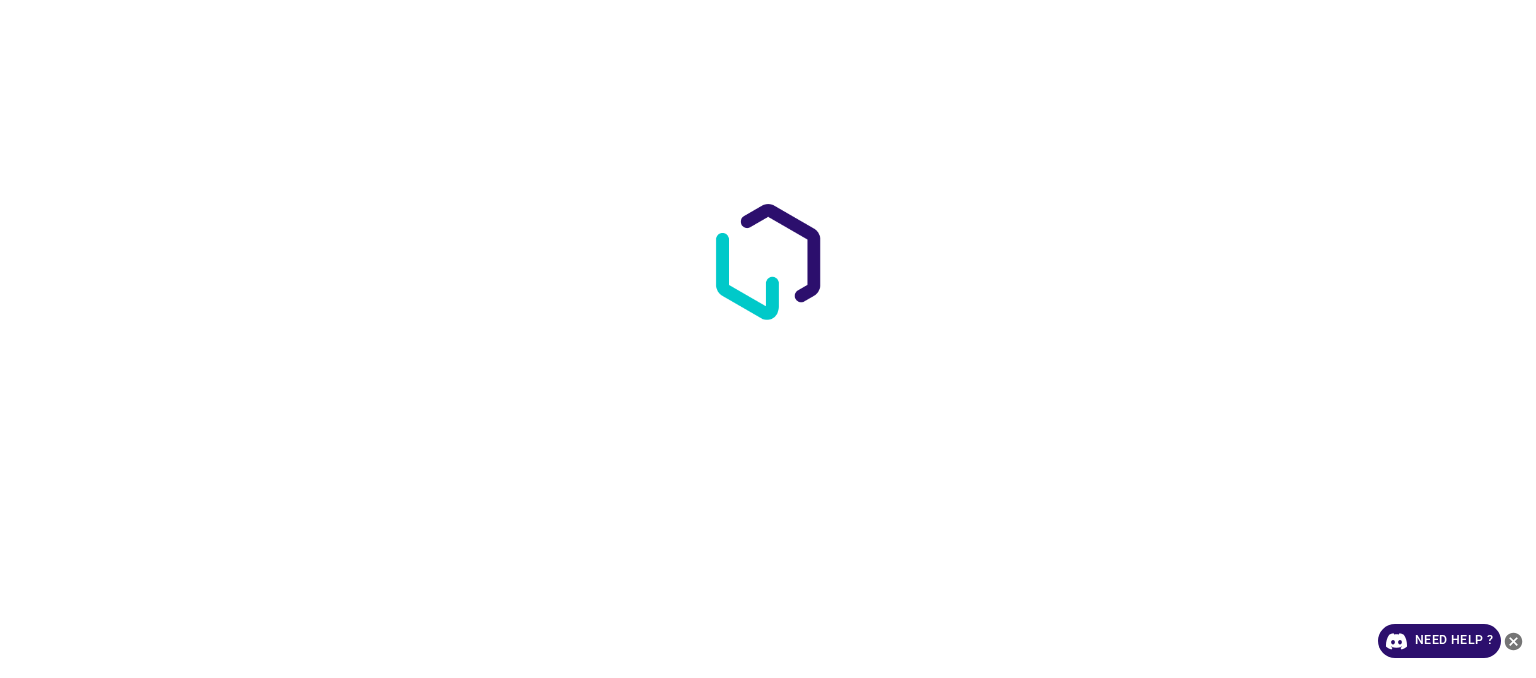 scroll, scrollTop: 0, scrollLeft: 0, axis: both 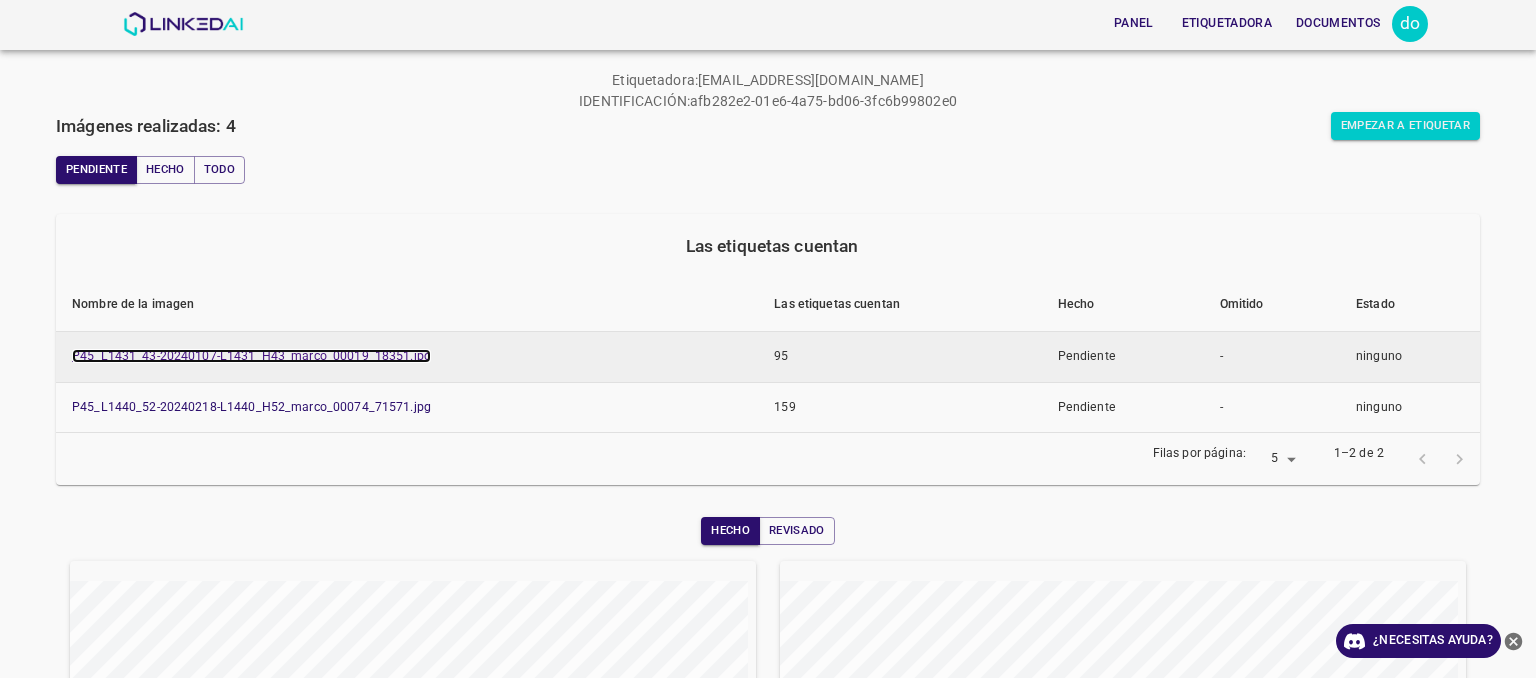 click on "P45_L1431_43-20240107-L1431_H43_marco_00019_18351.jpg" at bounding box center (251, 356) 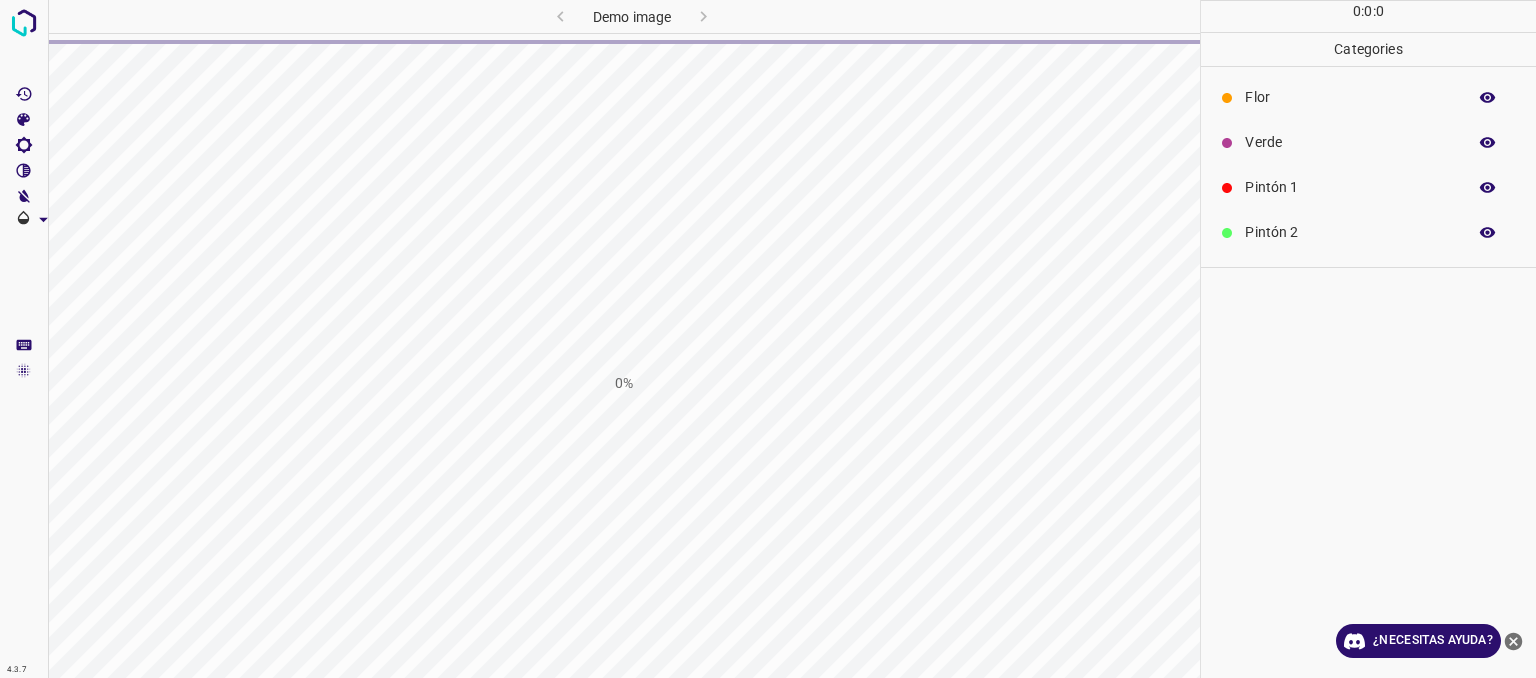 scroll, scrollTop: 0, scrollLeft: 0, axis: both 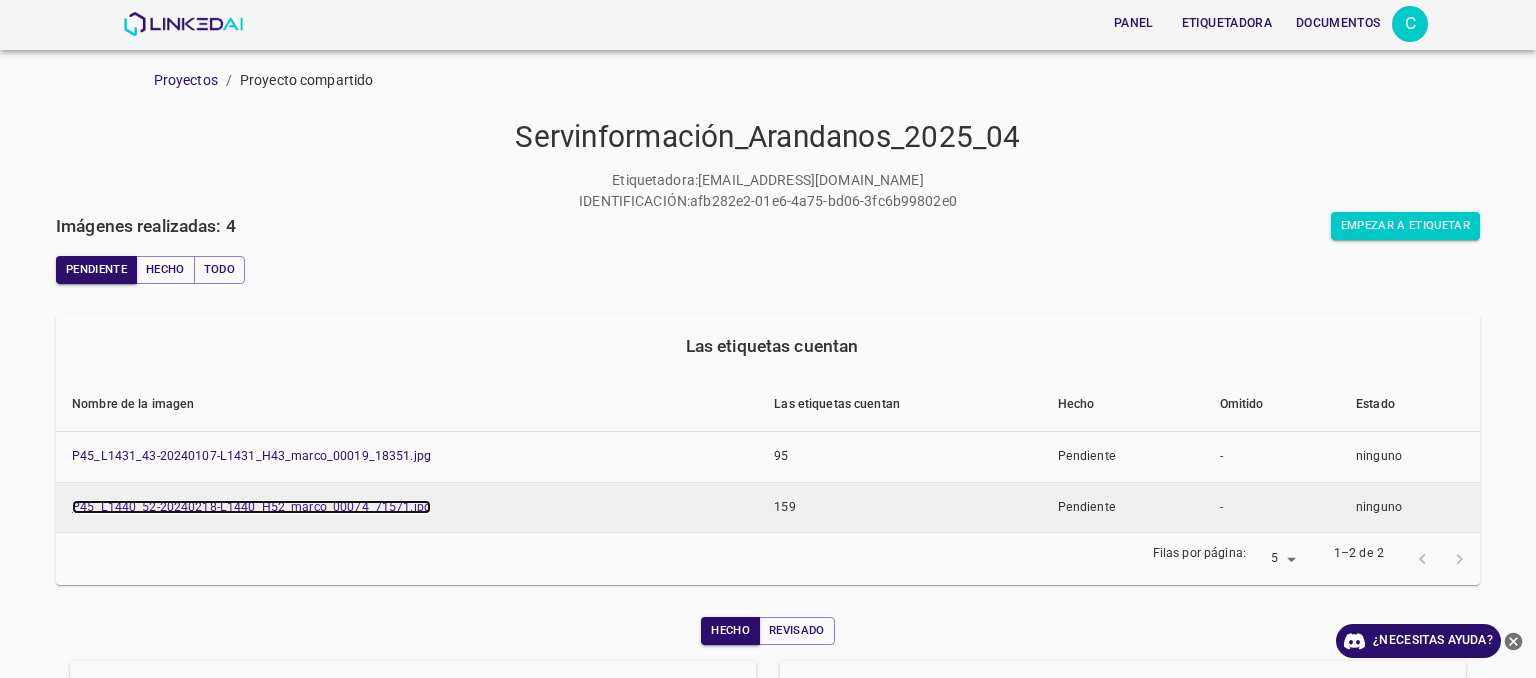 click on "P45_L1440_52-20240218-L1440_H52_marco_00074_71571.jpg" at bounding box center (251, 507) 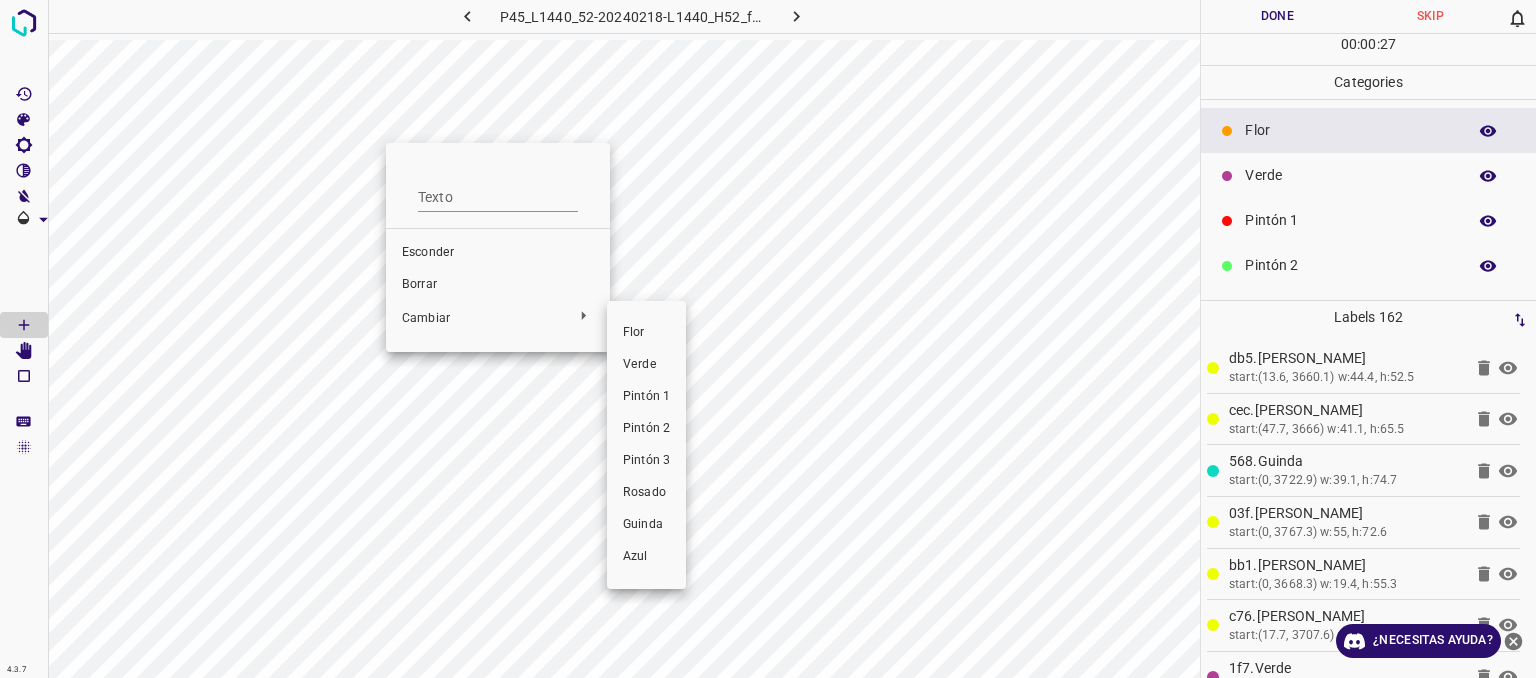drag, startPoint x: 640, startPoint y: 333, endPoint x: 444, endPoint y: 287, distance: 201.3256 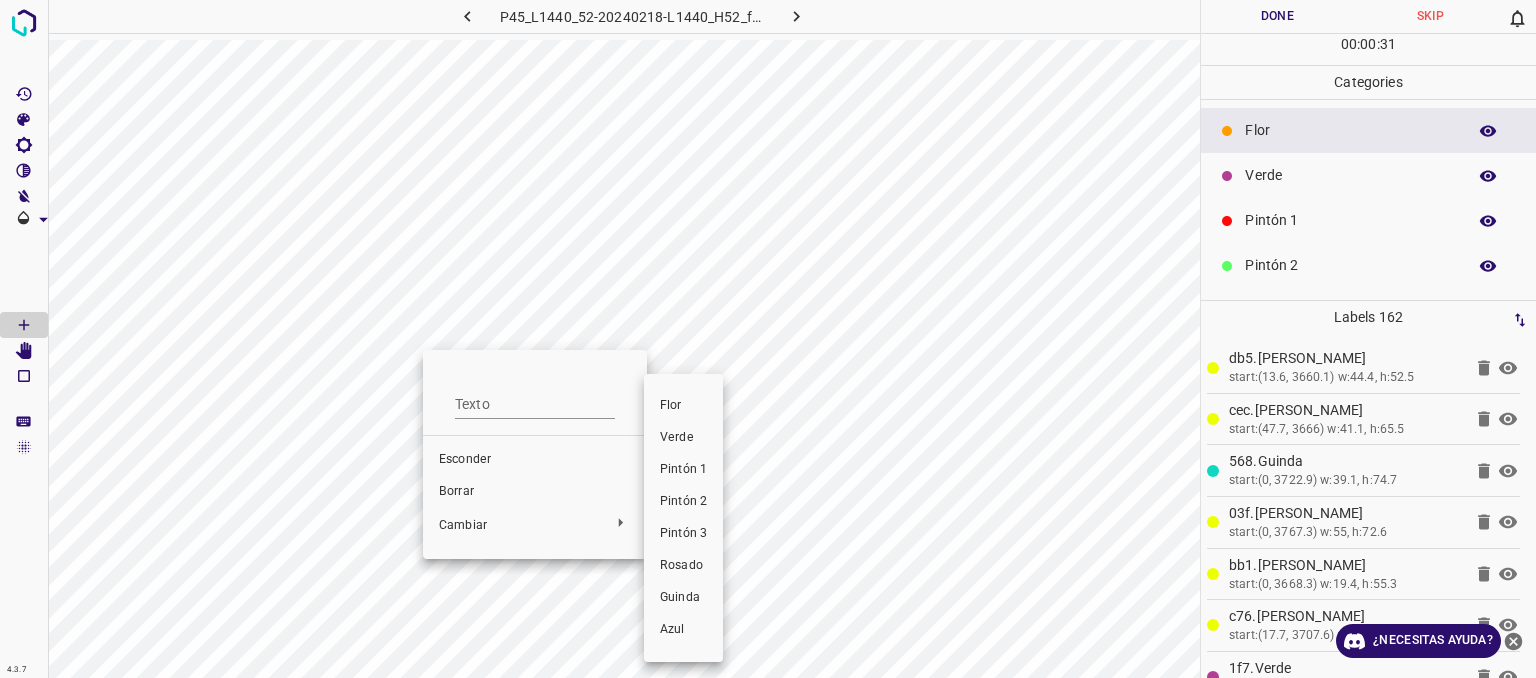 click on "Verde" at bounding box center (677, 437) 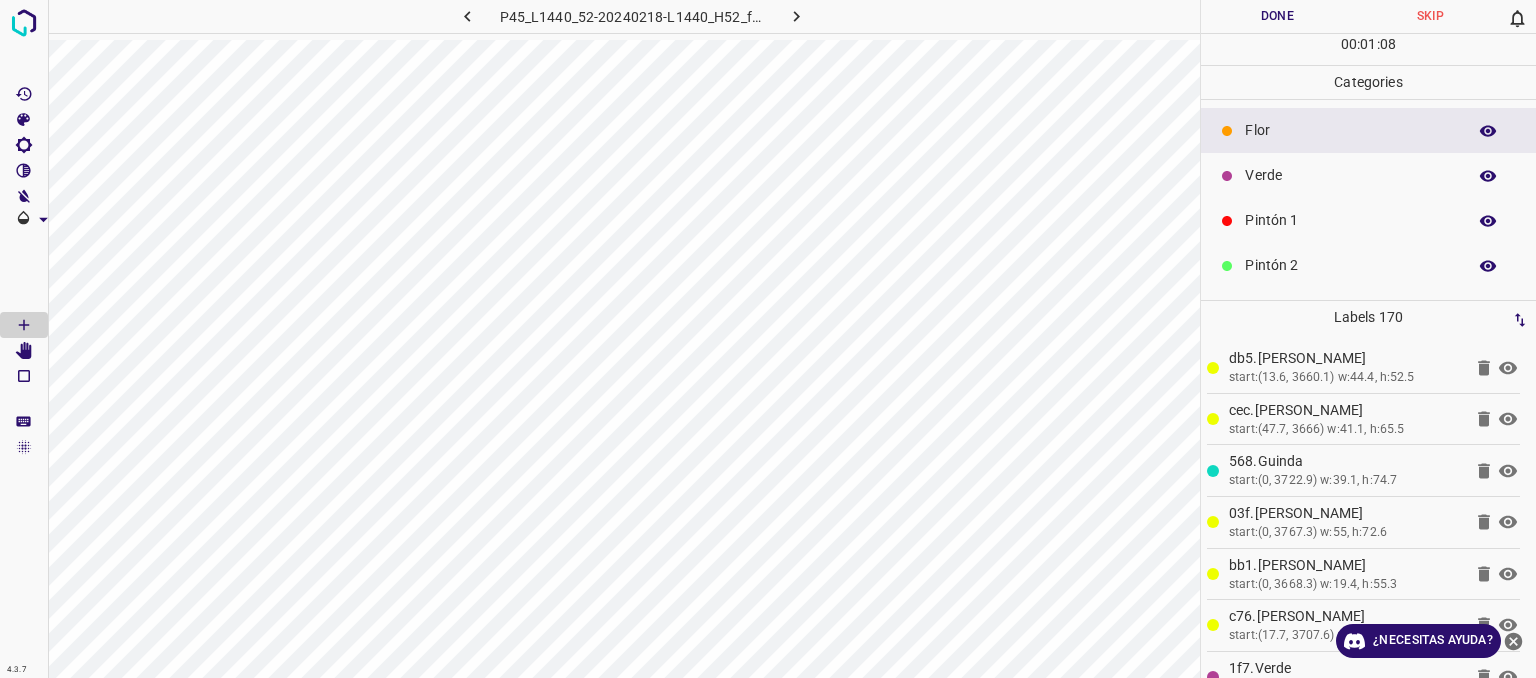 click on "Verde" at bounding box center [1350, 175] 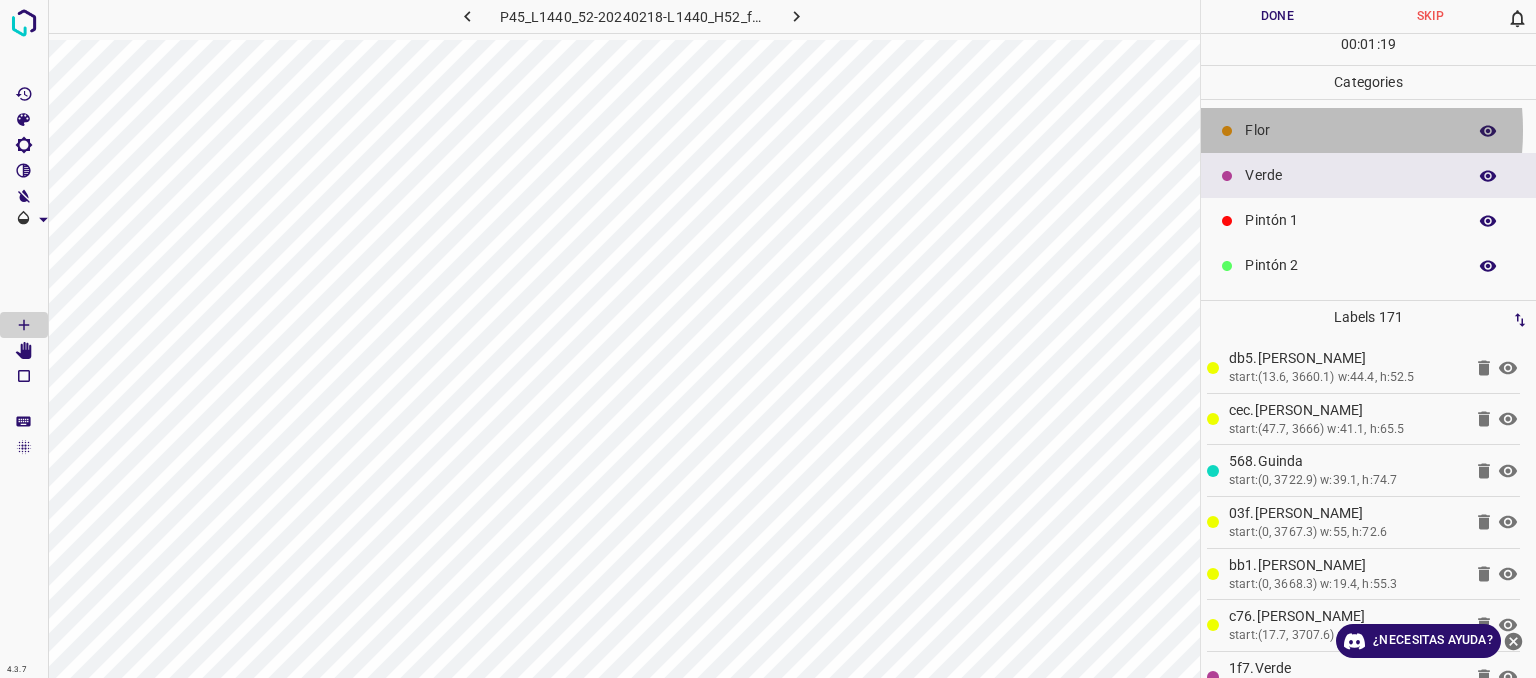 click on "Flor" at bounding box center (1350, 130) 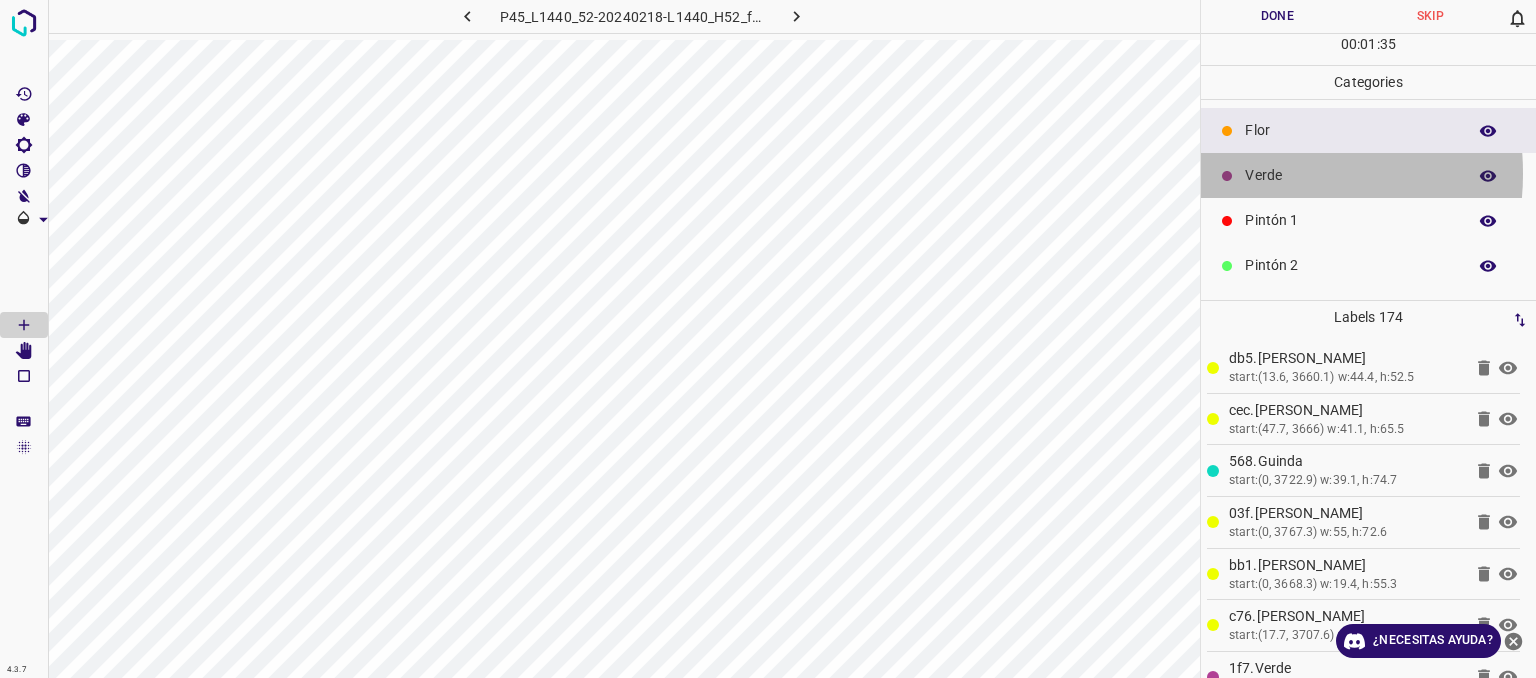 click on "Verde" at bounding box center (1350, 175) 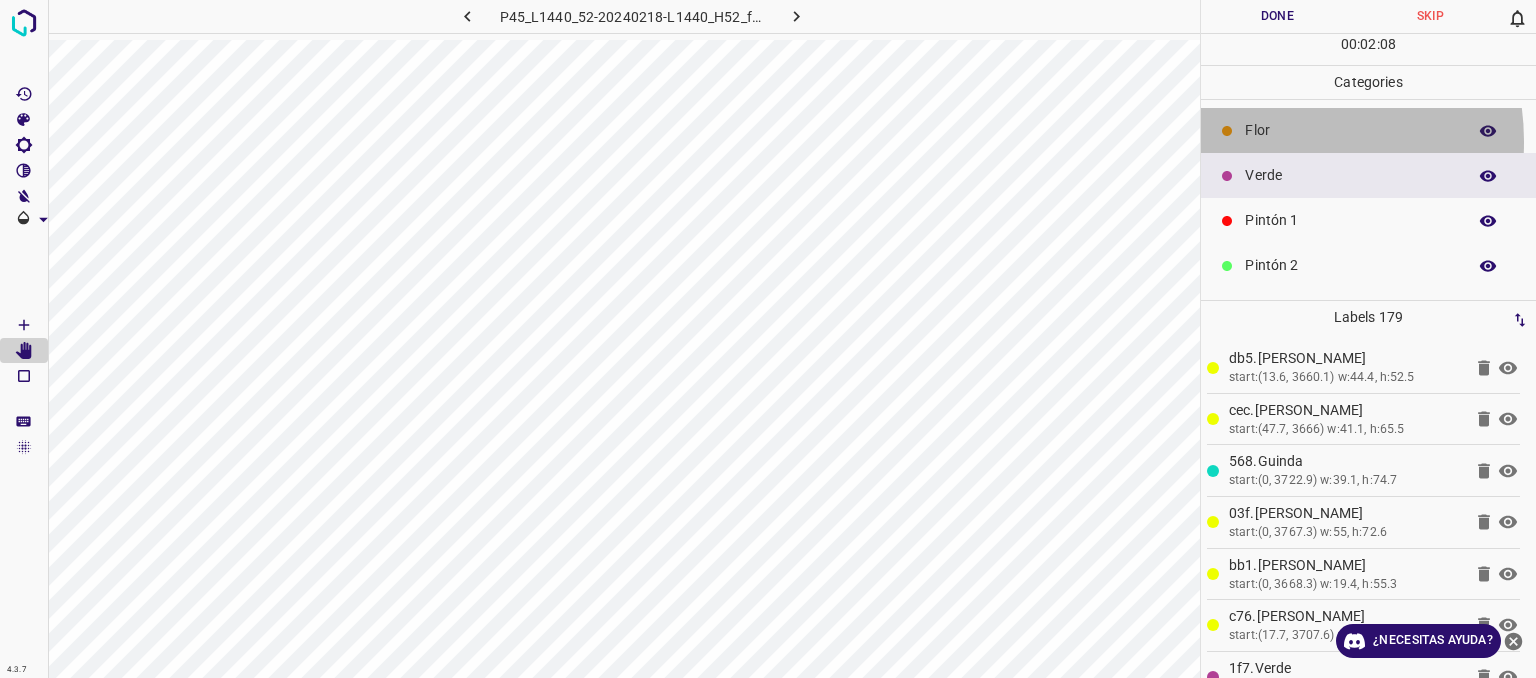 click on "Flor" at bounding box center [1368, 130] 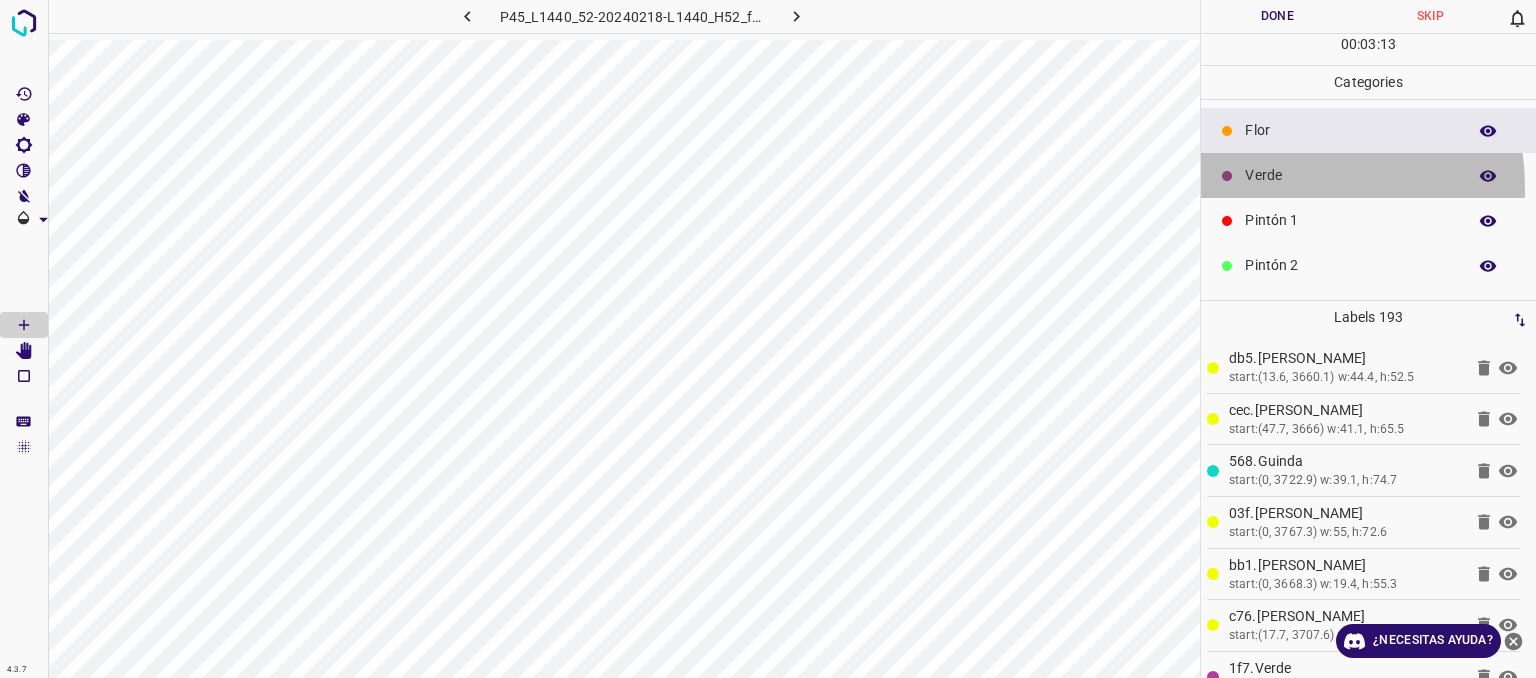 click on "Verde" at bounding box center [1368, 175] 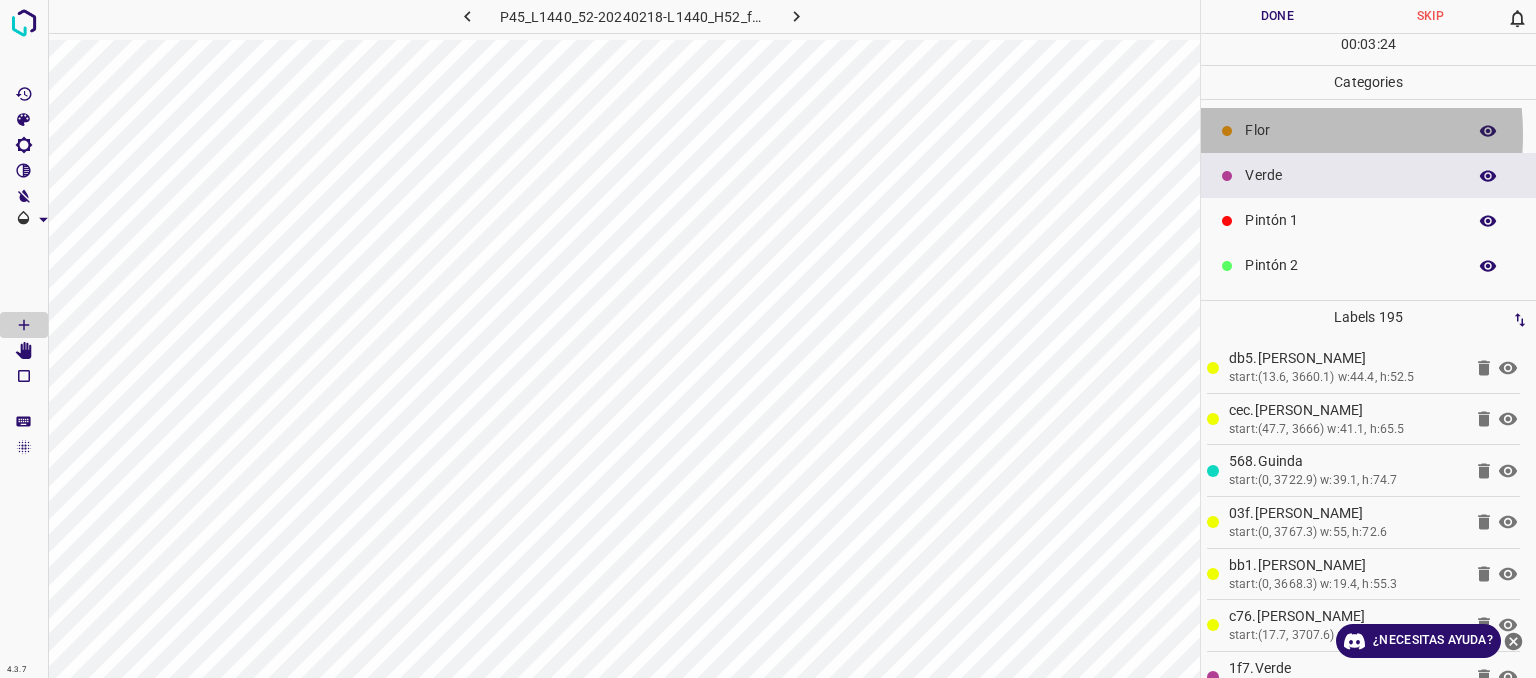 click on "Flor" at bounding box center (1350, 130) 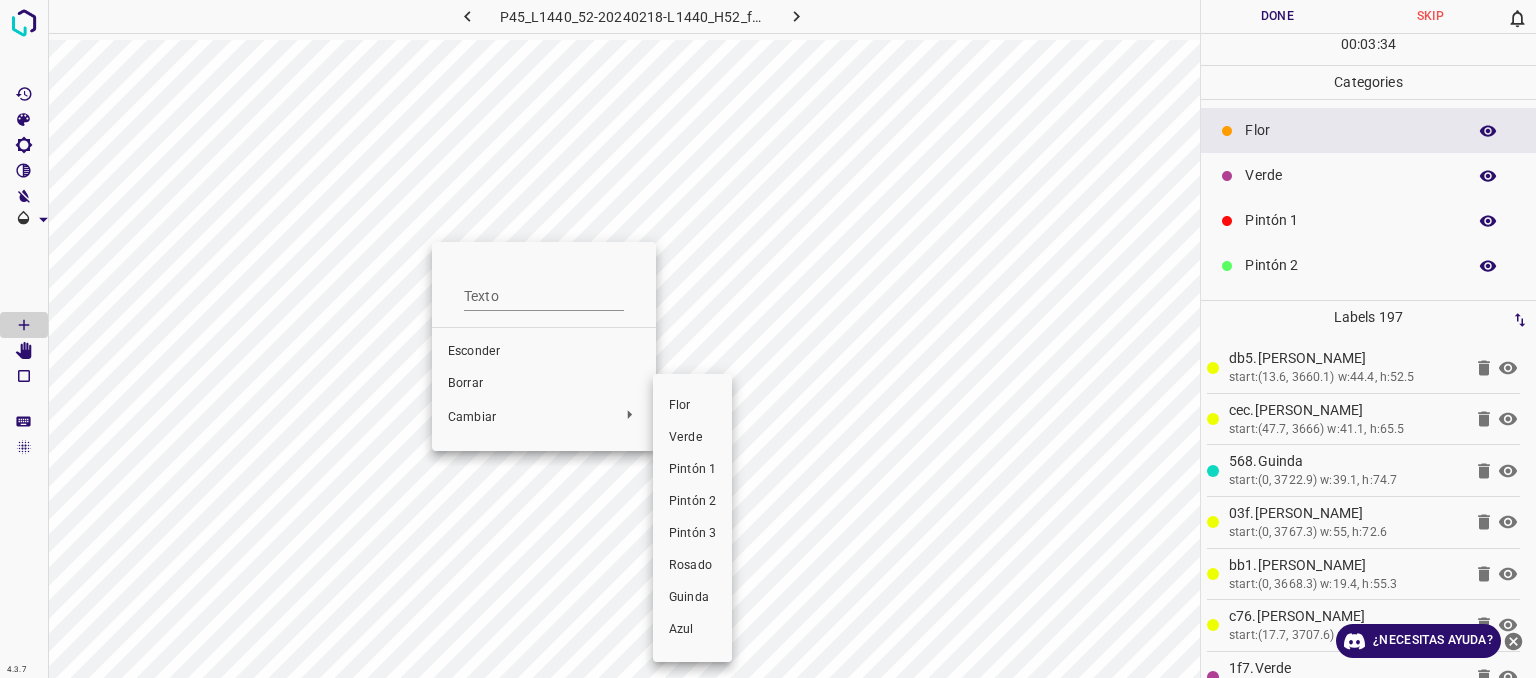 click on "Verde" at bounding box center [692, 438] 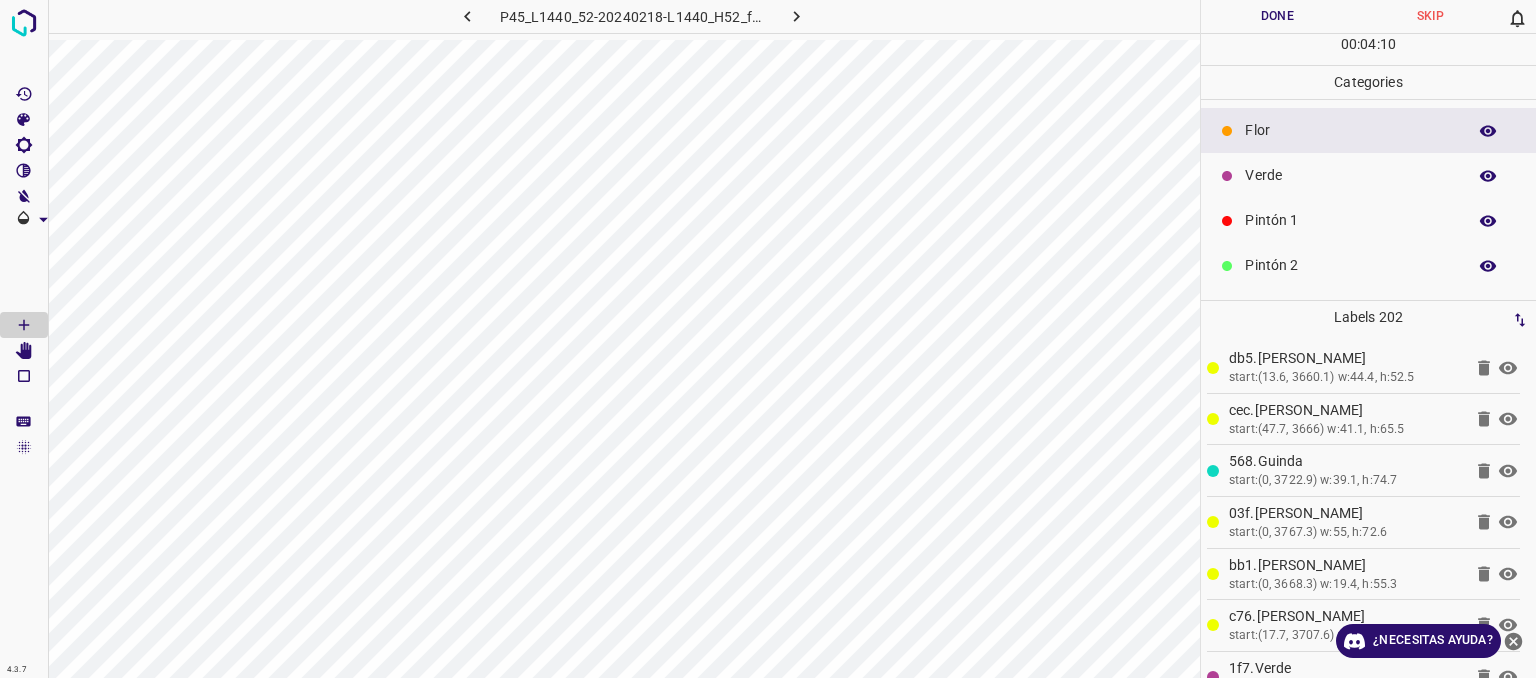 click on "Verde" at bounding box center [1350, 175] 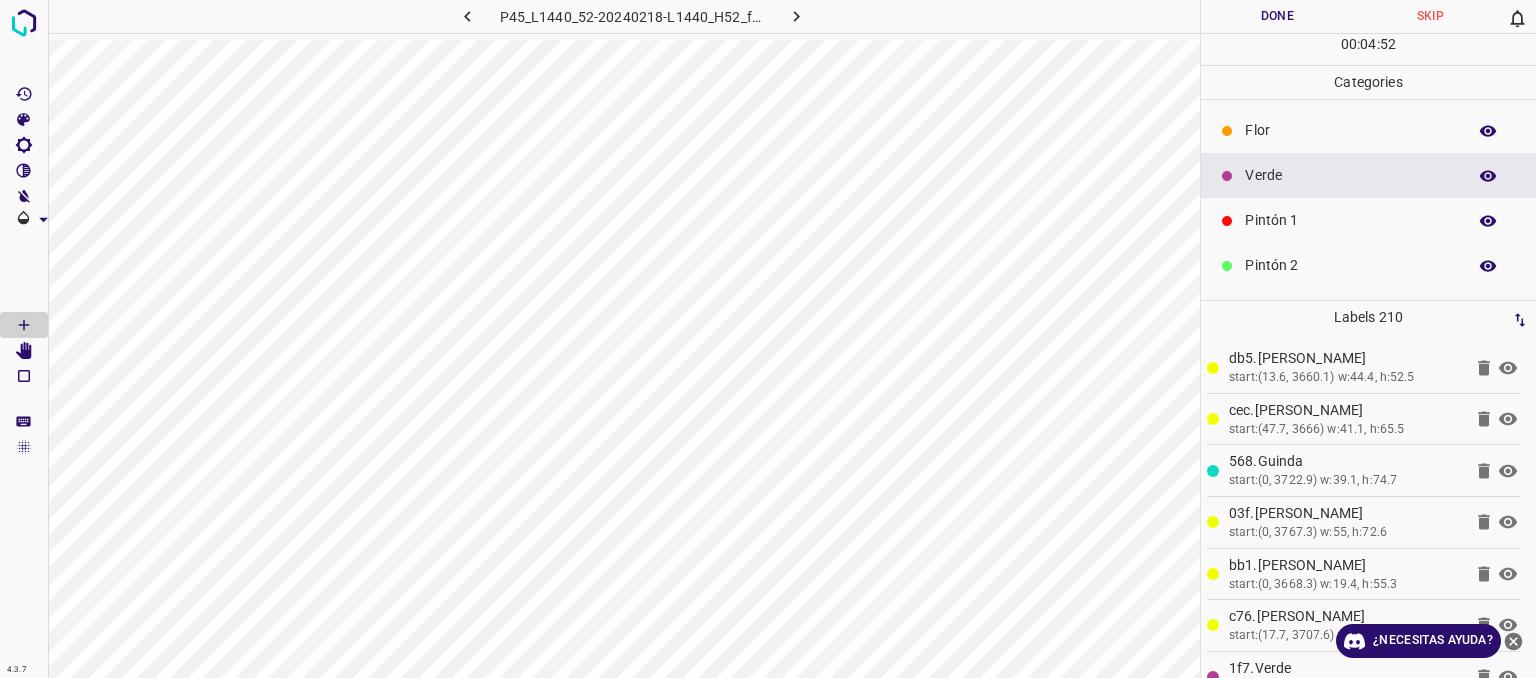 click on "Flor" at bounding box center (1350, 130) 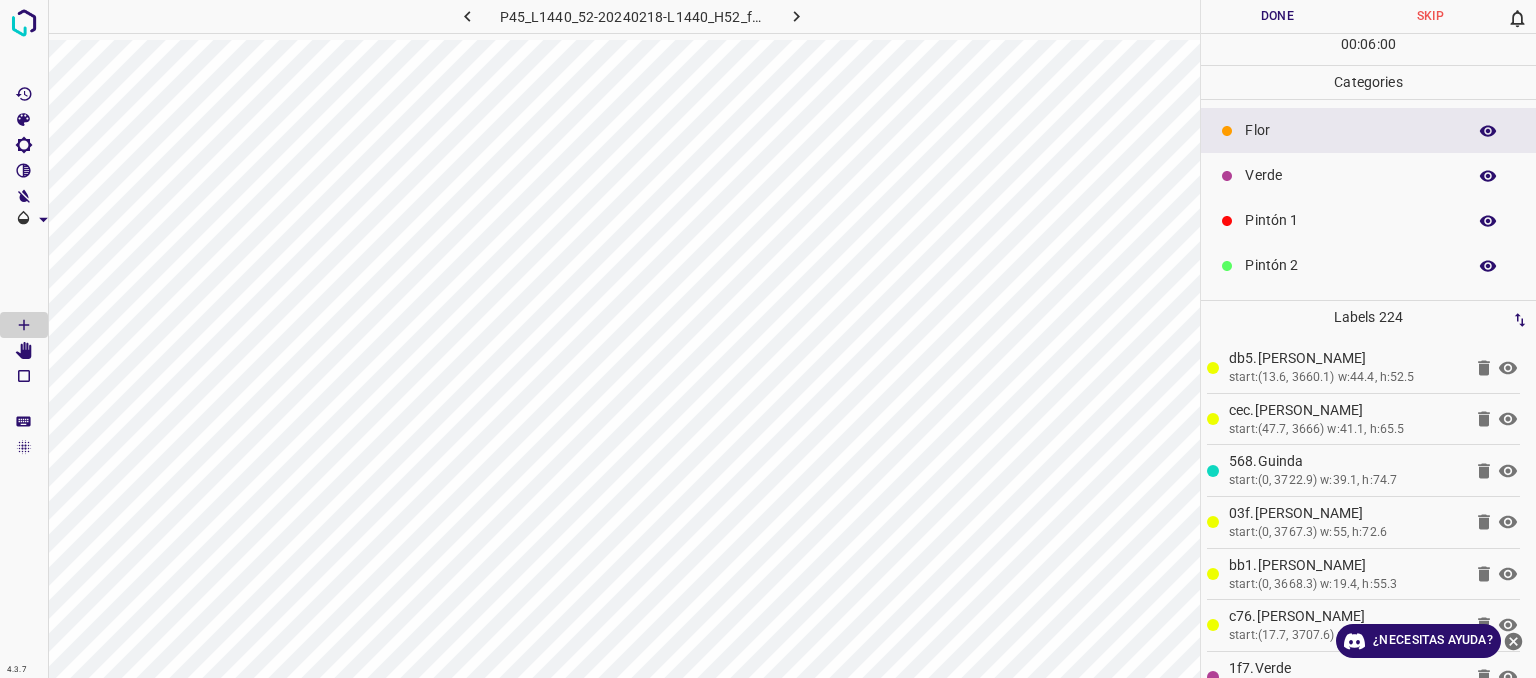 click on "Verde" at bounding box center [1350, 175] 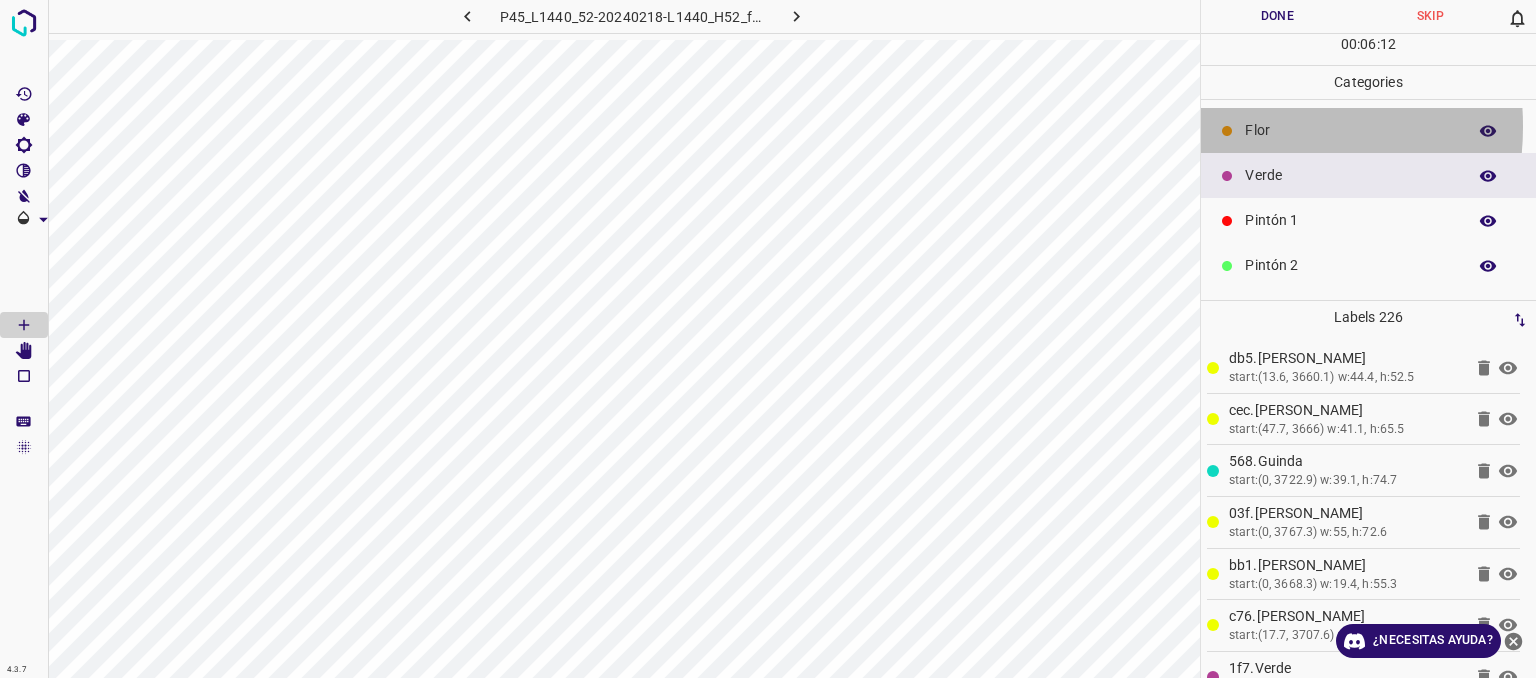 click on "Flor" at bounding box center (1368, 130) 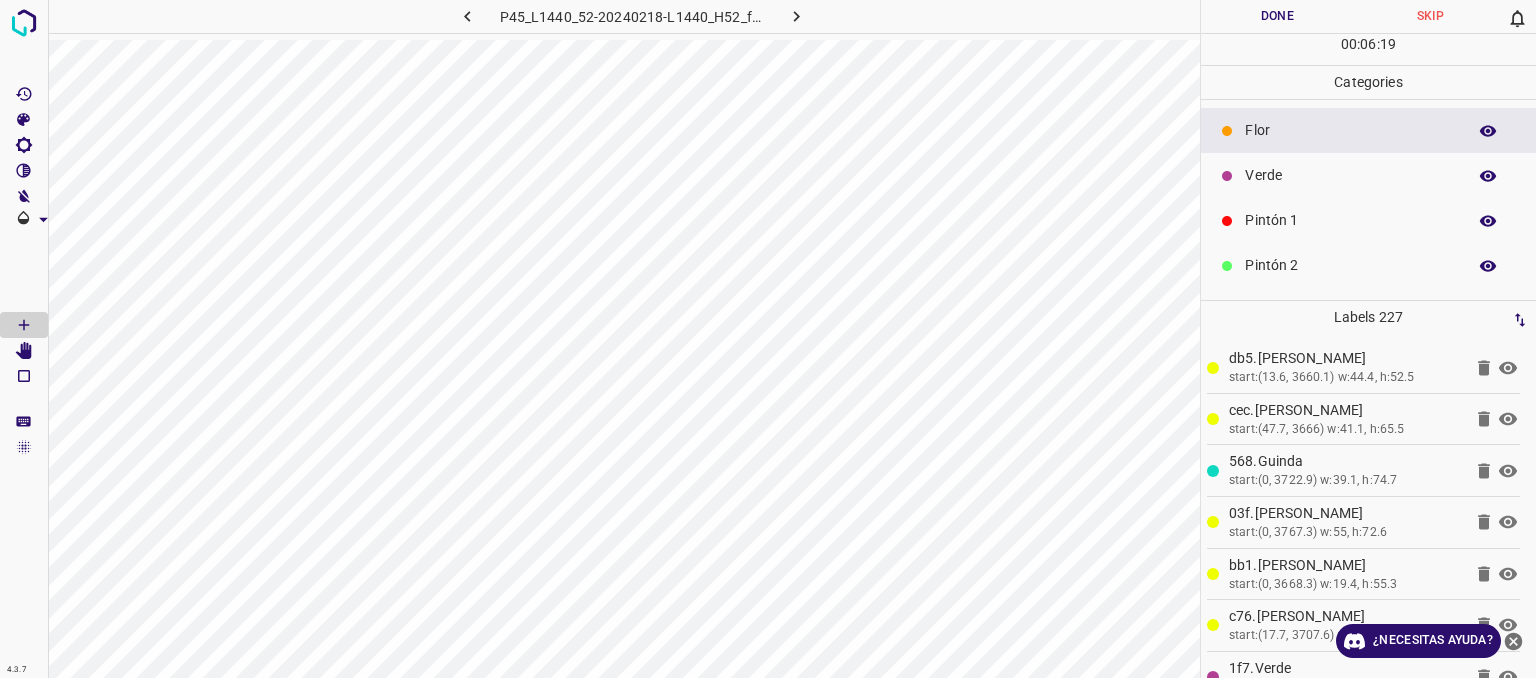 click on "Verde" at bounding box center (1350, 175) 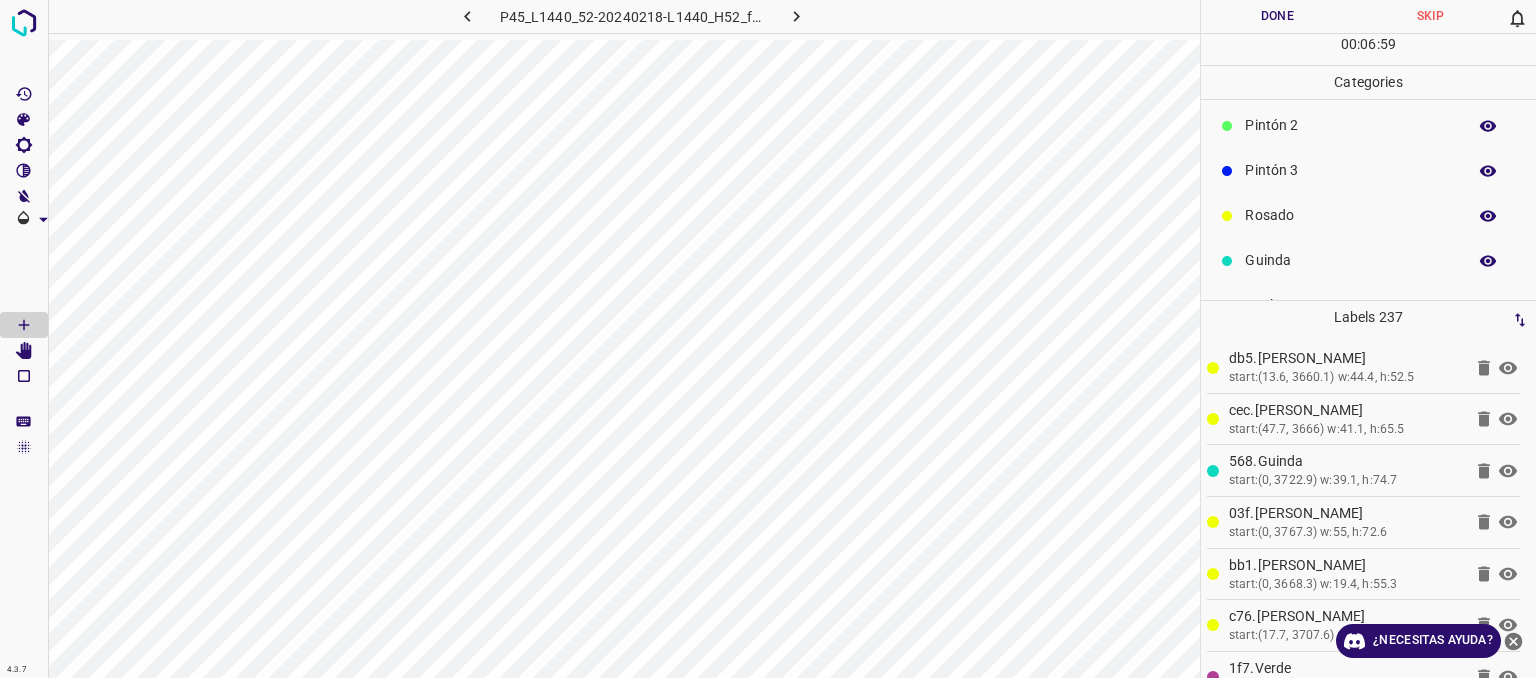 scroll, scrollTop: 176, scrollLeft: 0, axis: vertical 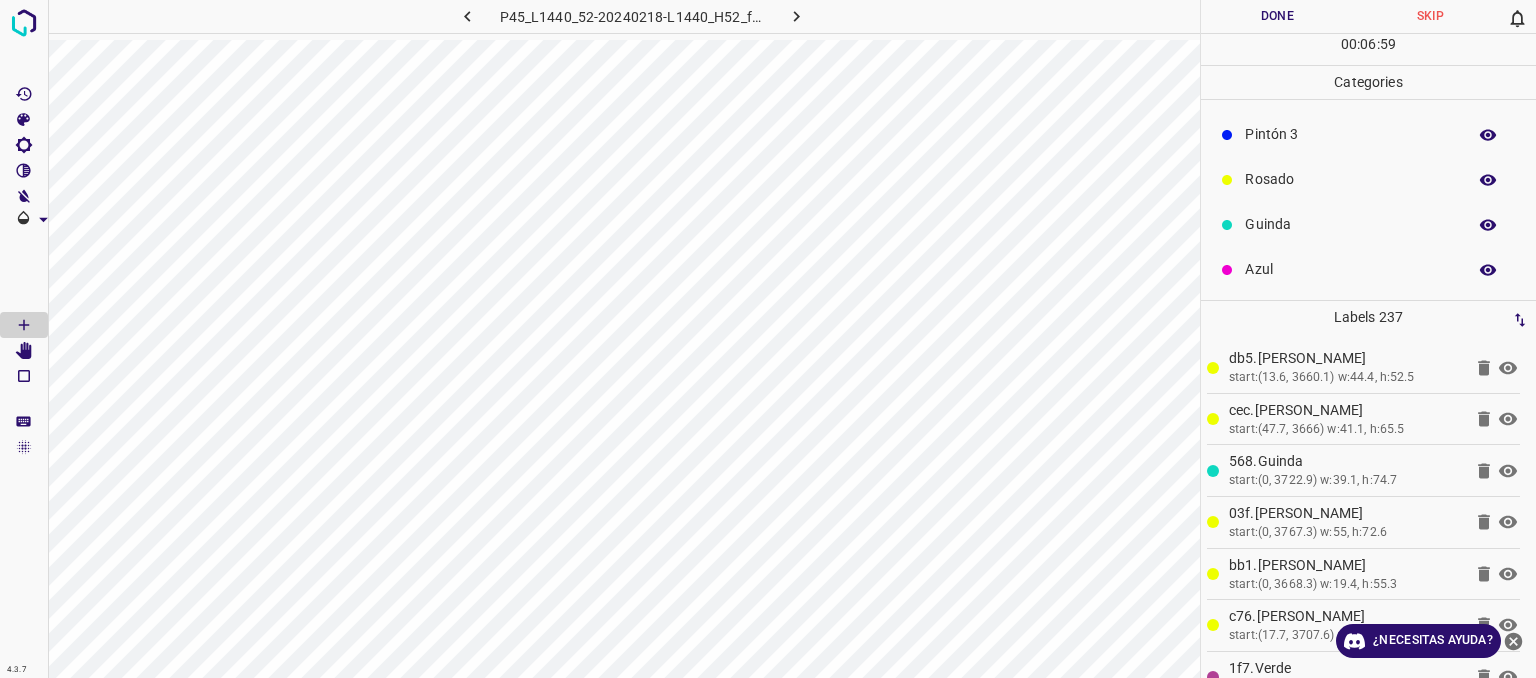 click on "Azul" at bounding box center (1368, 269) 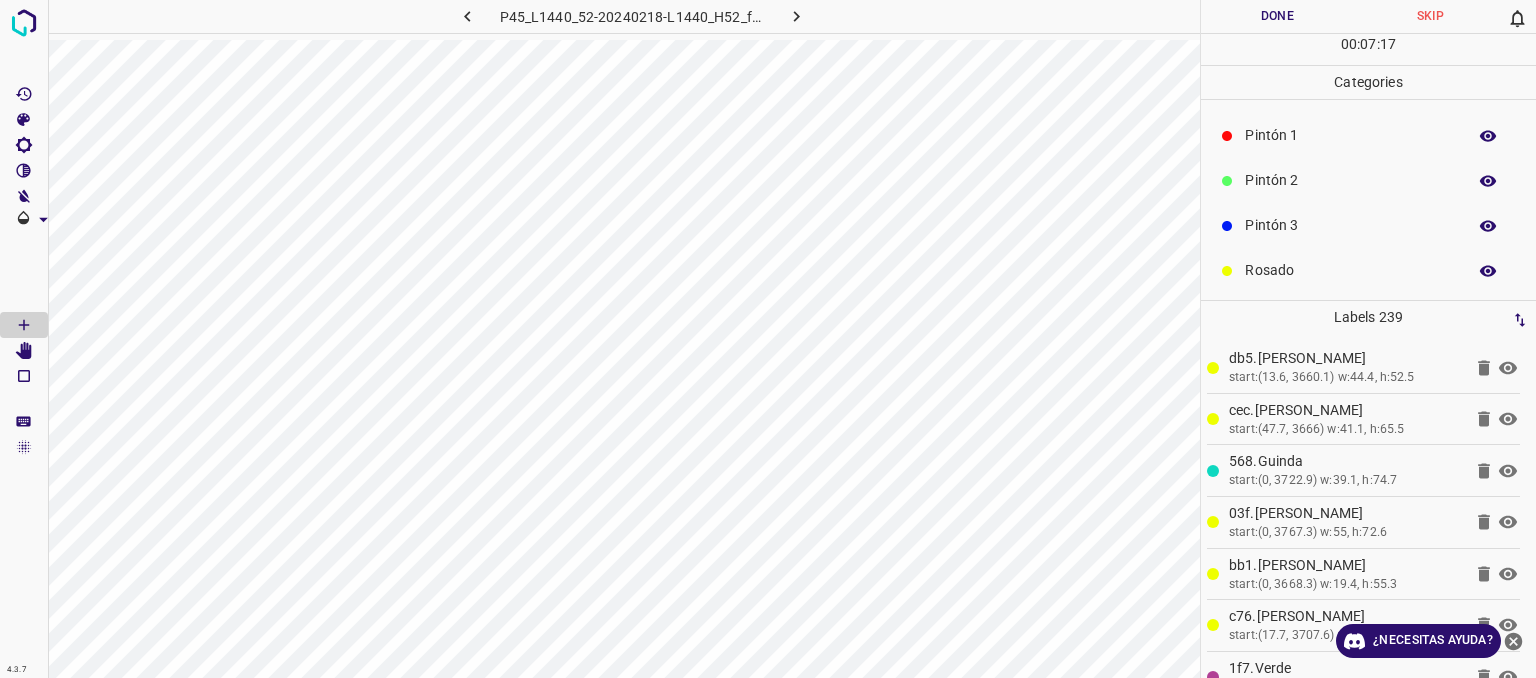 scroll, scrollTop: 0, scrollLeft: 0, axis: both 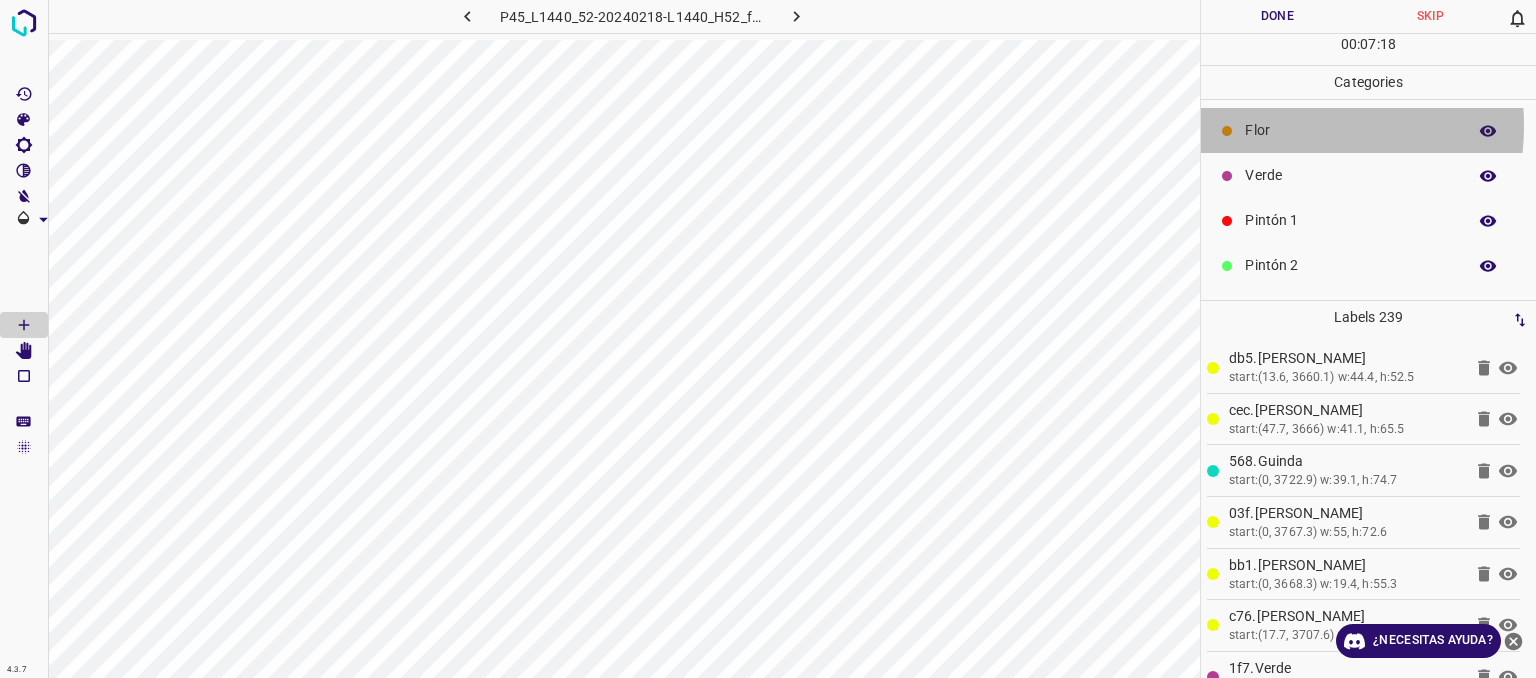 click on "Flor" at bounding box center (1350, 130) 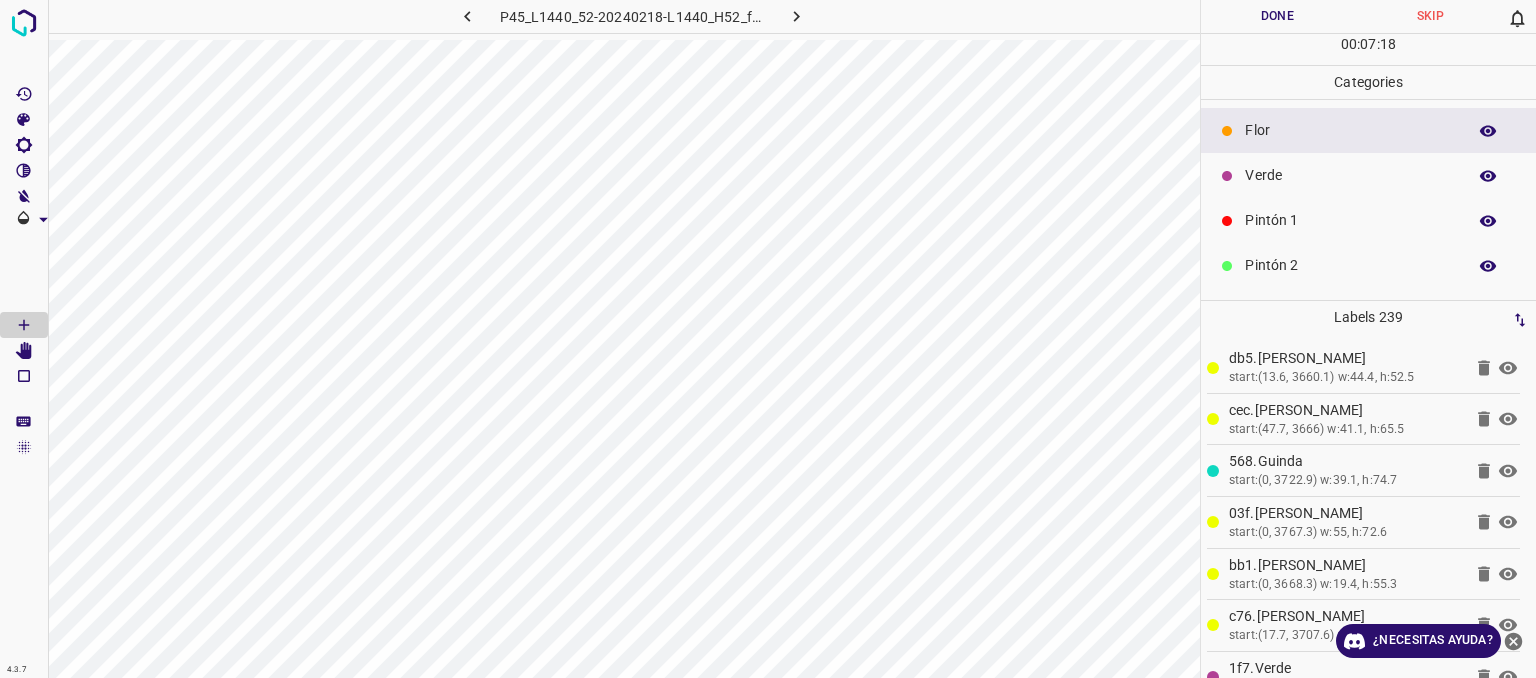 click on "Pintón 1" at bounding box center (1350, 220) 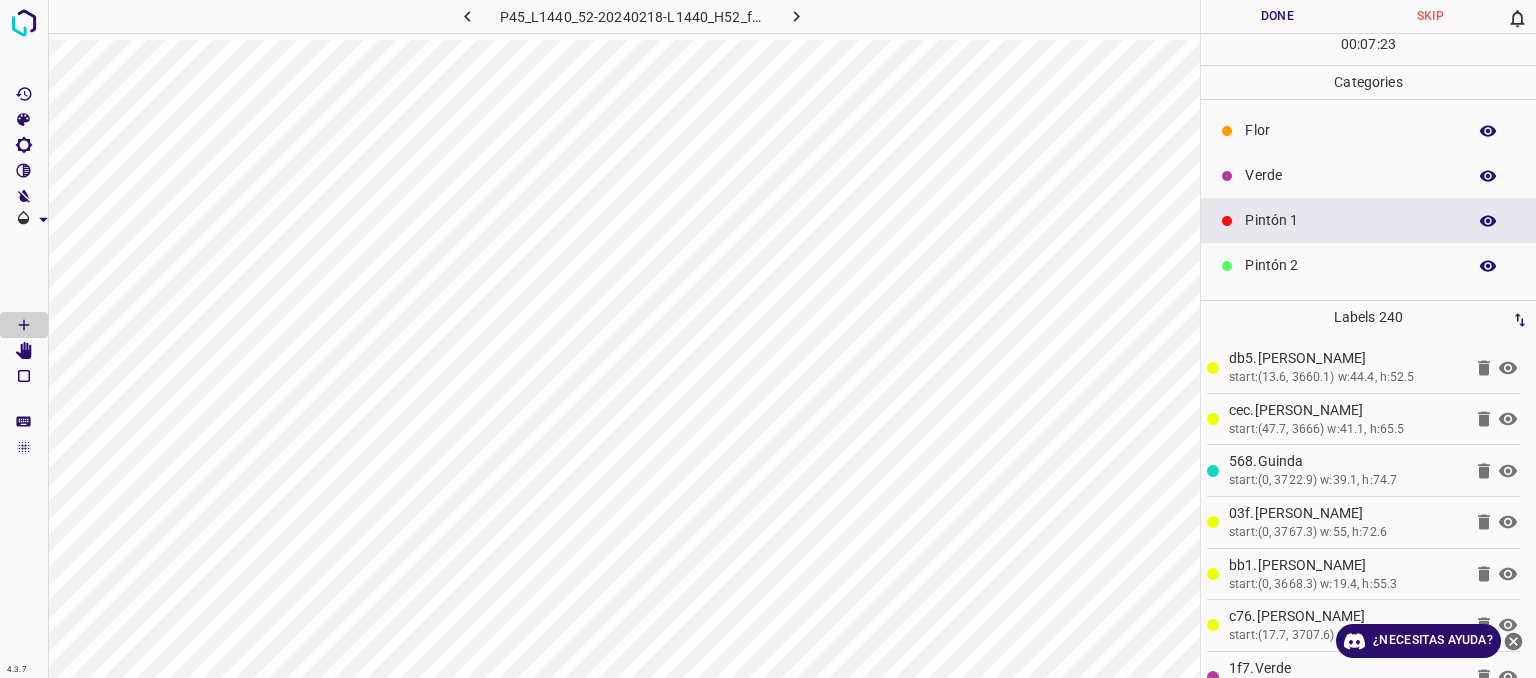 click on "Verde" at bounding box center (1350, 175) 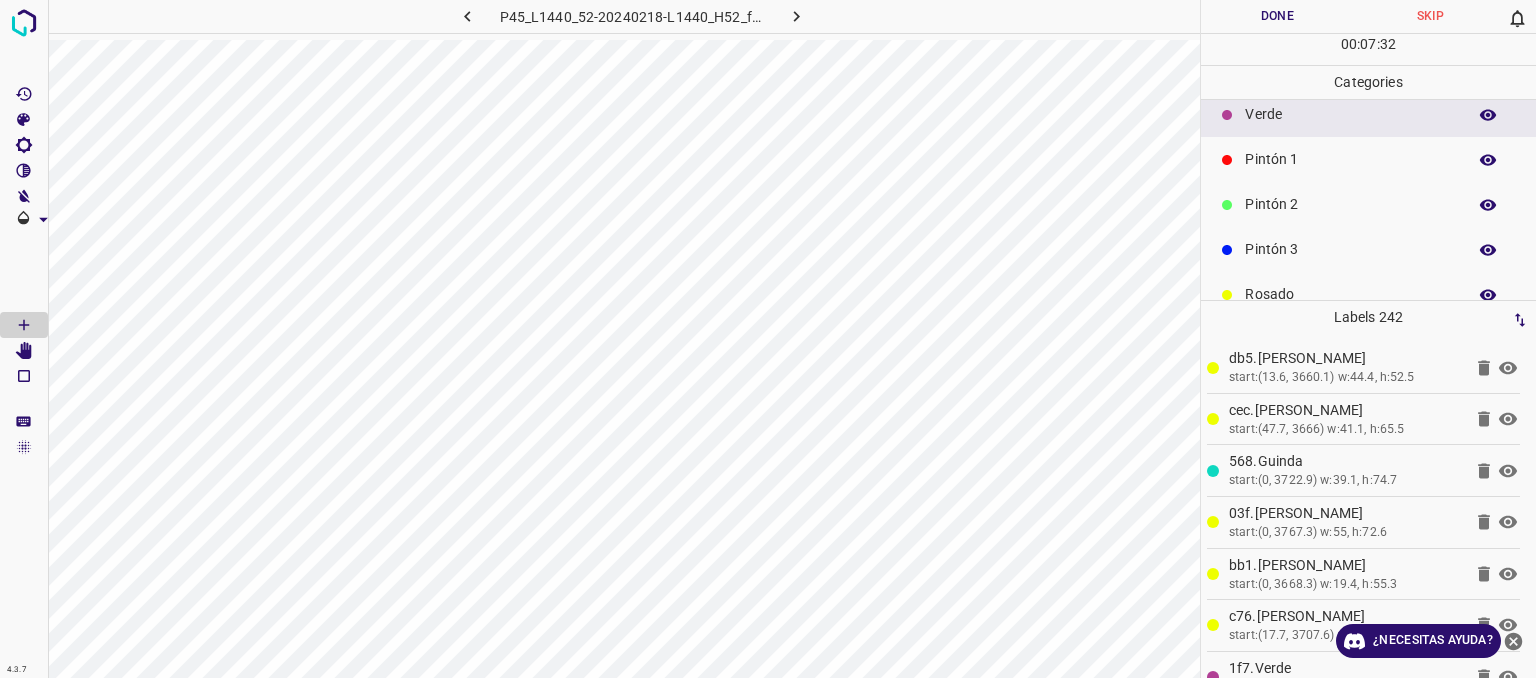 scroll, scrollTop: 176, scrollLeft: 0, axis: vertical 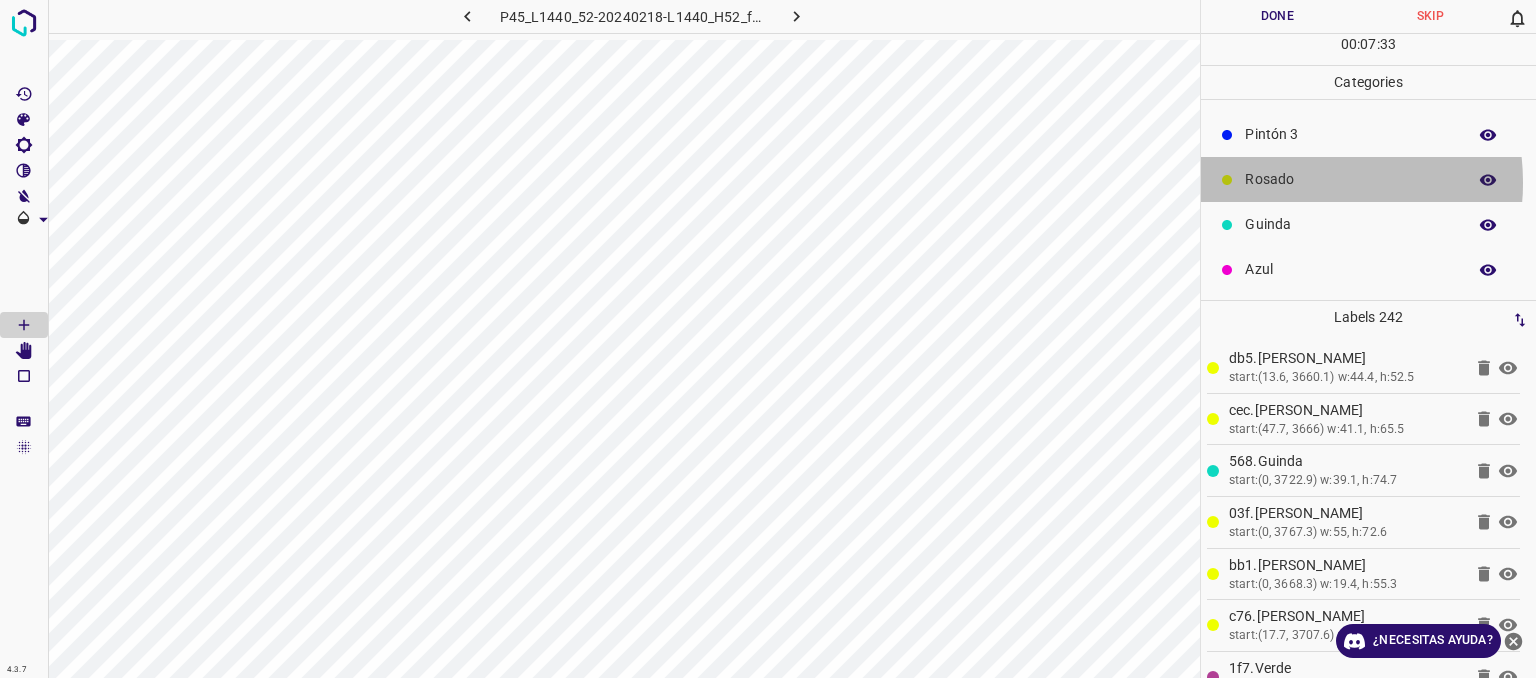 click on "Rosado" at bounding box center (1350, 179) 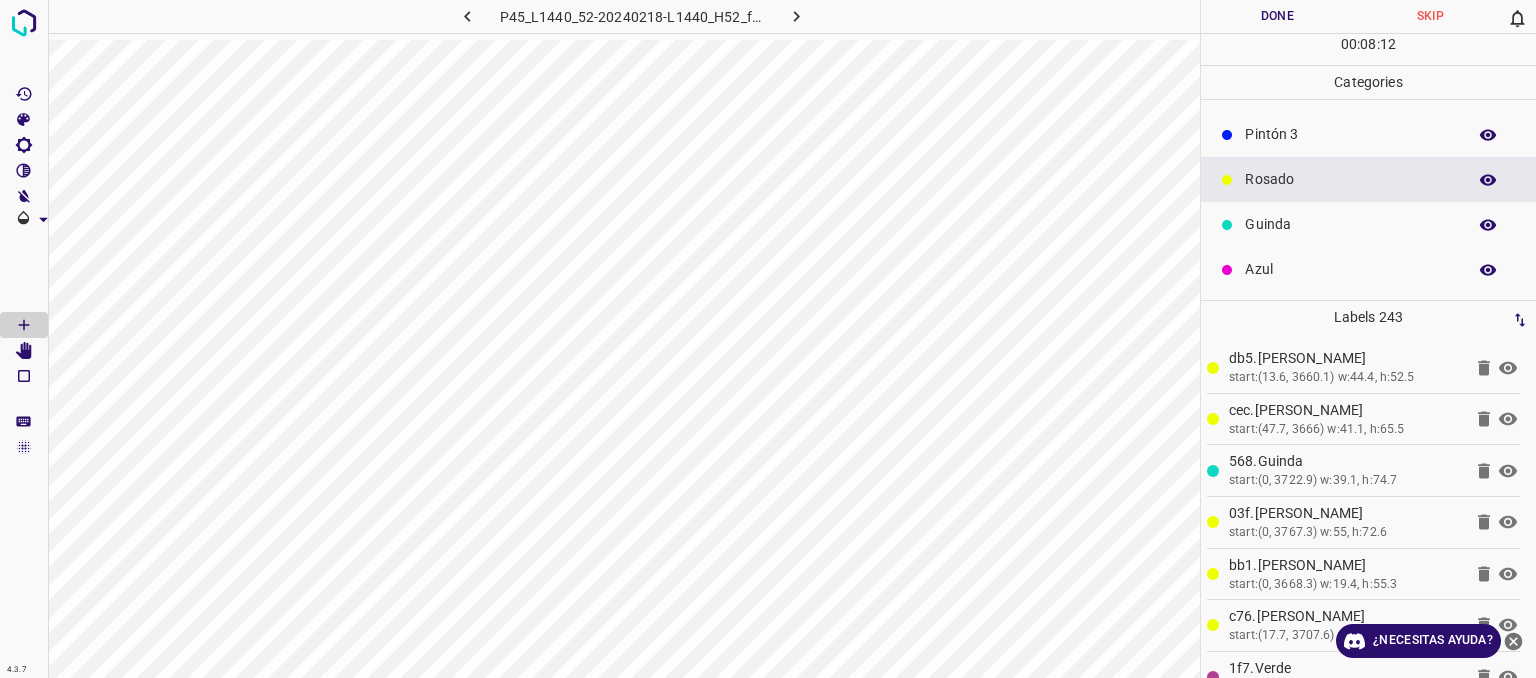 scroll, scrollTop: 0, scrollLeft: 0, axis: both 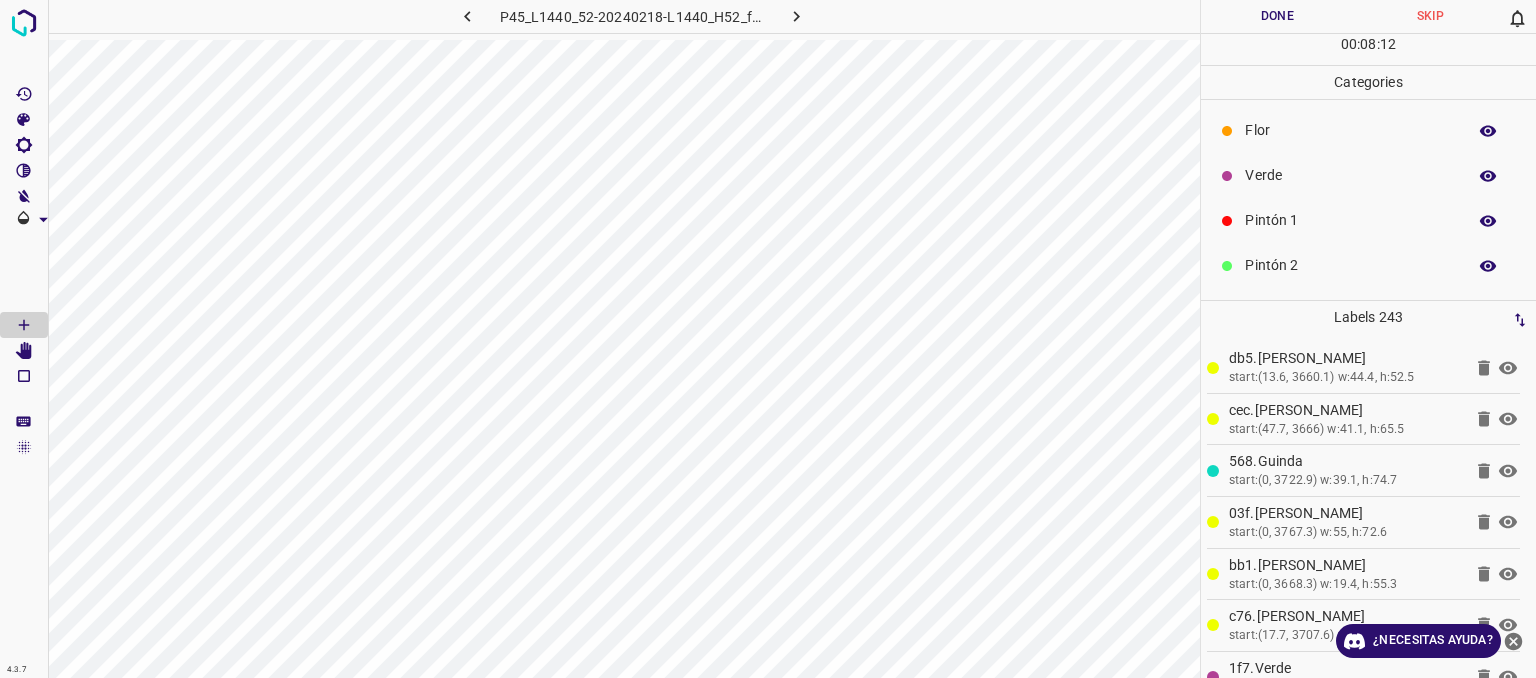 click on "Verde" at bounding box center (1368, 175) 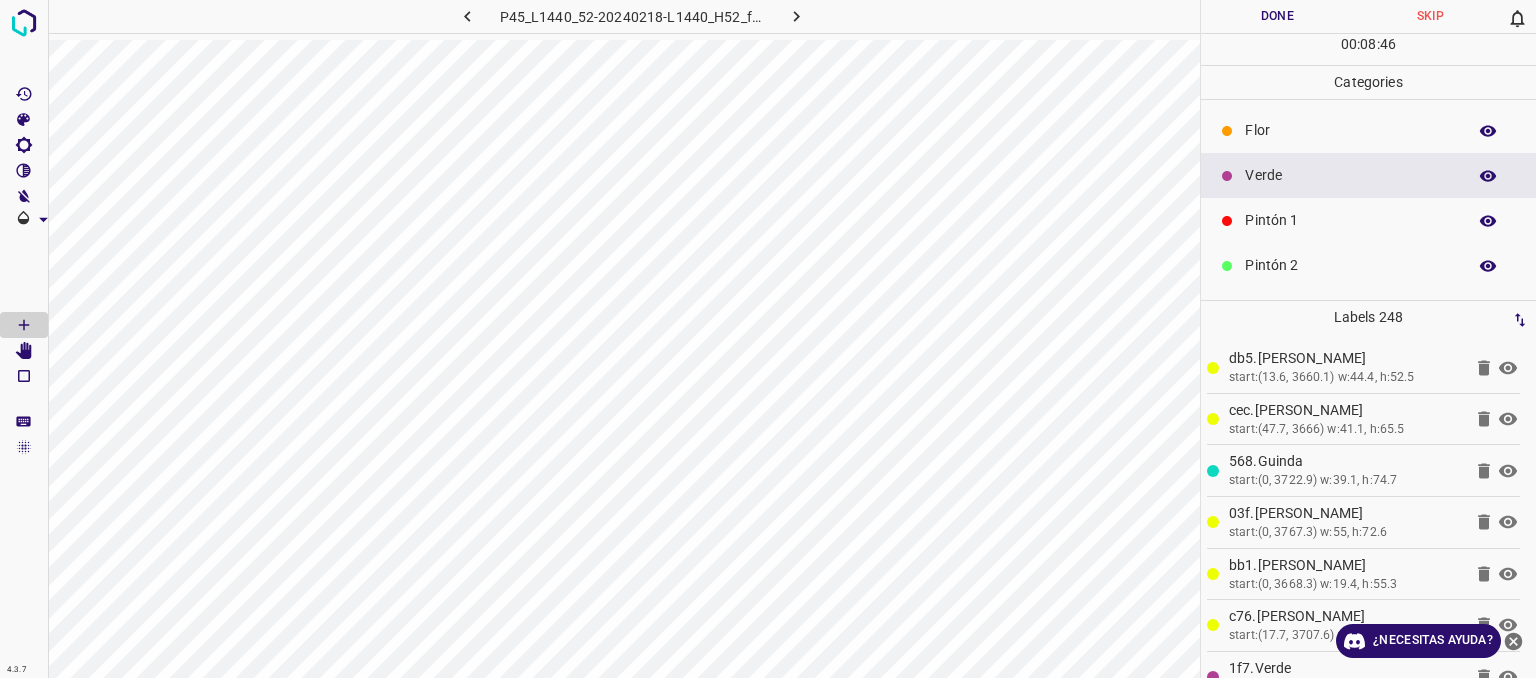 scroll, scrollTop: 176, scrollLeft: 0, axis: vertical 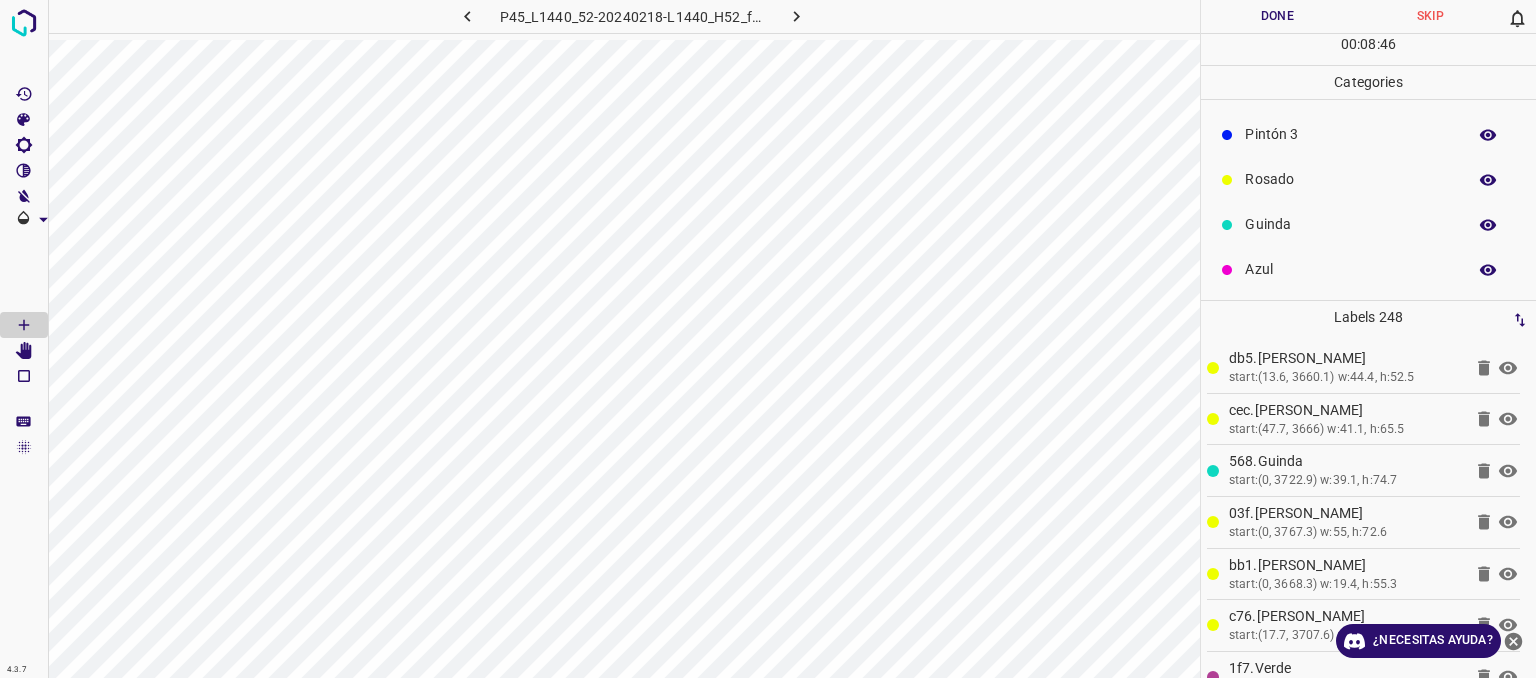 click on "Azul" at bounding box center [1350, 269] 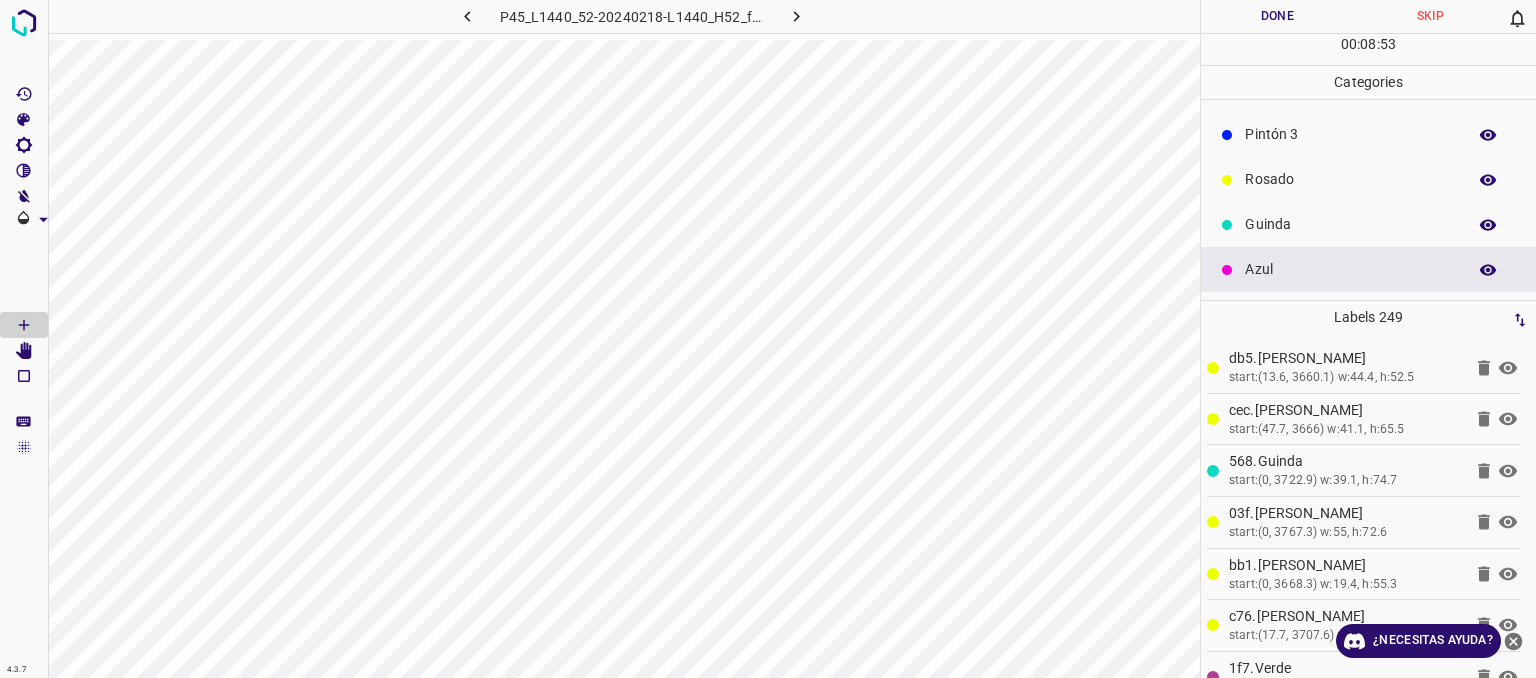 scroll, scrollTop: 0, scrollLeft: 0, axis: both 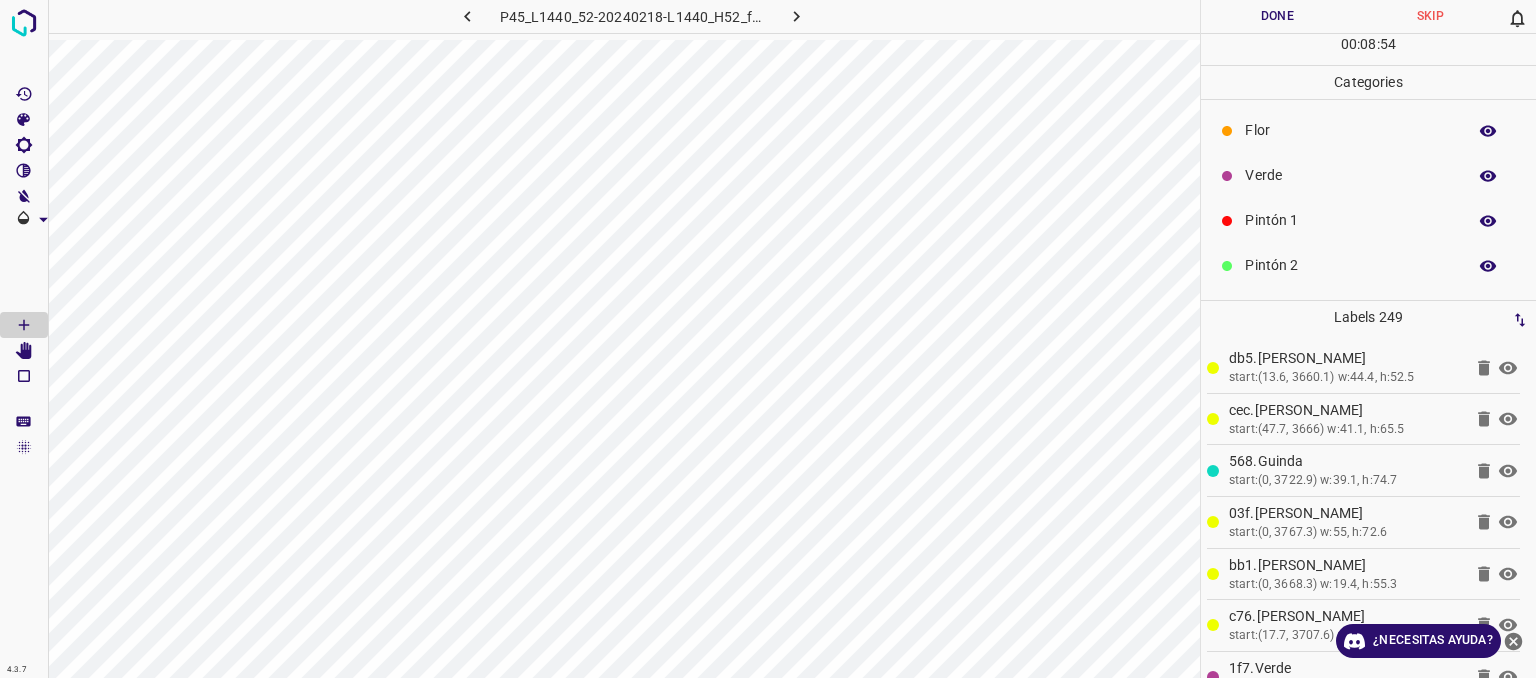 click on "Flor" at bounding box center (1350, 130) 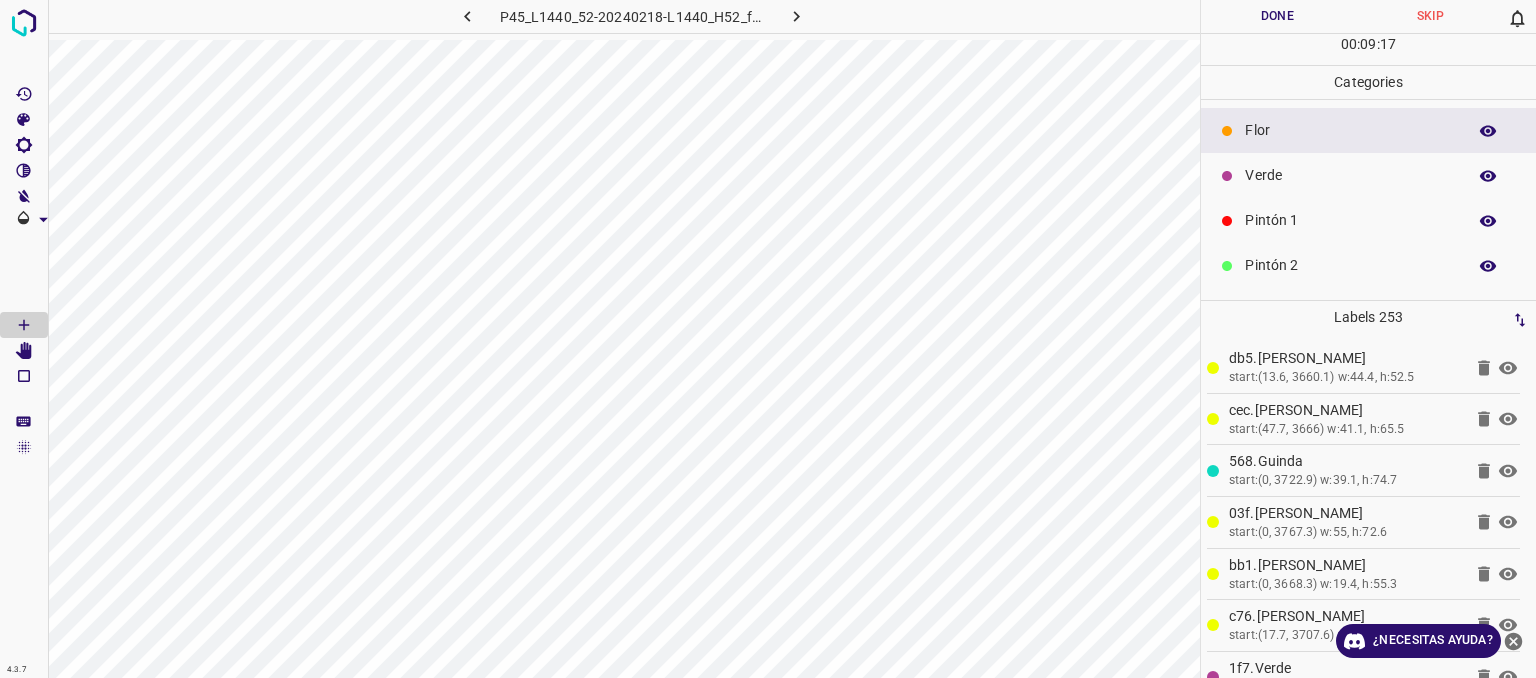 click on "Verde" at bounding box center [1350, 175] 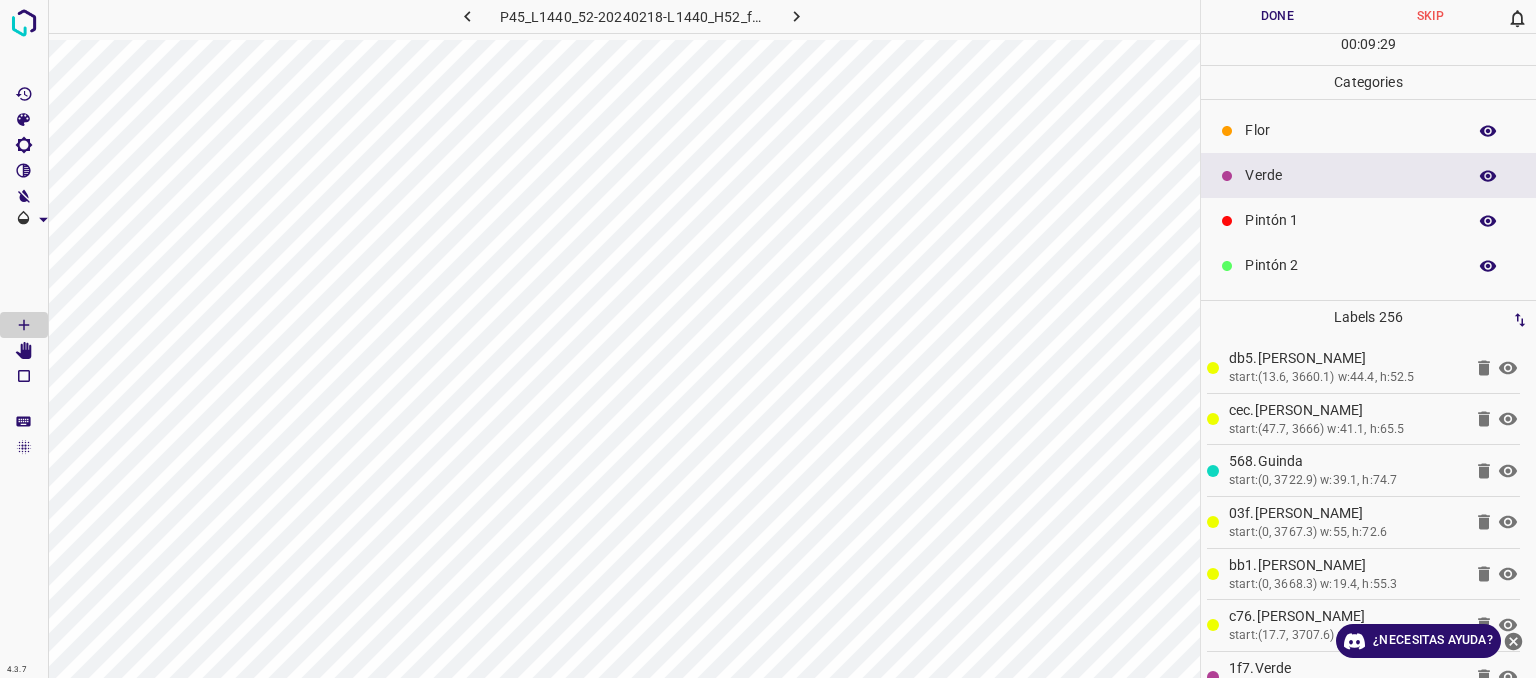 click on "Flor" at bounding box center [1350, 130] 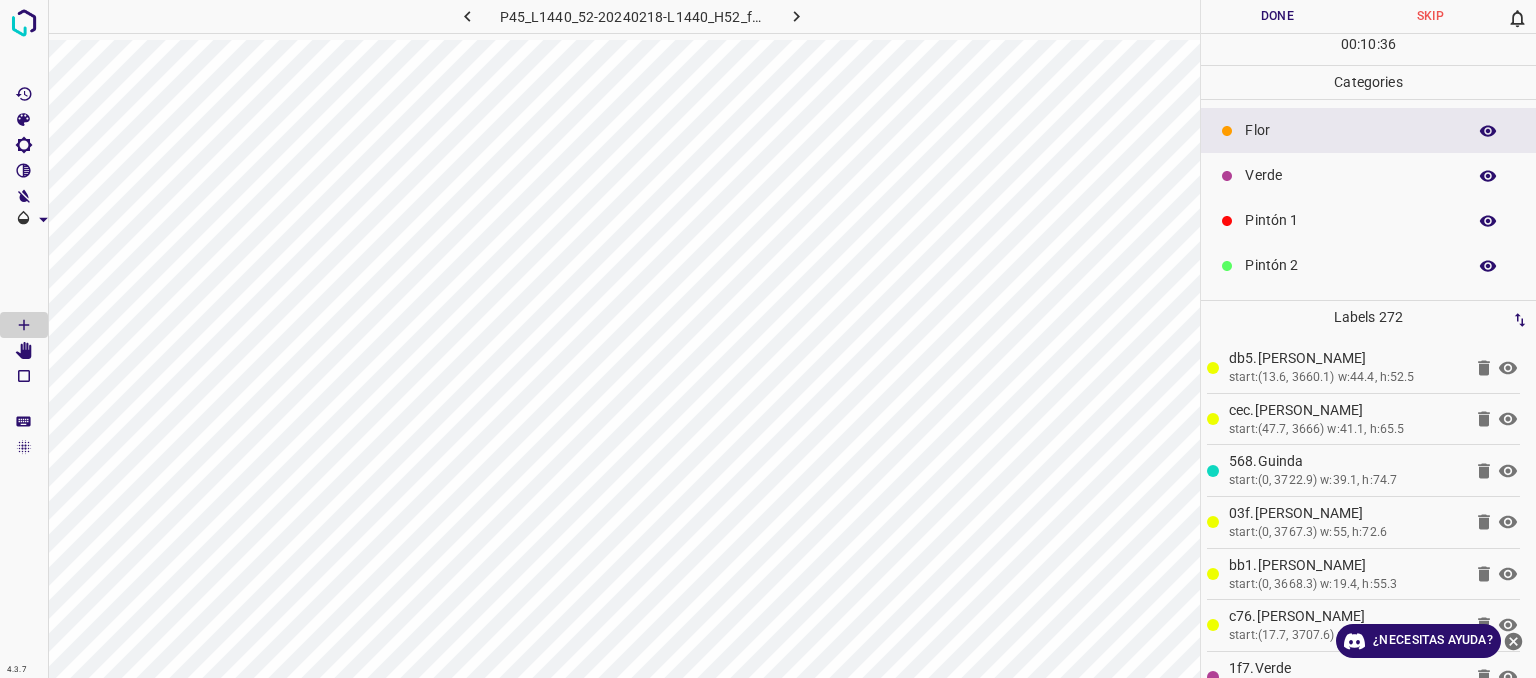click on "Verde" at bounding box center (1350, 175) 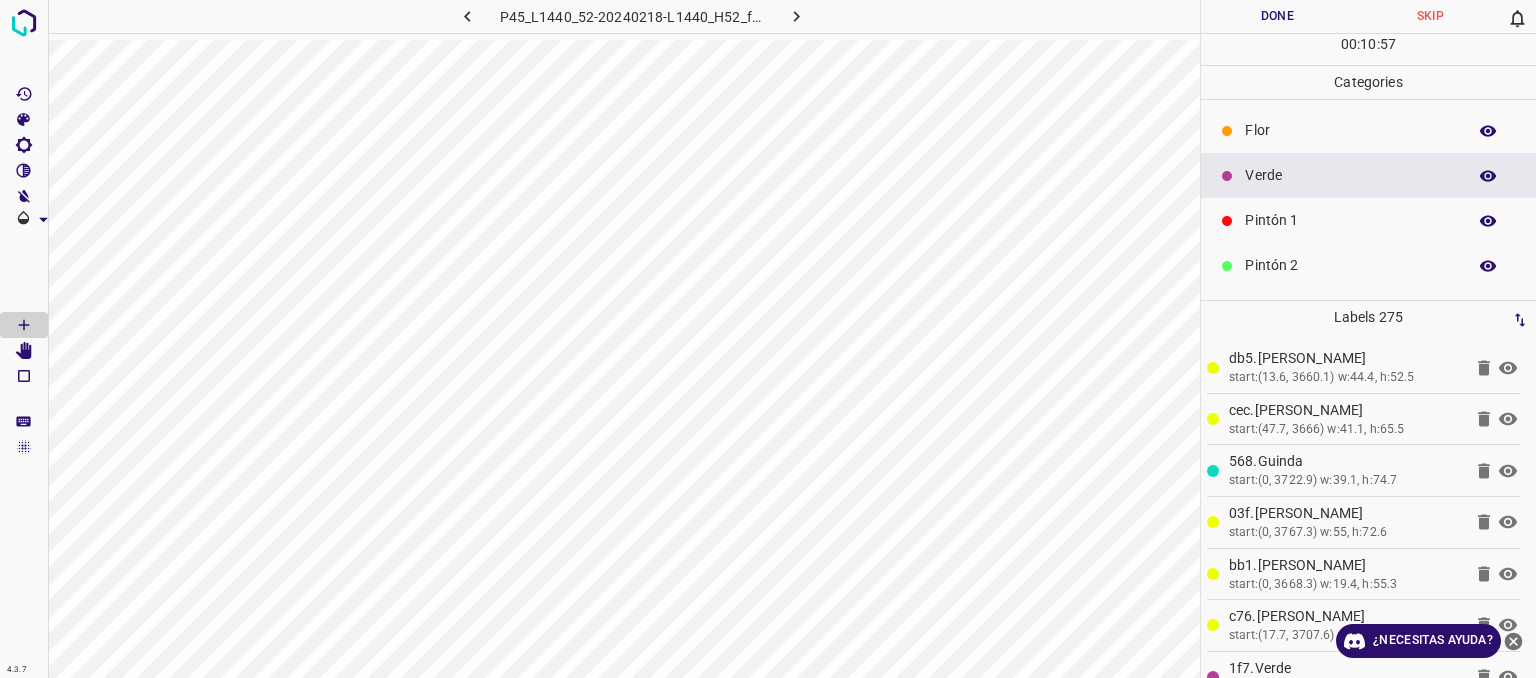 click on "Pintón 1" at bounding box center (1350, 220) 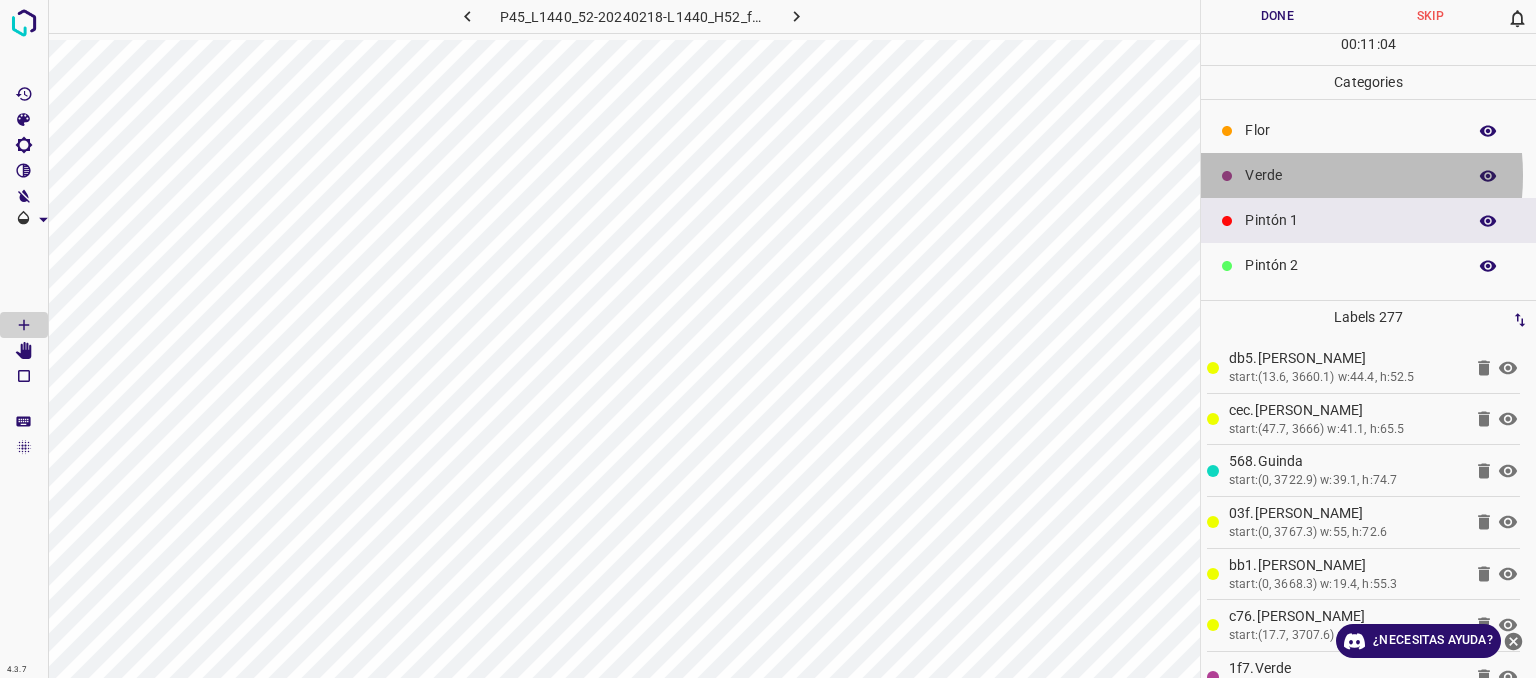 click on "Verde" at bounding box center [1350, 175] 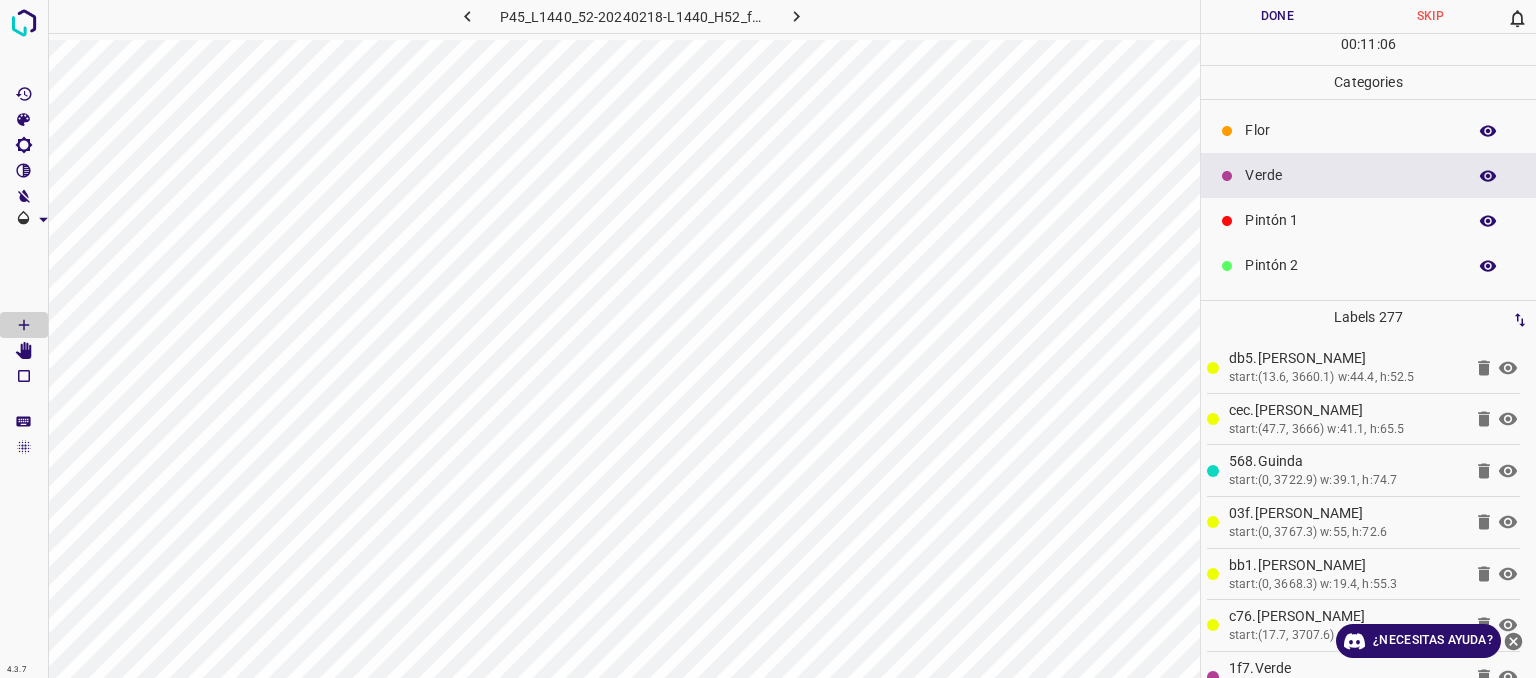 scroll, scrollTop: 176, scrollLeft: 0, axis: vertical 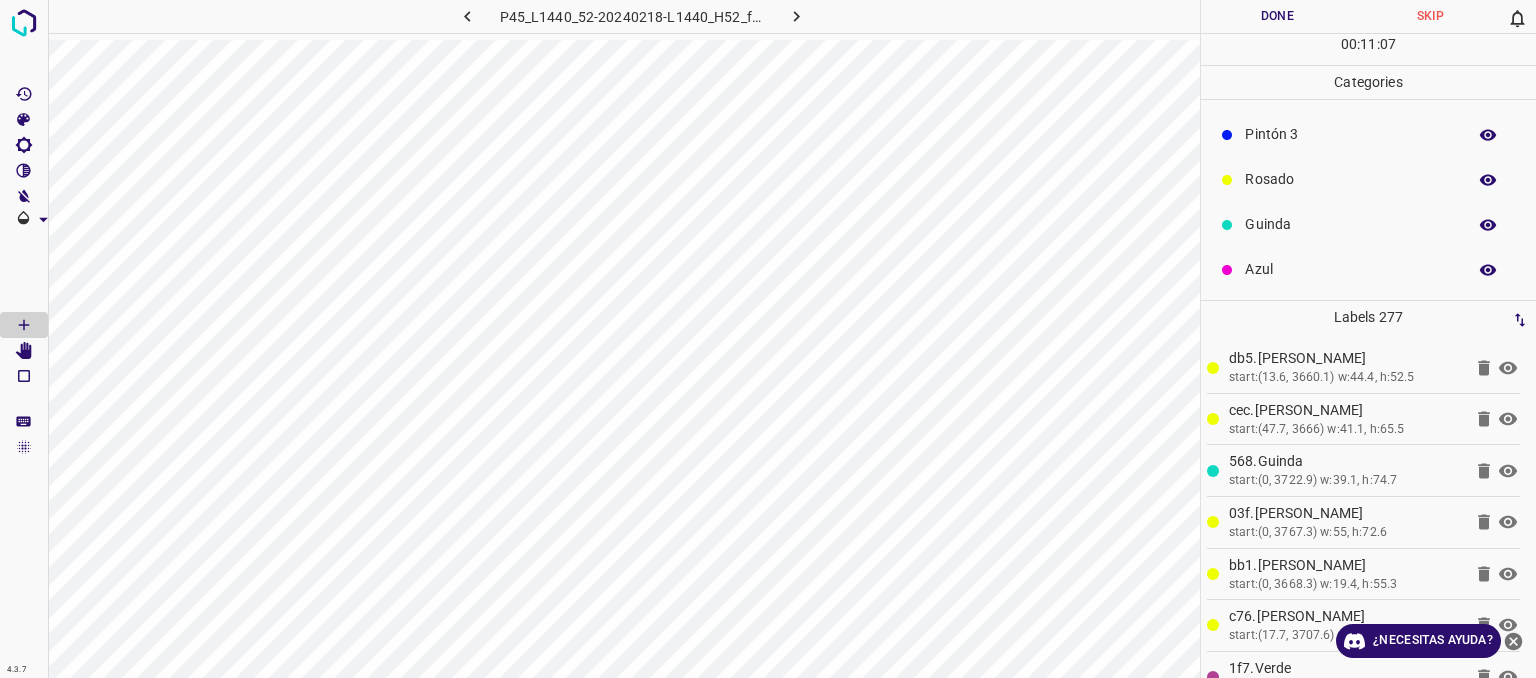 click on "Rosado" at bounding box center (1350, 179) 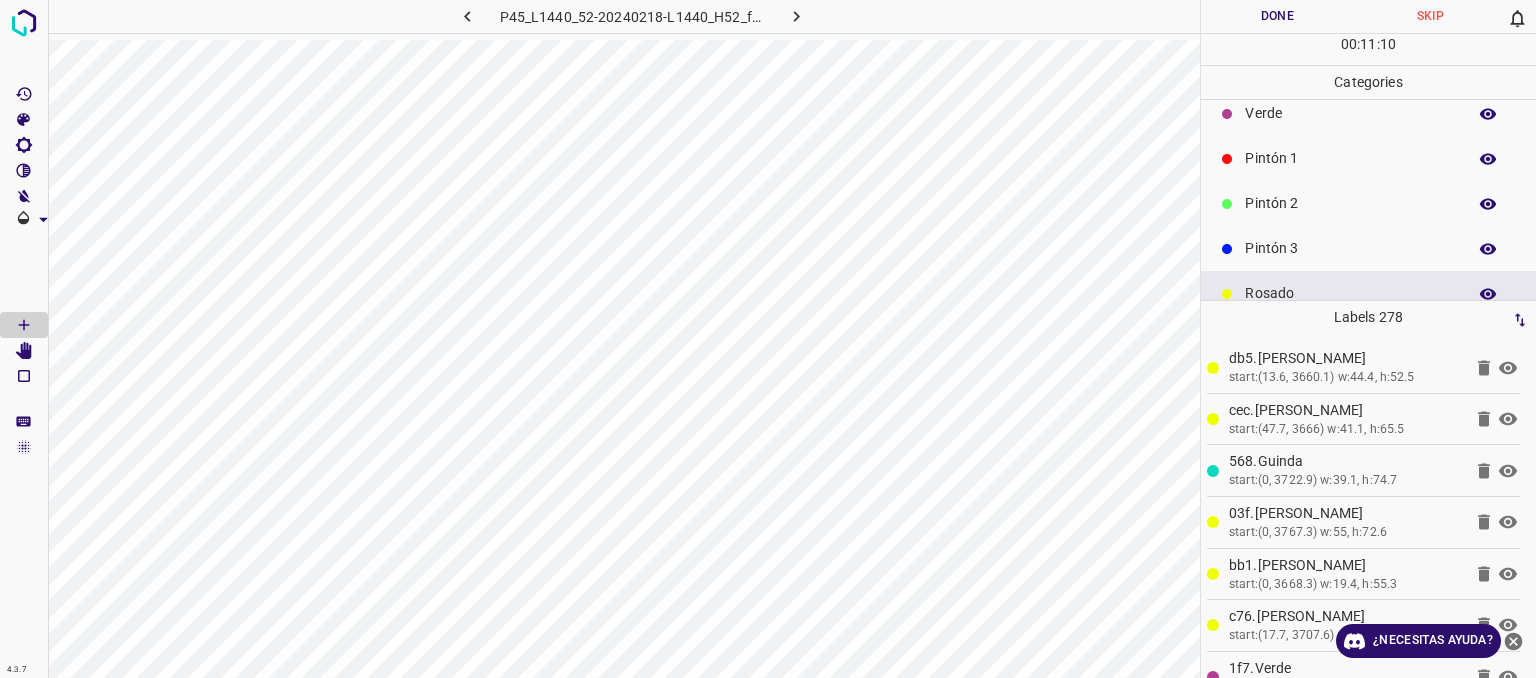 scroll, scrollTop: 0, scrollLeft: 0, axis: both 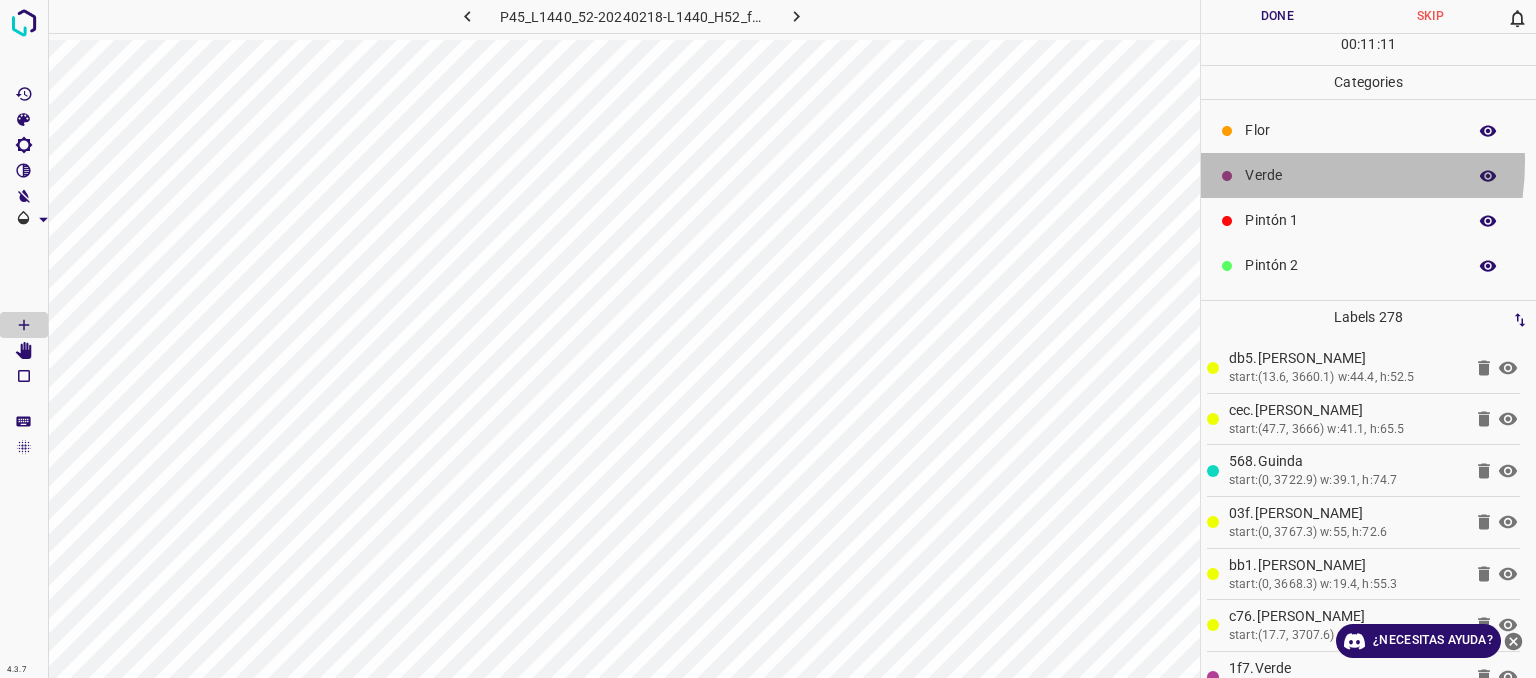 click on "Verde" at bounding box center (1368, 175) 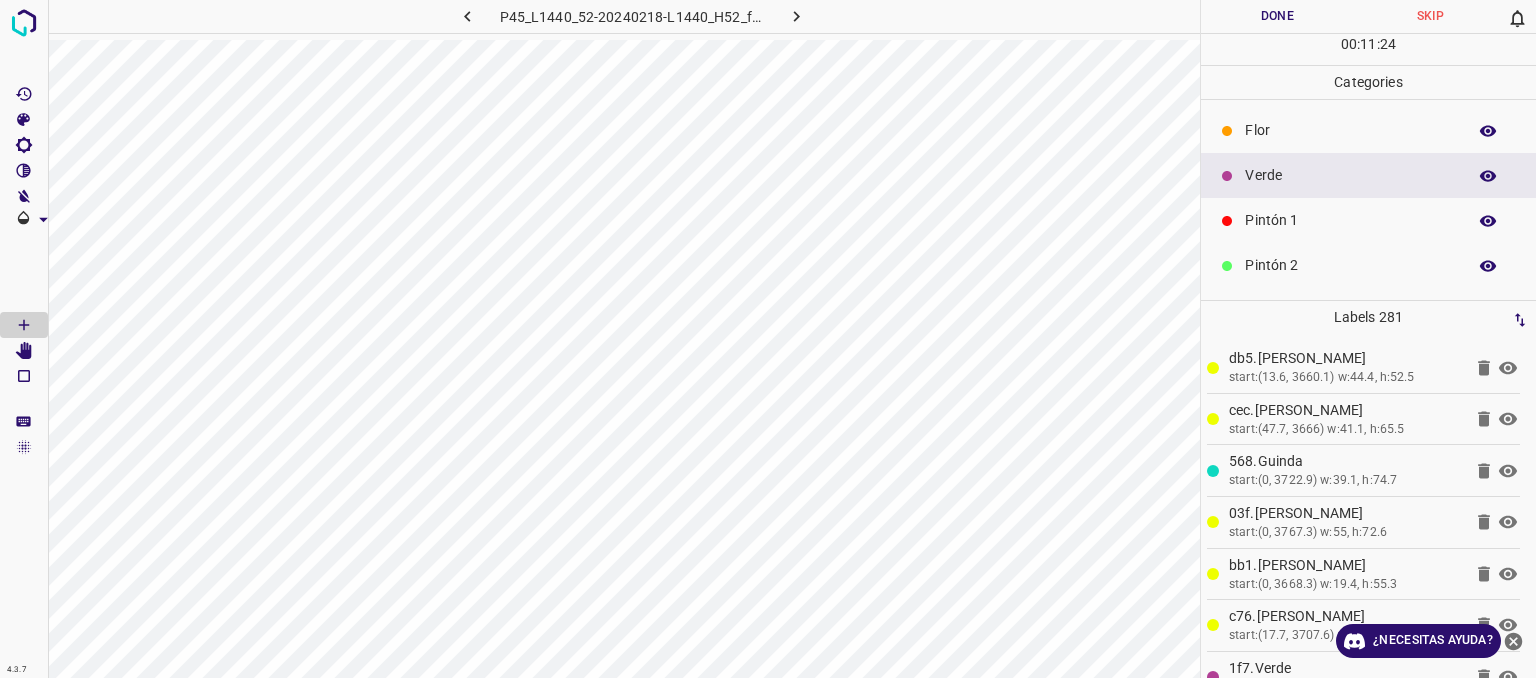 scroll, scrollTop: 176, scrollLeft: 0, axis: vertical 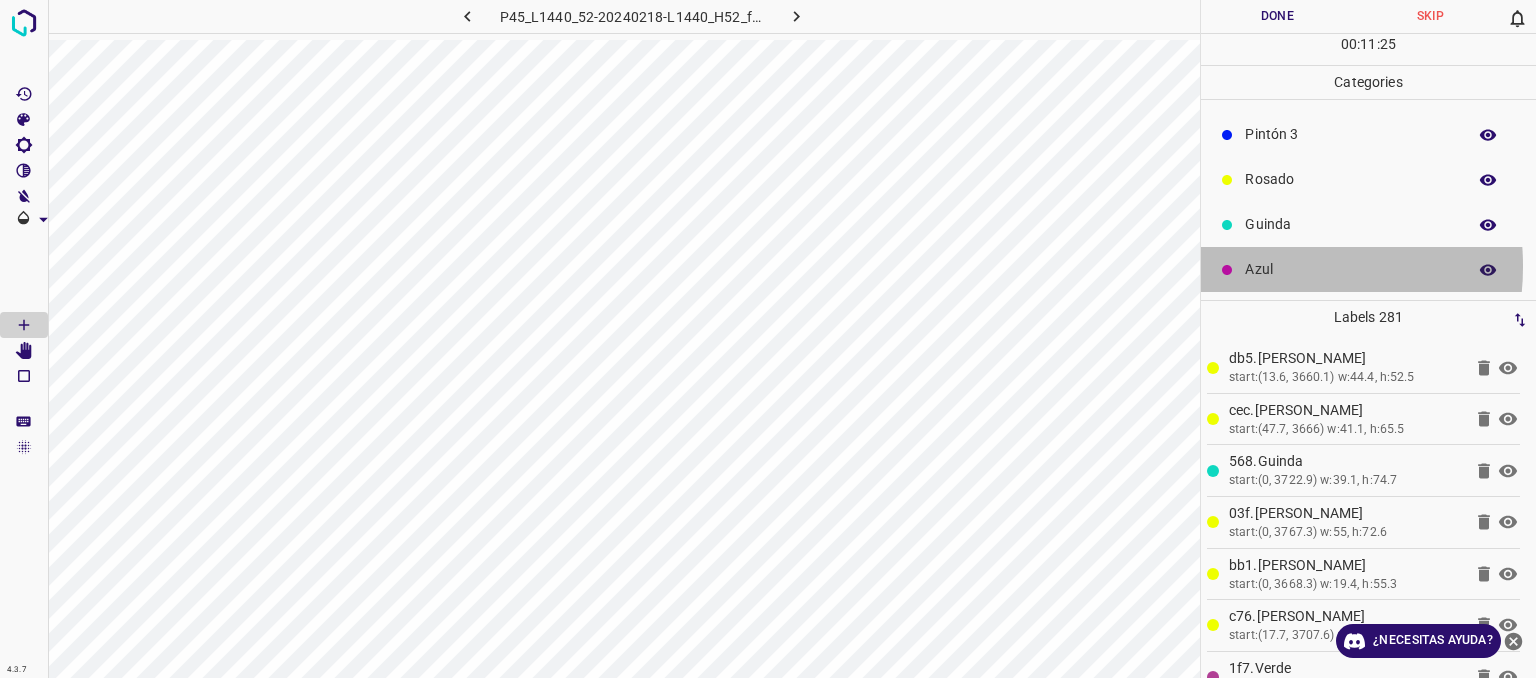 click on "Azul" at bounding box center (1350, 269) 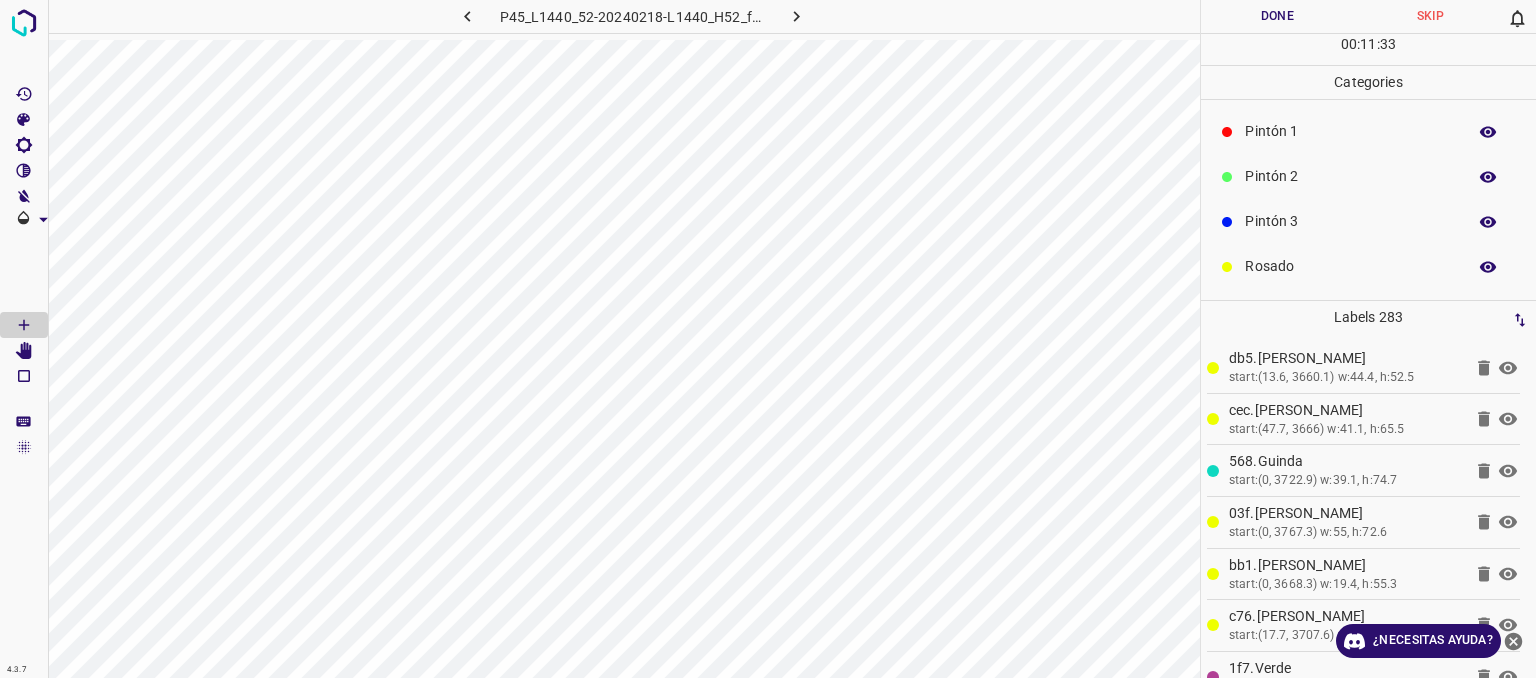 scroll, scrollTop: 0, scrollLeft: 0, axis: both 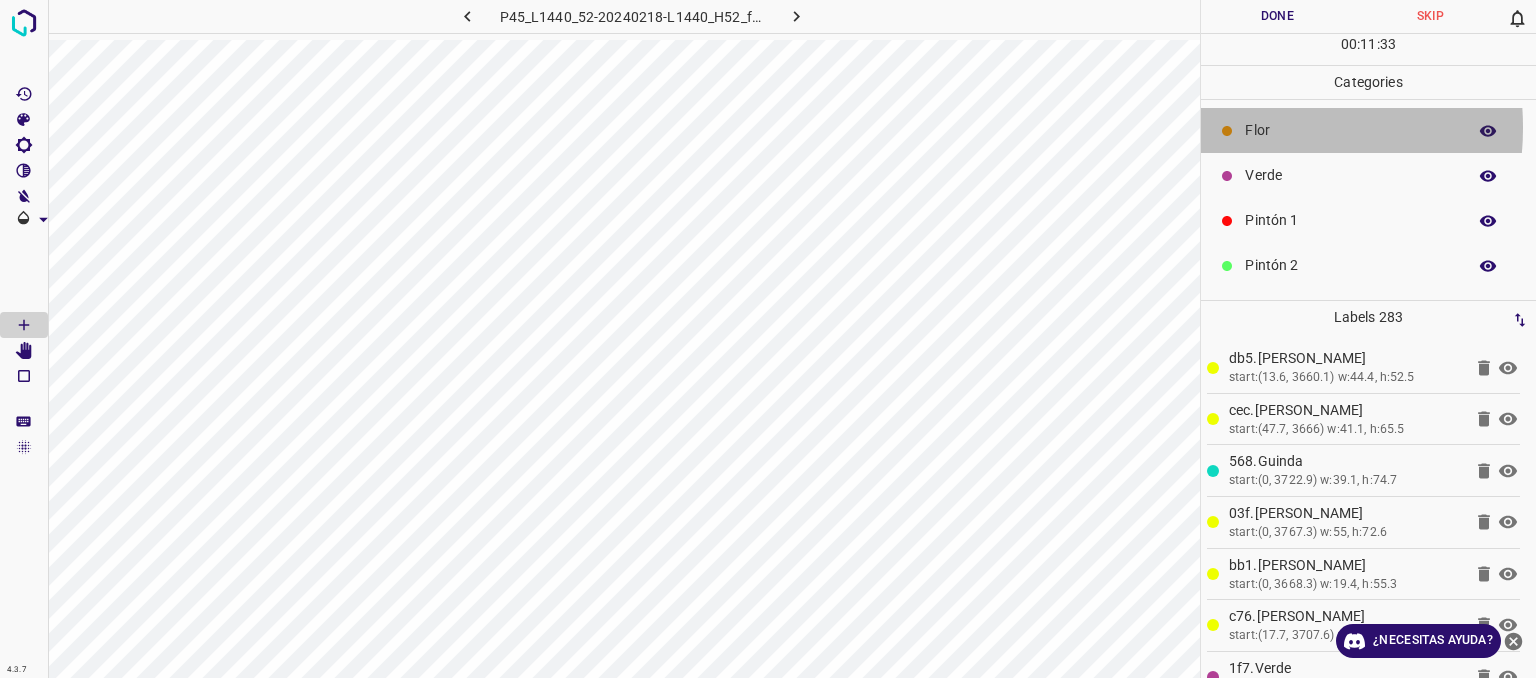 click on "Flor" at bounding box center [1368, 130] 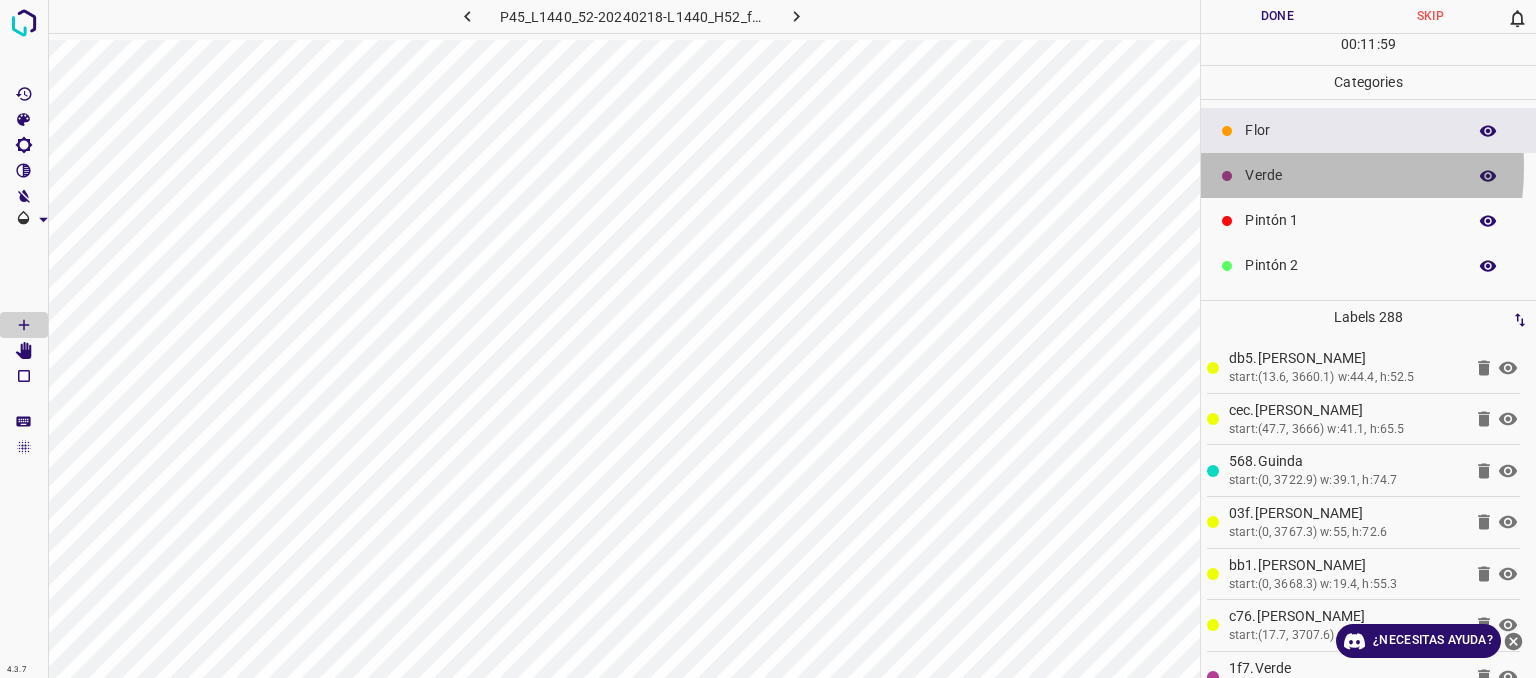 click on "Verde" at bounding box center [1350, 175] 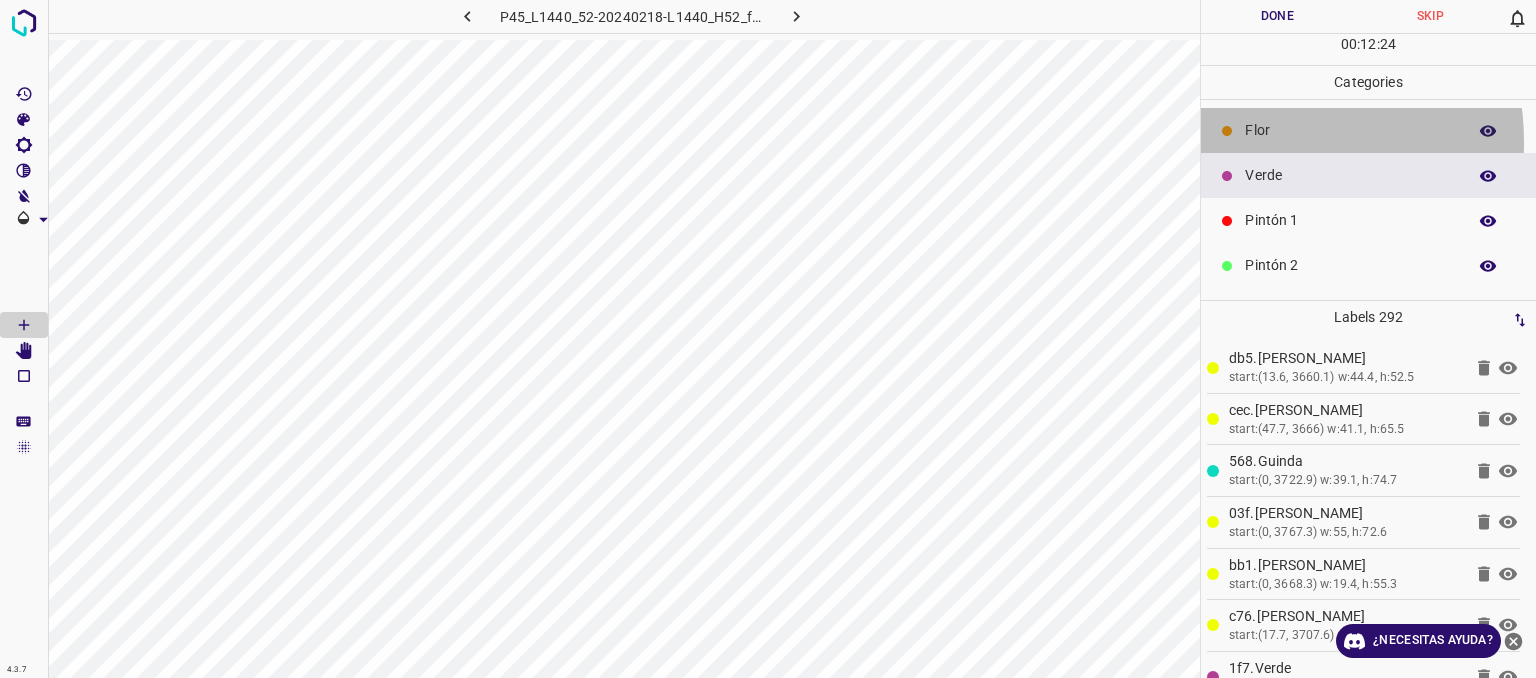 click on "Flor" at bounding box center [1368, 130] 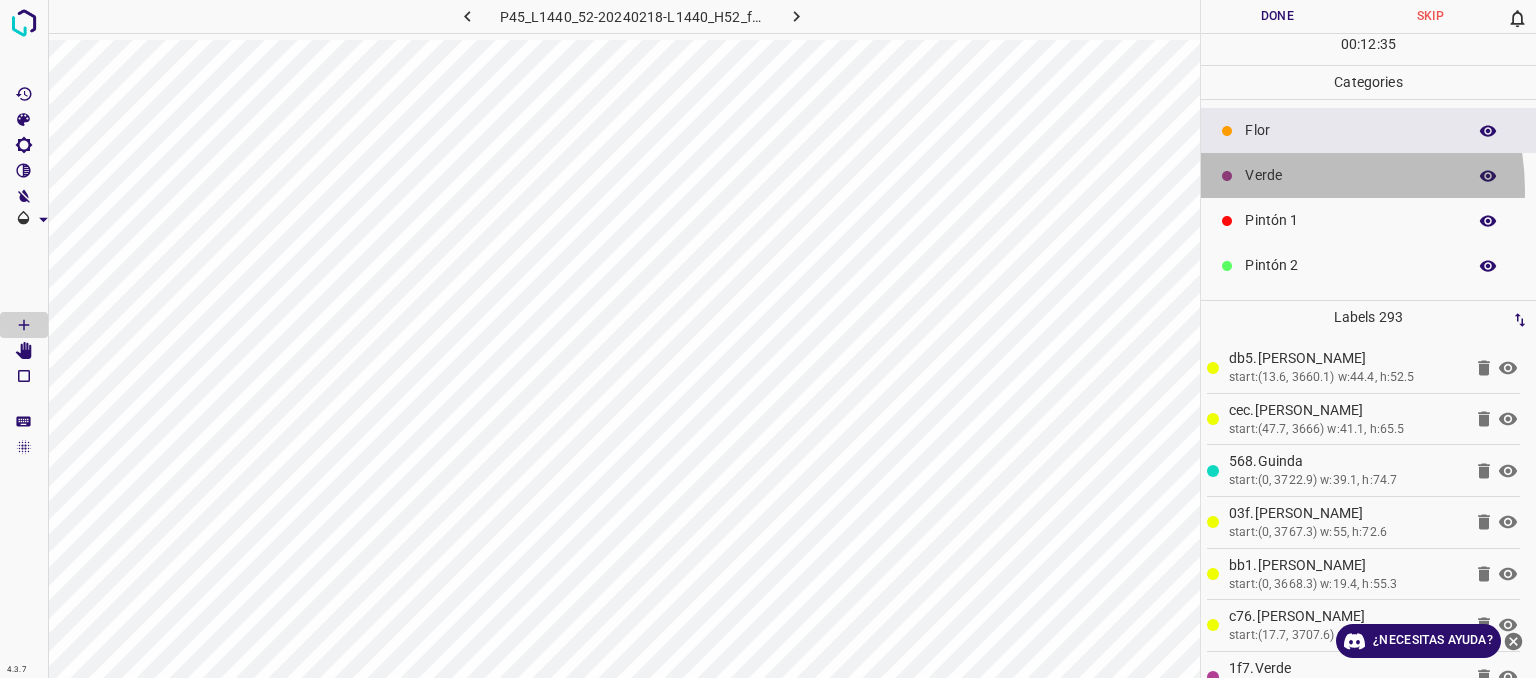click on "Verde" at bounding box center [1368, 175] 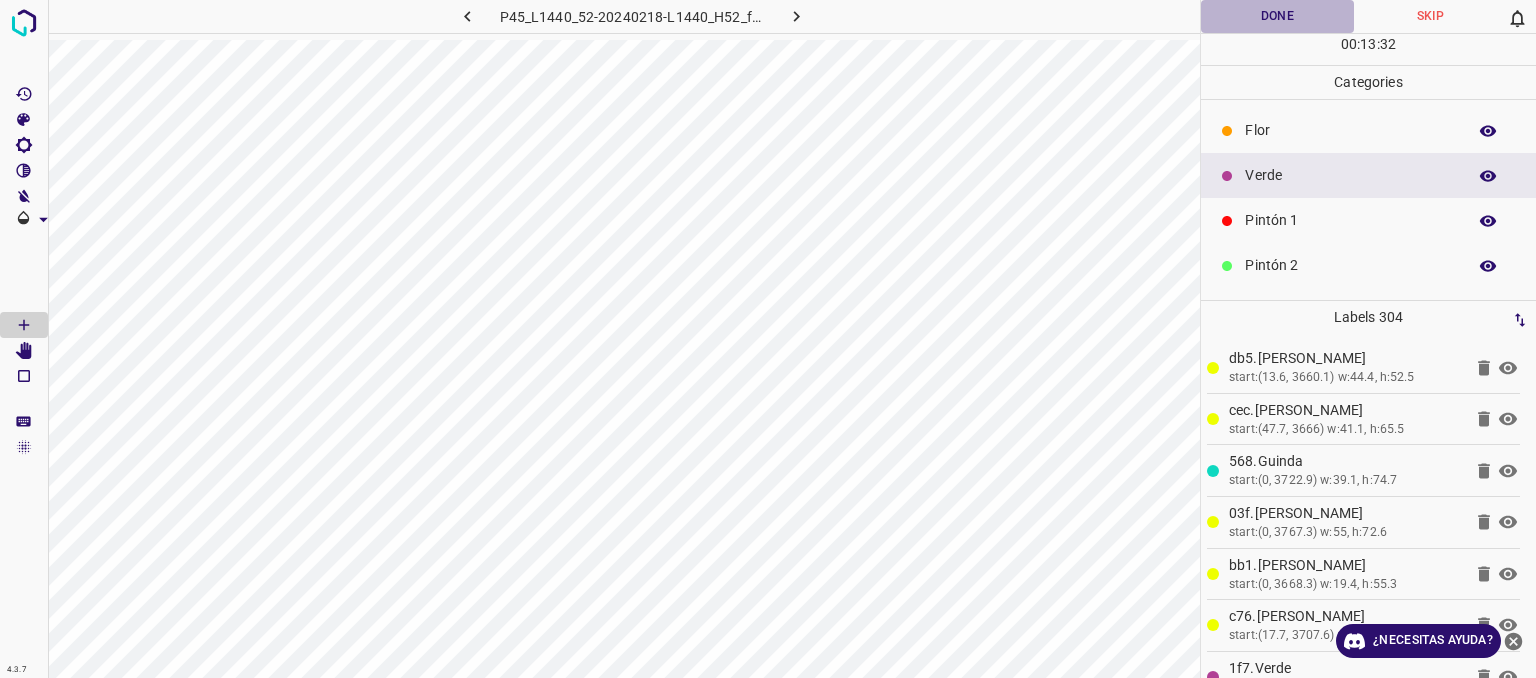 click on "Done" at bounding box center (1277, 16) 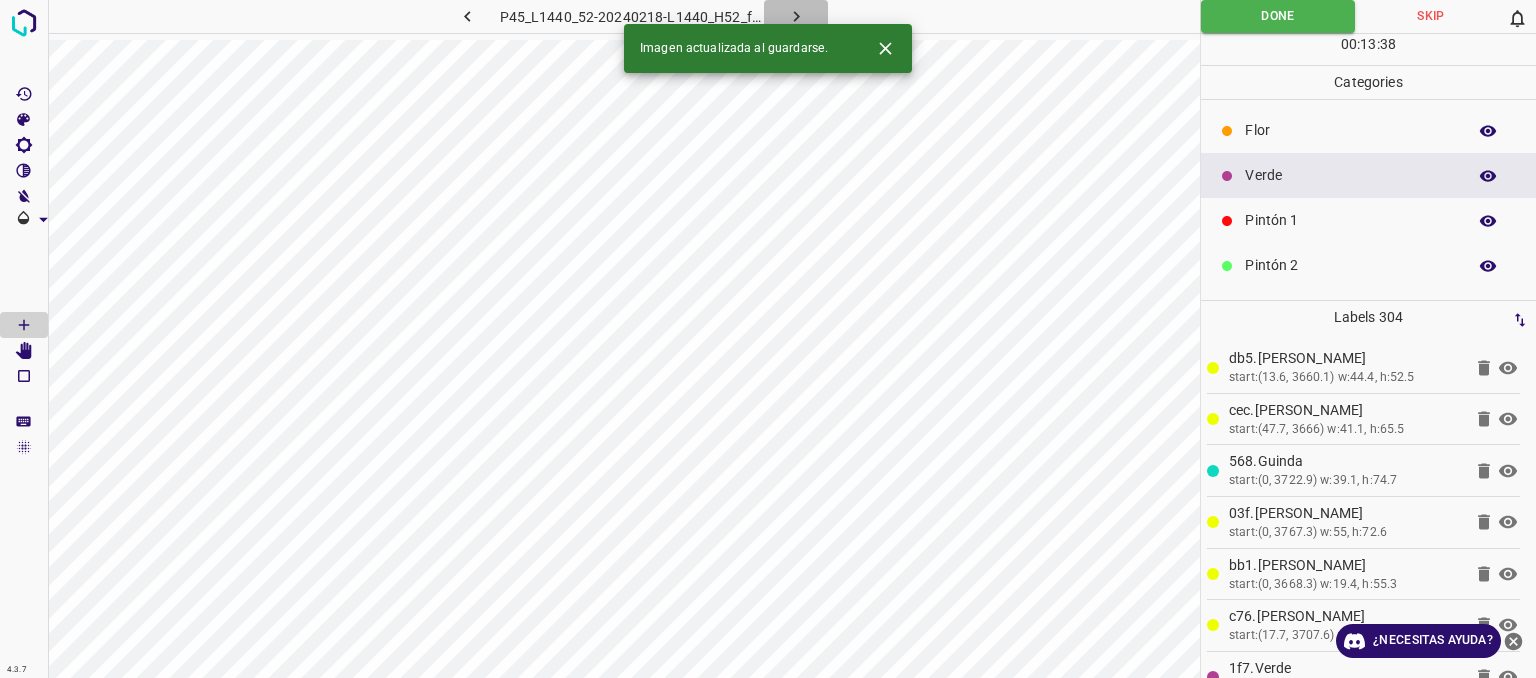 click at bounding box center (796, 16) 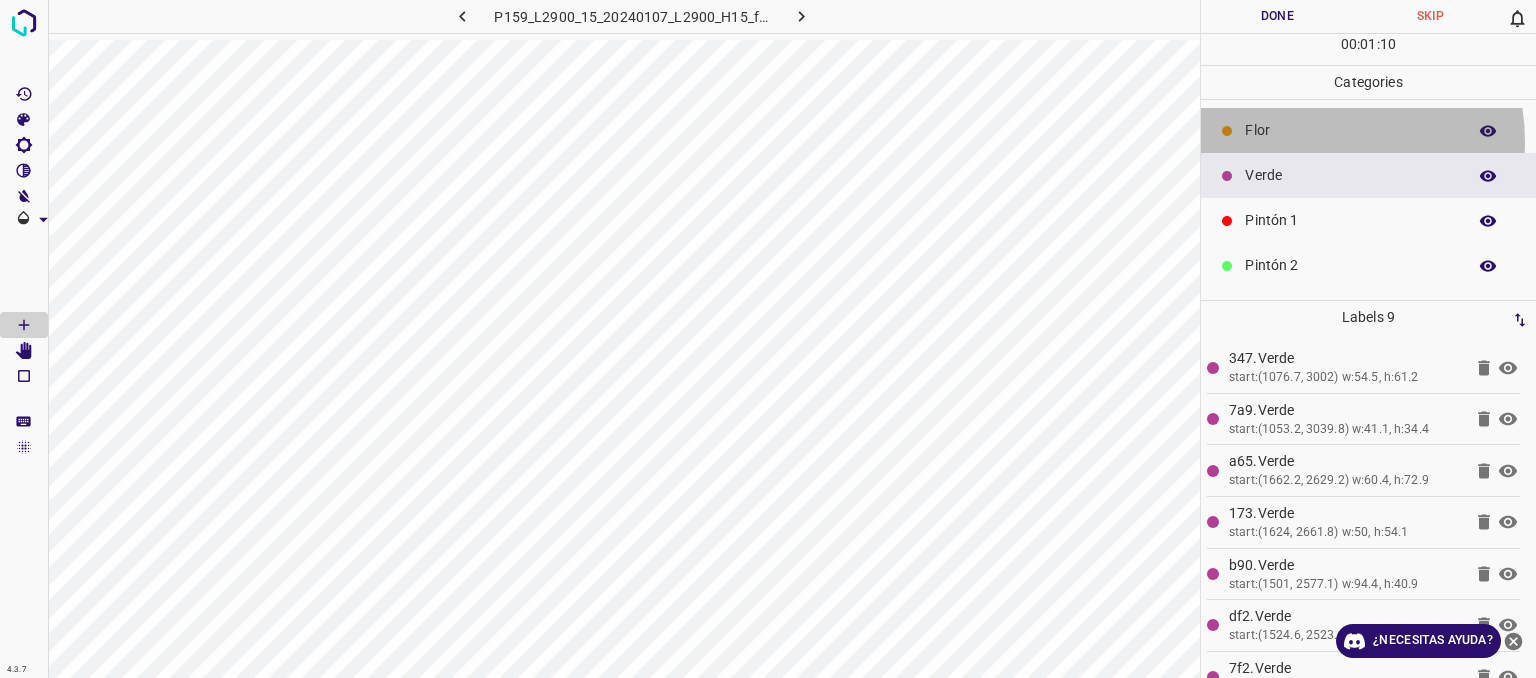 click on "Flor" at bounding box center [1368, 130] 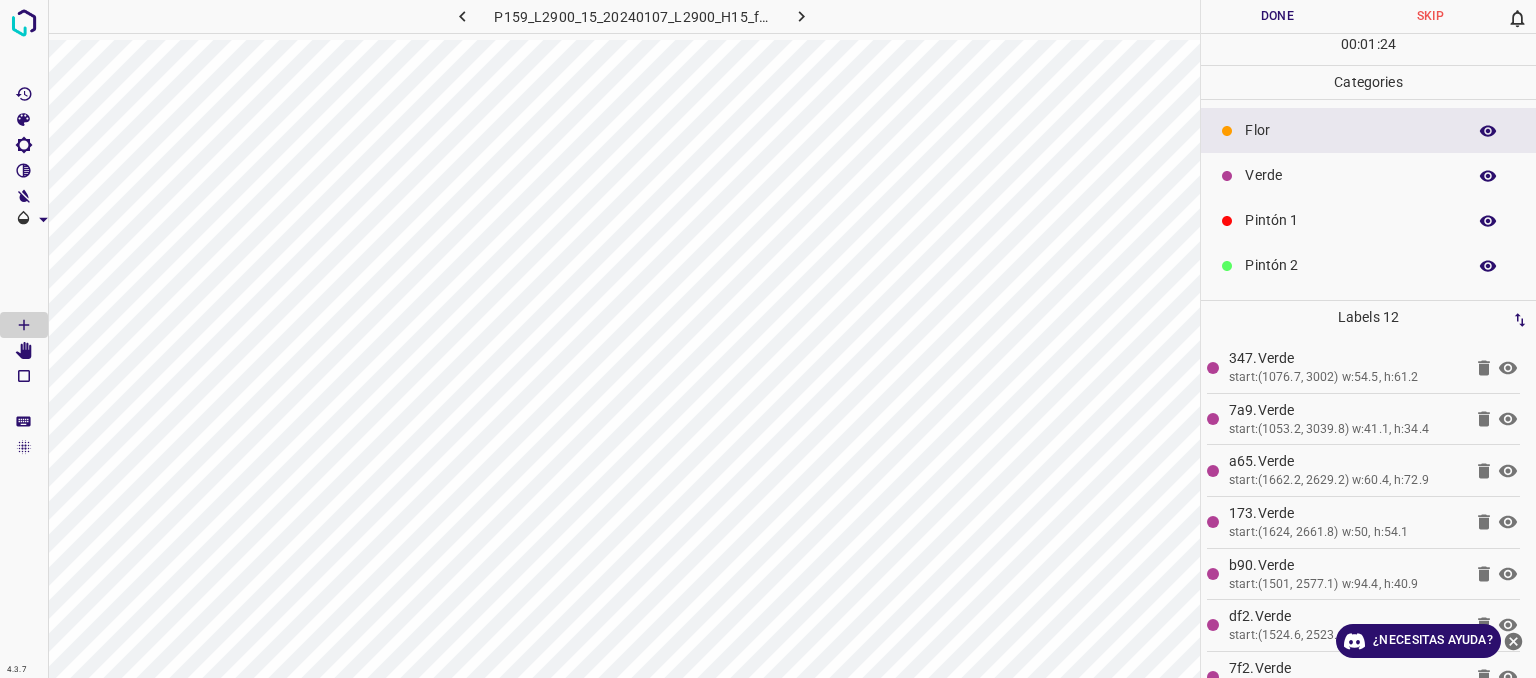 click on "Pintón 1" at bounding box center (1350, 220) 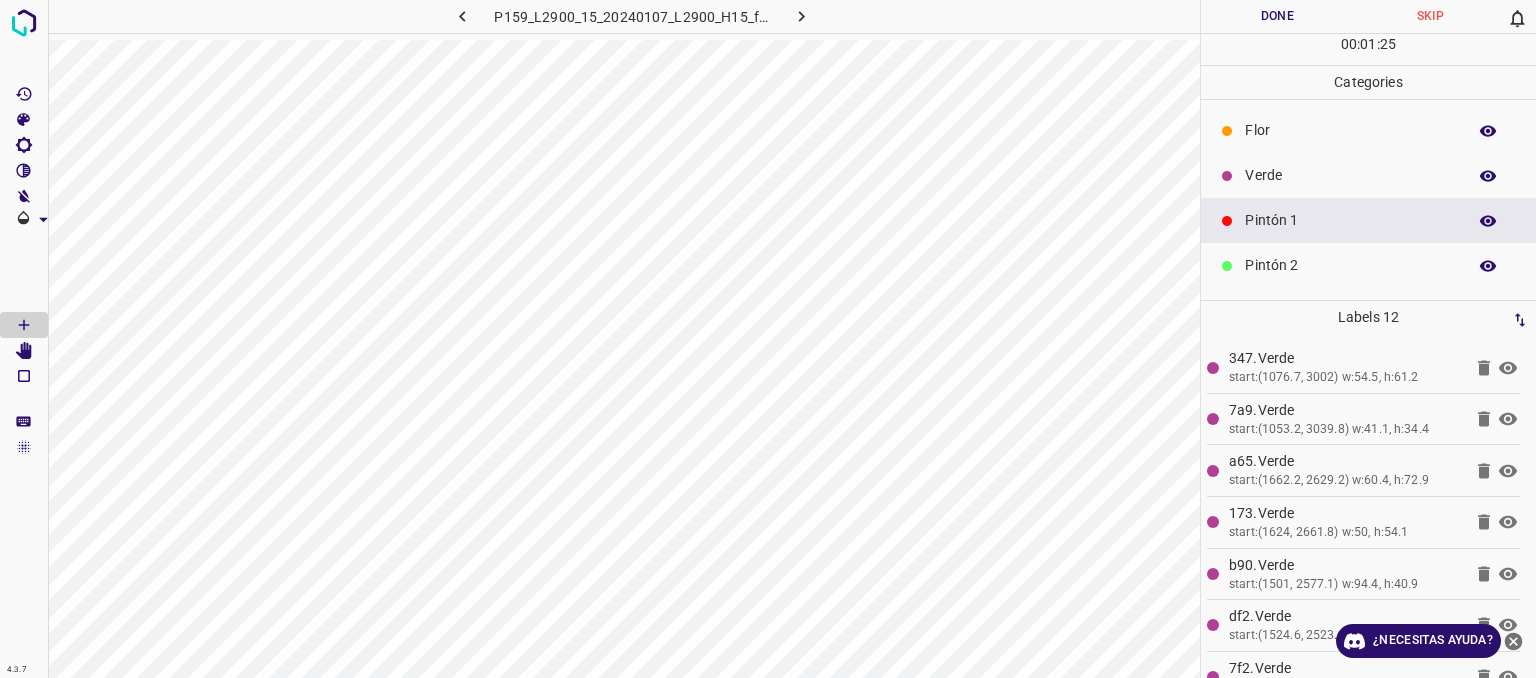 click on "Pintón 2" at bounding box center [1350, 265] 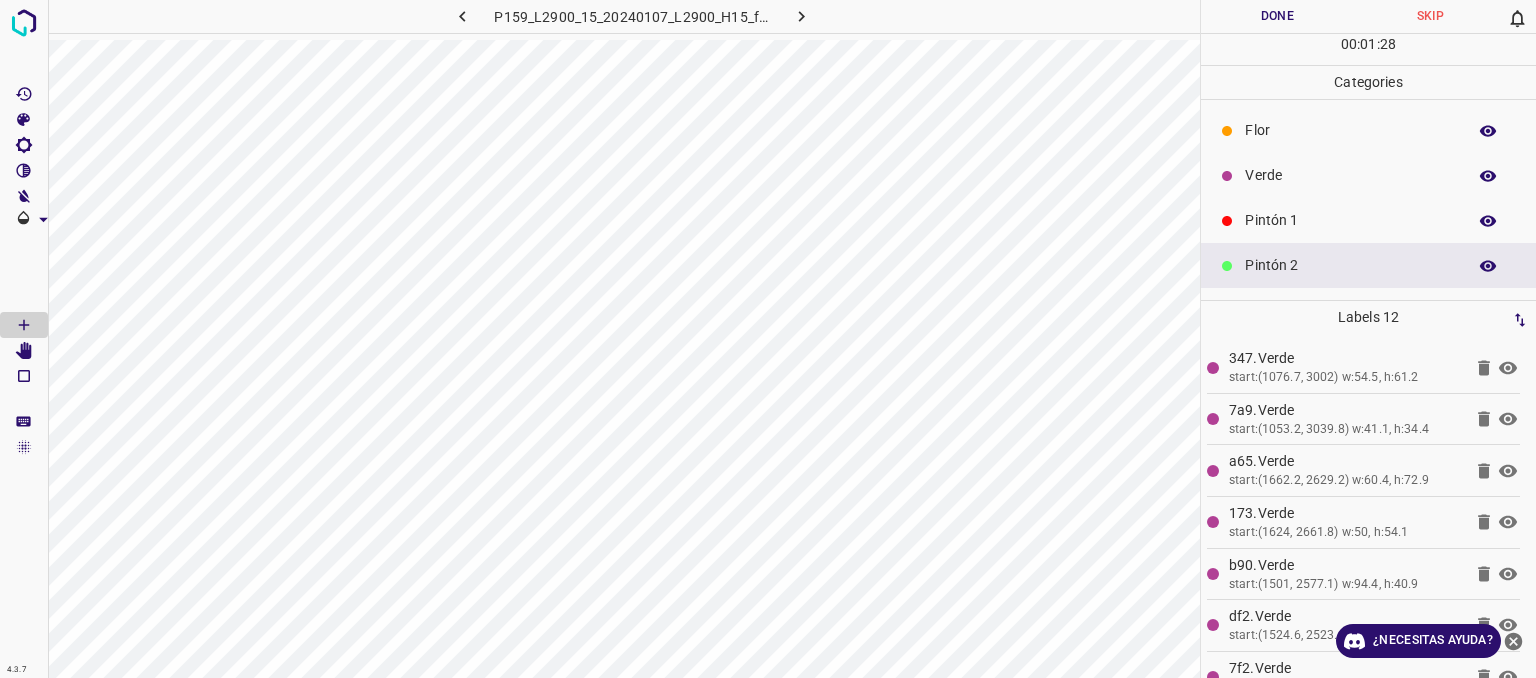 click on "Pintón 1" at bounding box center [1350, 220] 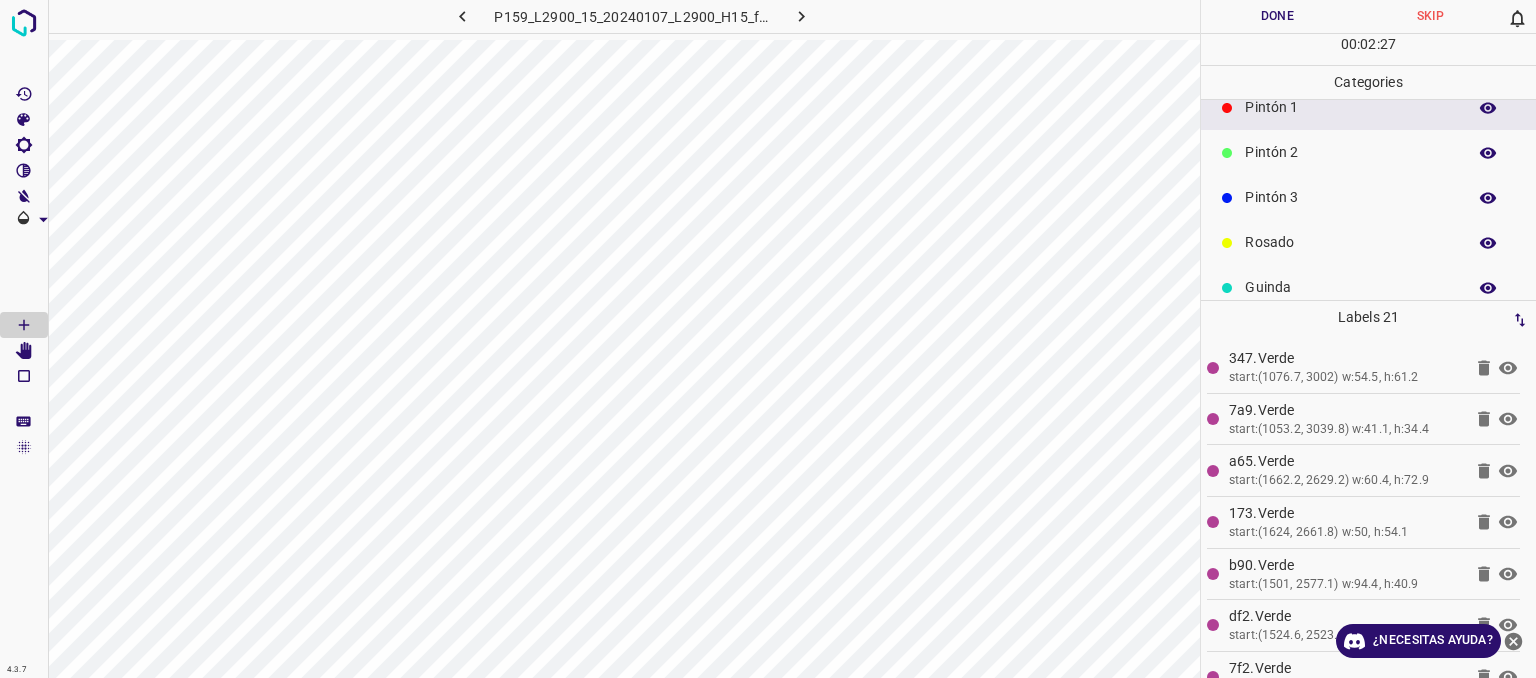 scroll, scrollTop: 176, scrollLeft: 0, axis: vertical 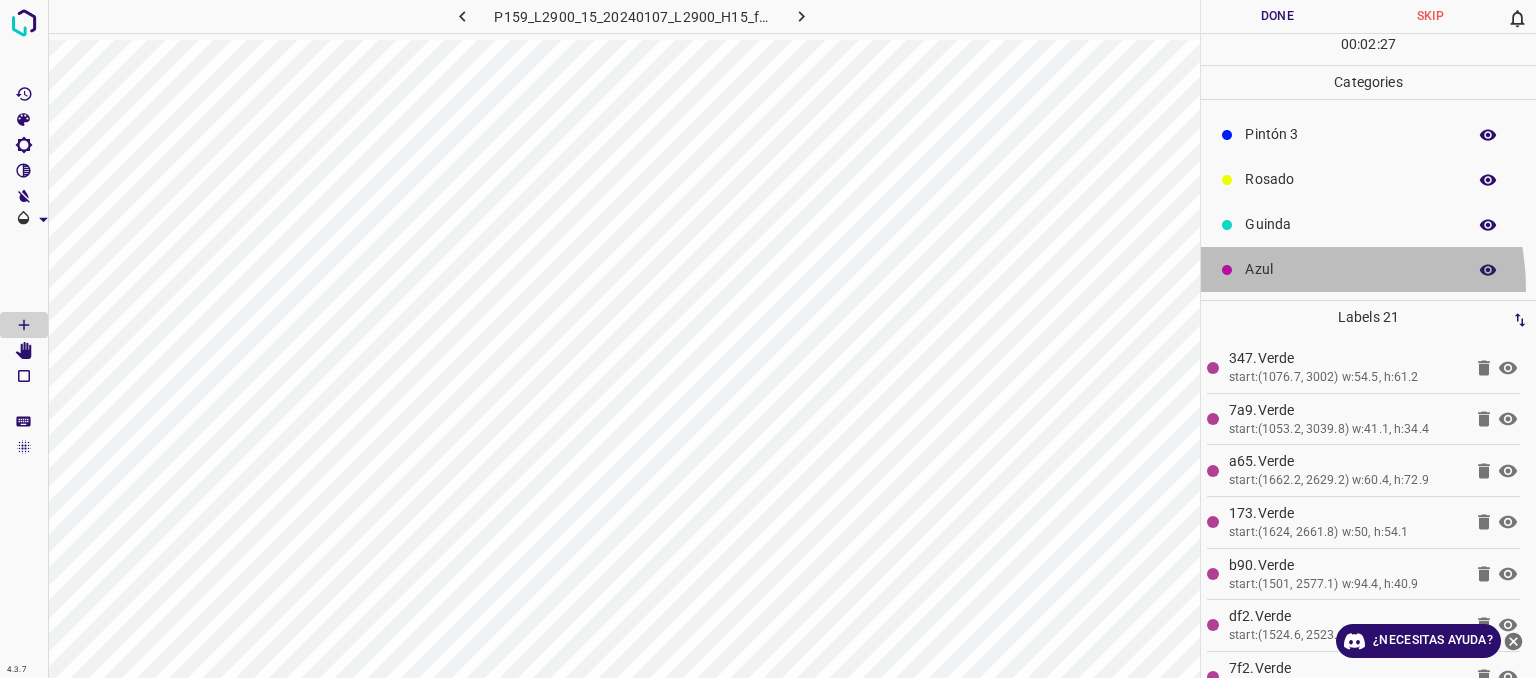 click on "Azul" at bounding box center (1368, 269) 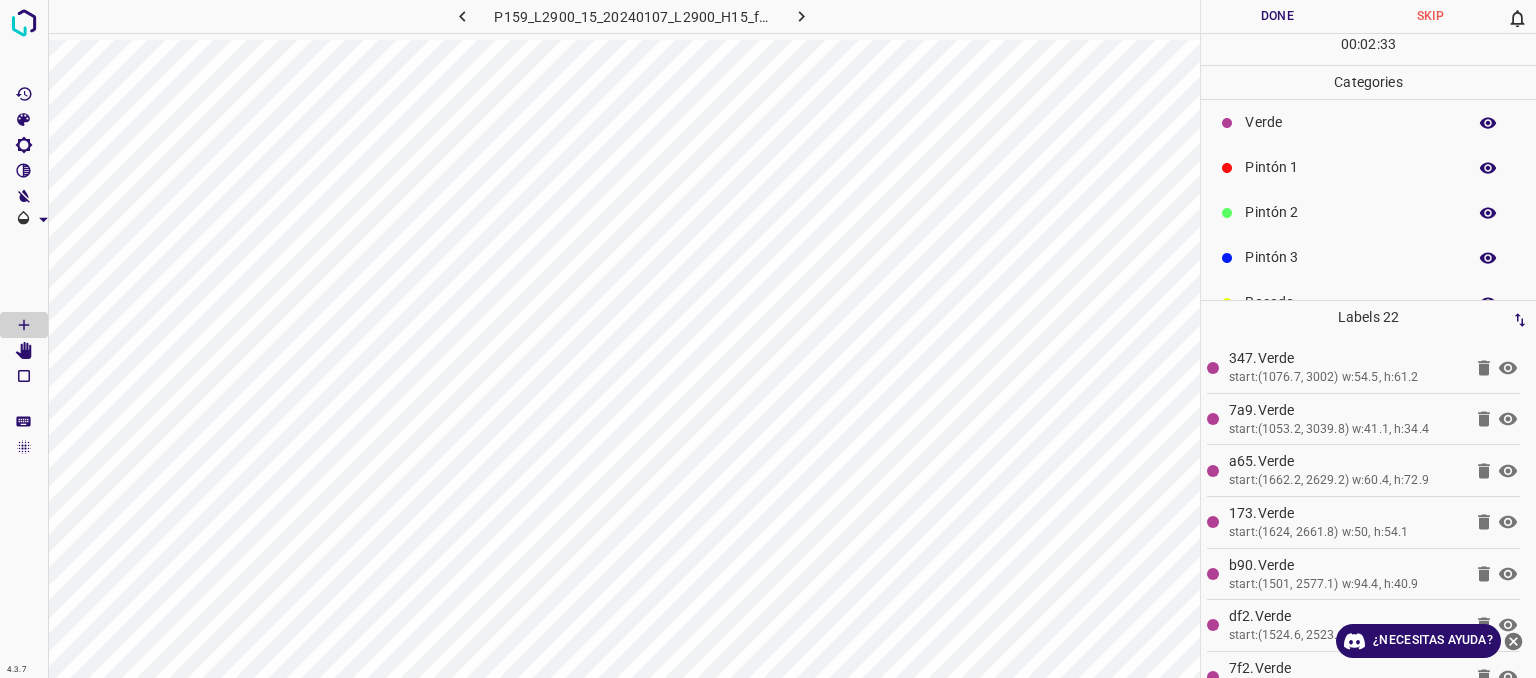 scroll, scrollTop: 0, scrollLeft: 0, axis: both 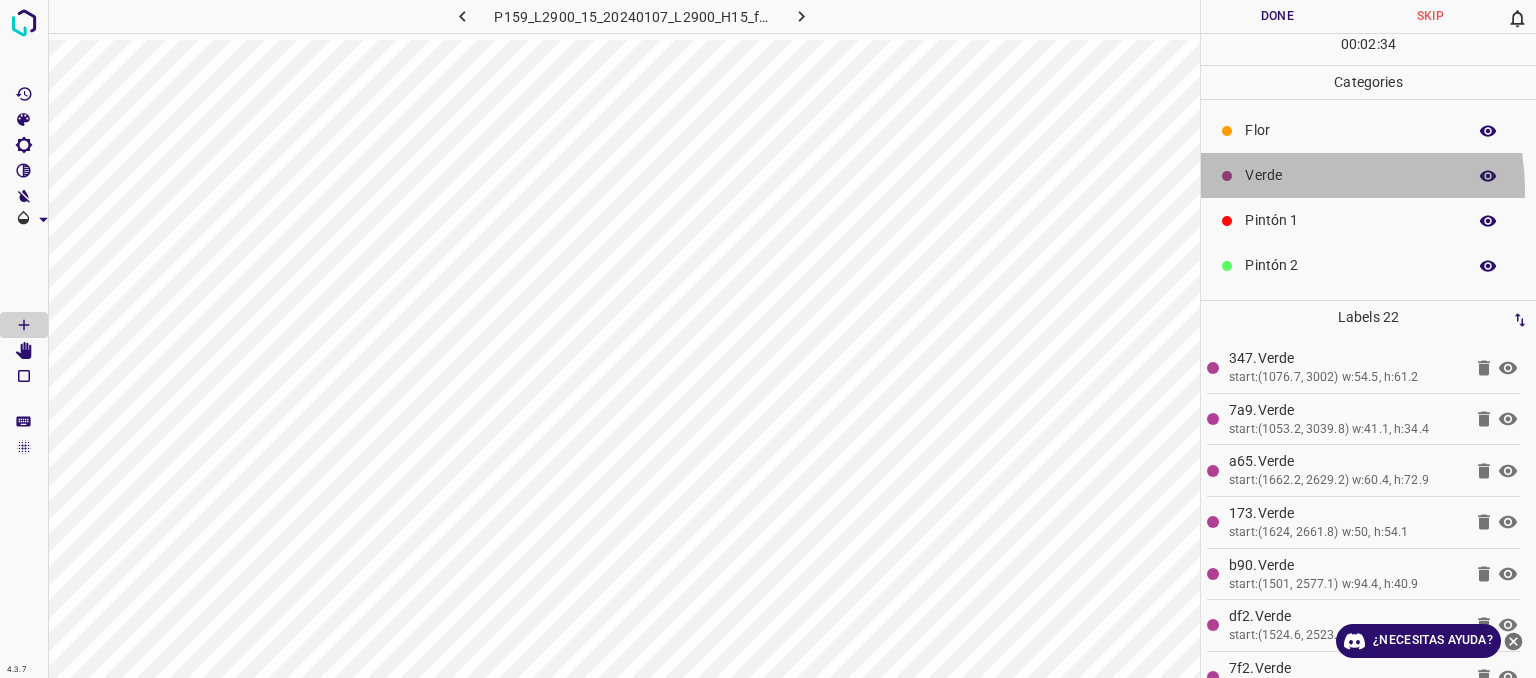 click on "Verde" at bounding box center (1368, 175) 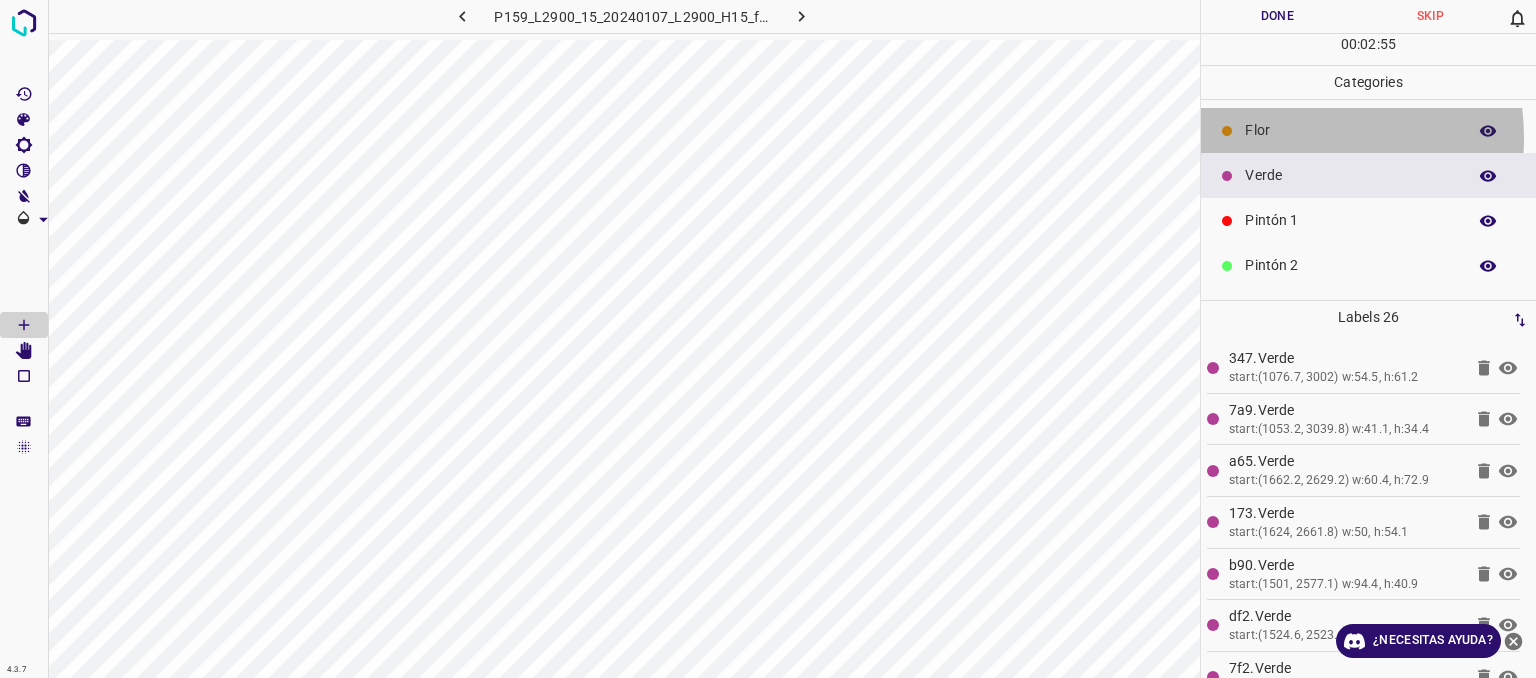 click on "Flor" at bounding box center (1350, 130) 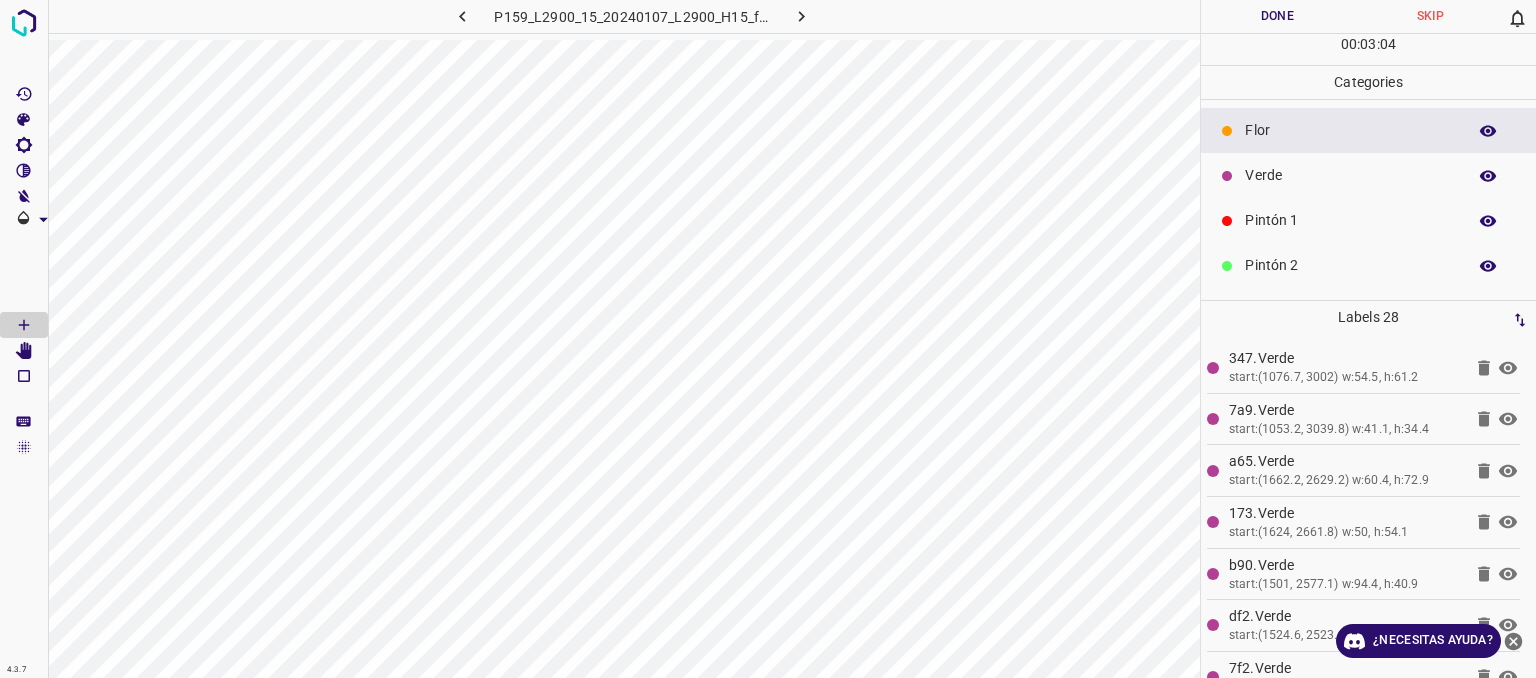 click on "Pintón 1" at bounding box center (1350, 220) 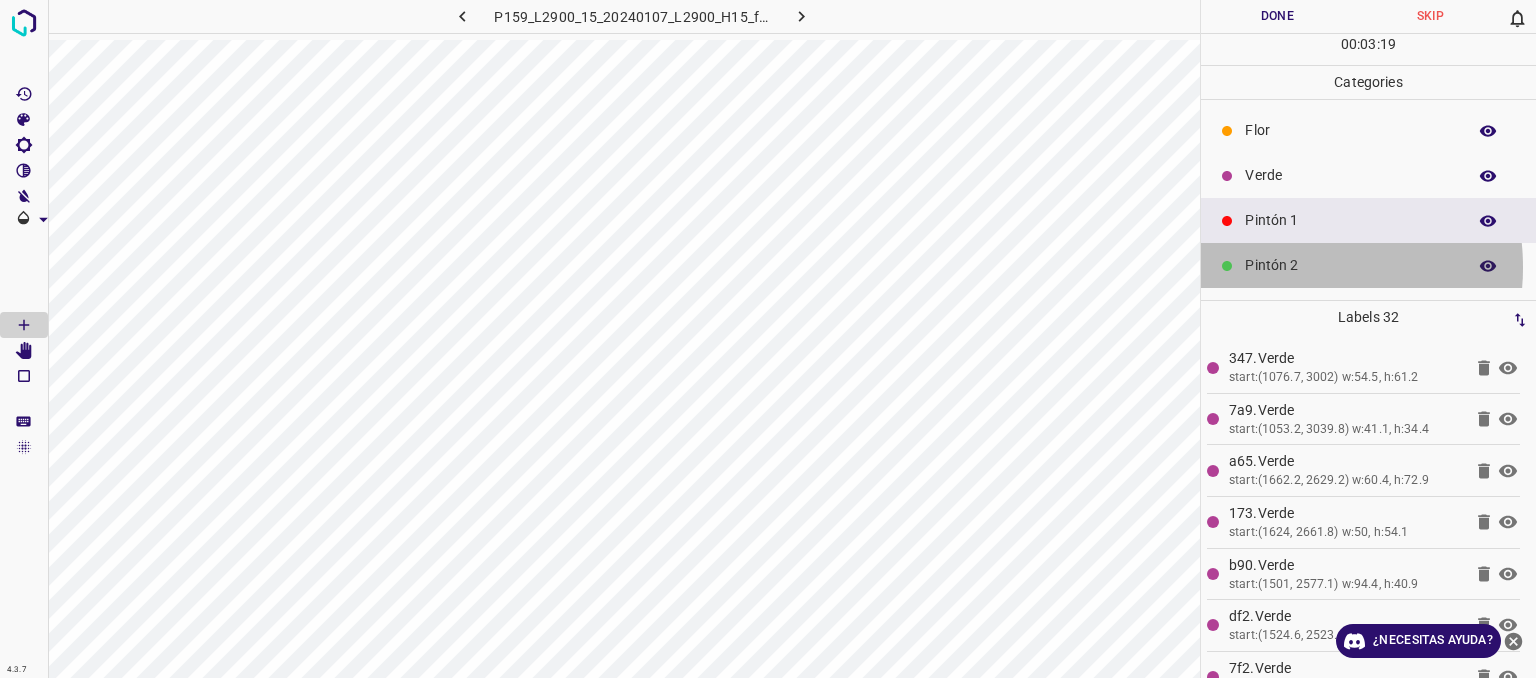 click on "Pintón 2" at bounding box center [1350, 265] 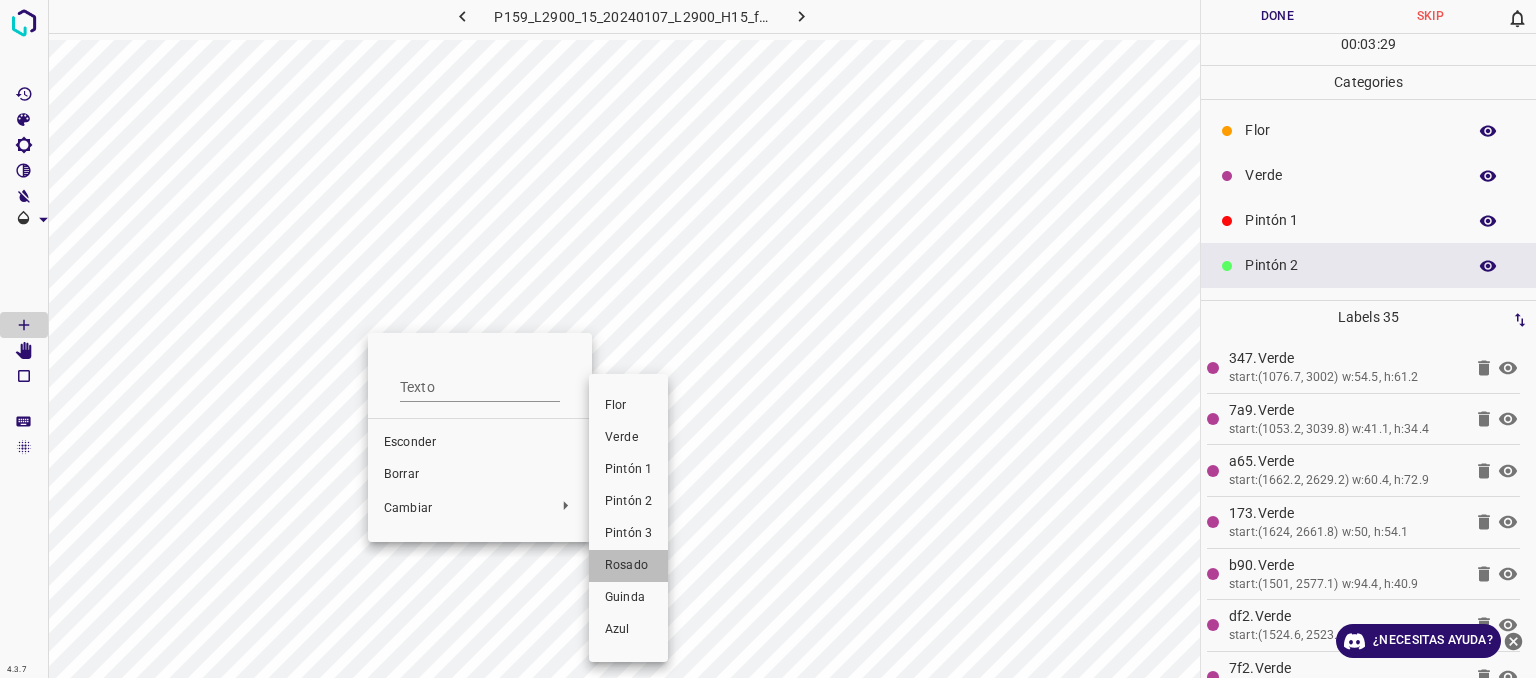 click on "Rosado" at bounding box center [628, 566] 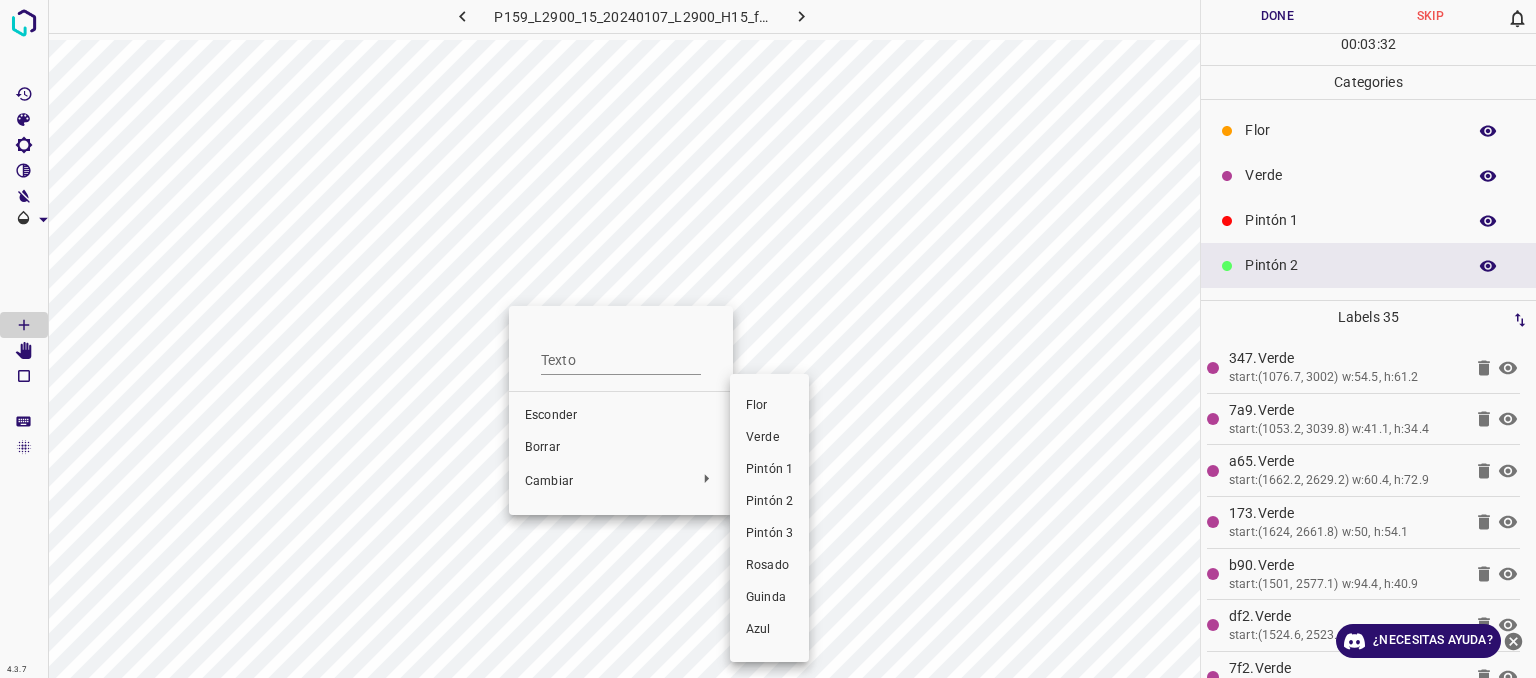 click on "Rosado" at bounding box center [769, 566] 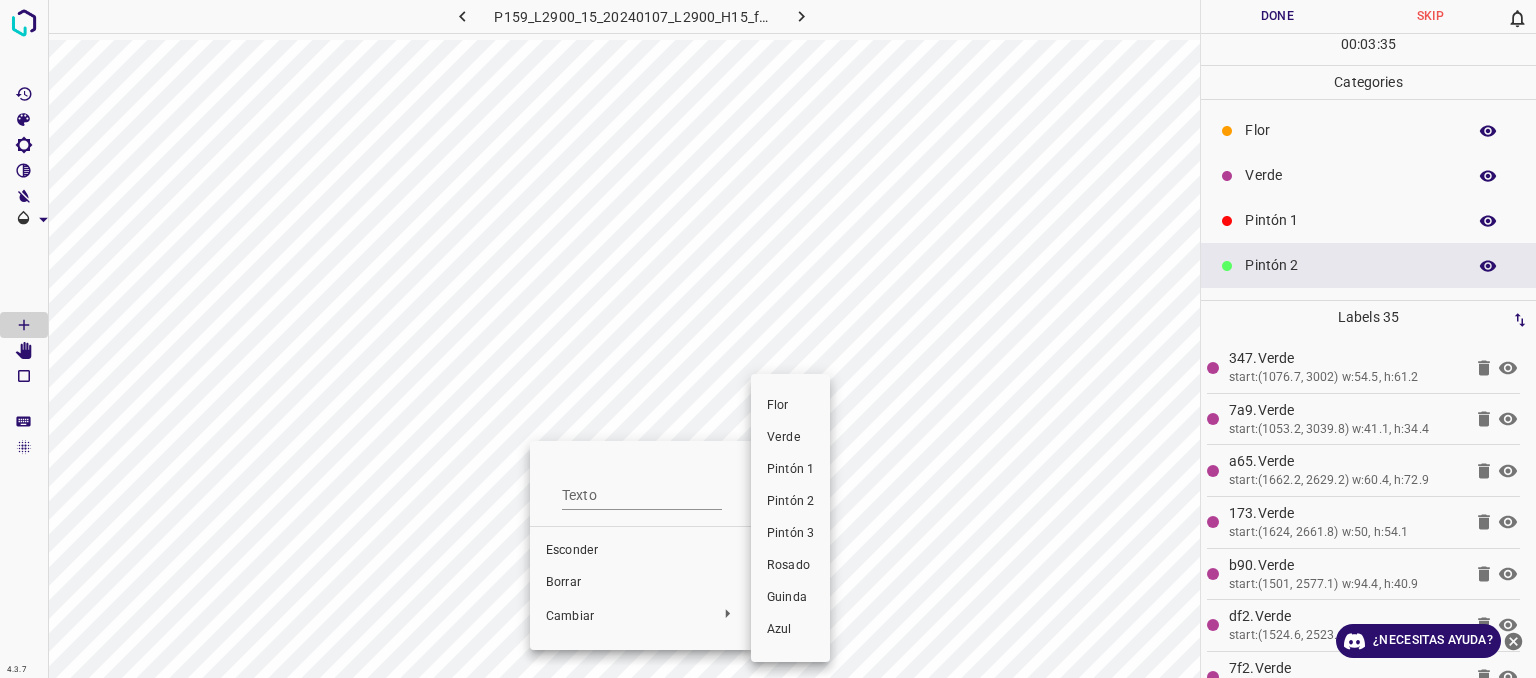 click on "Pintón 3" at bounding box center (790, 533) 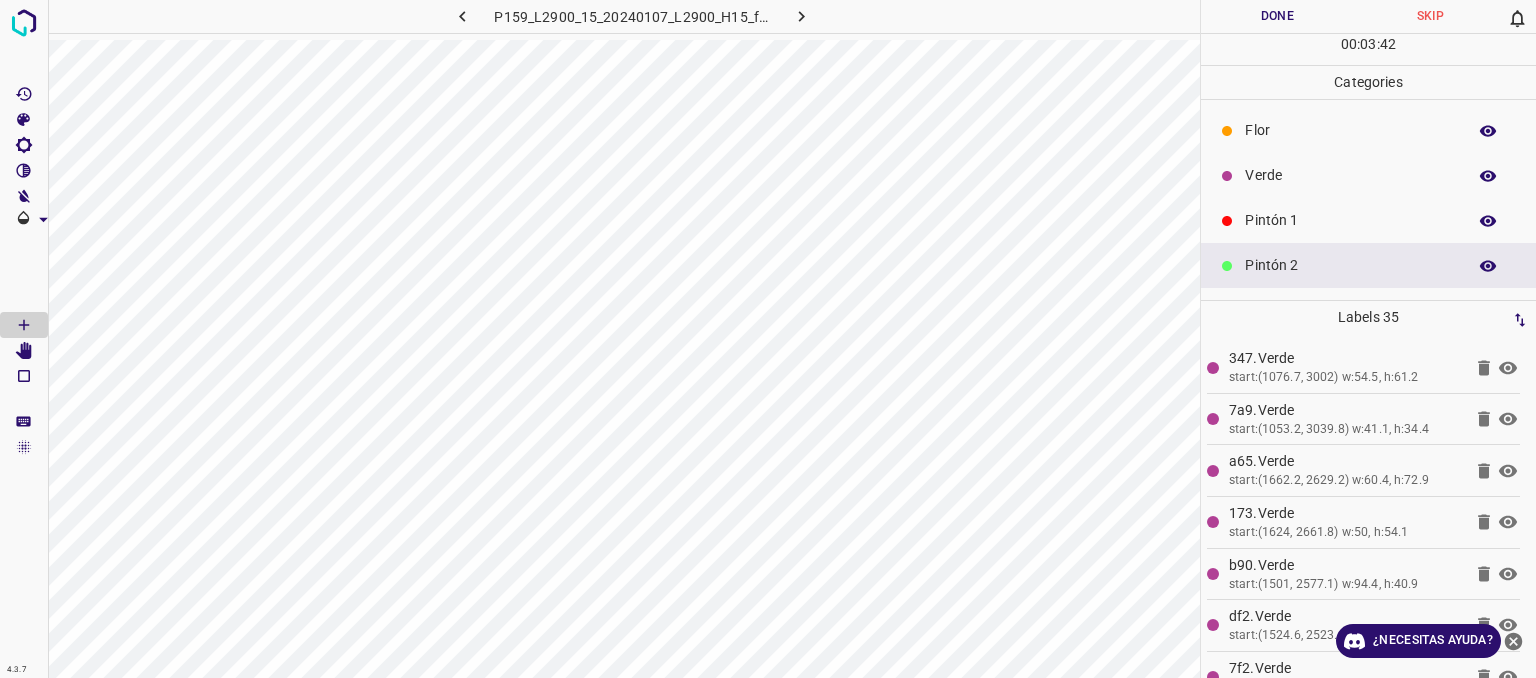 drag, startPoint x: 1351, startPoint y: 218, endPoint x: 1212, endPoint y: 215, distance: 139.03236 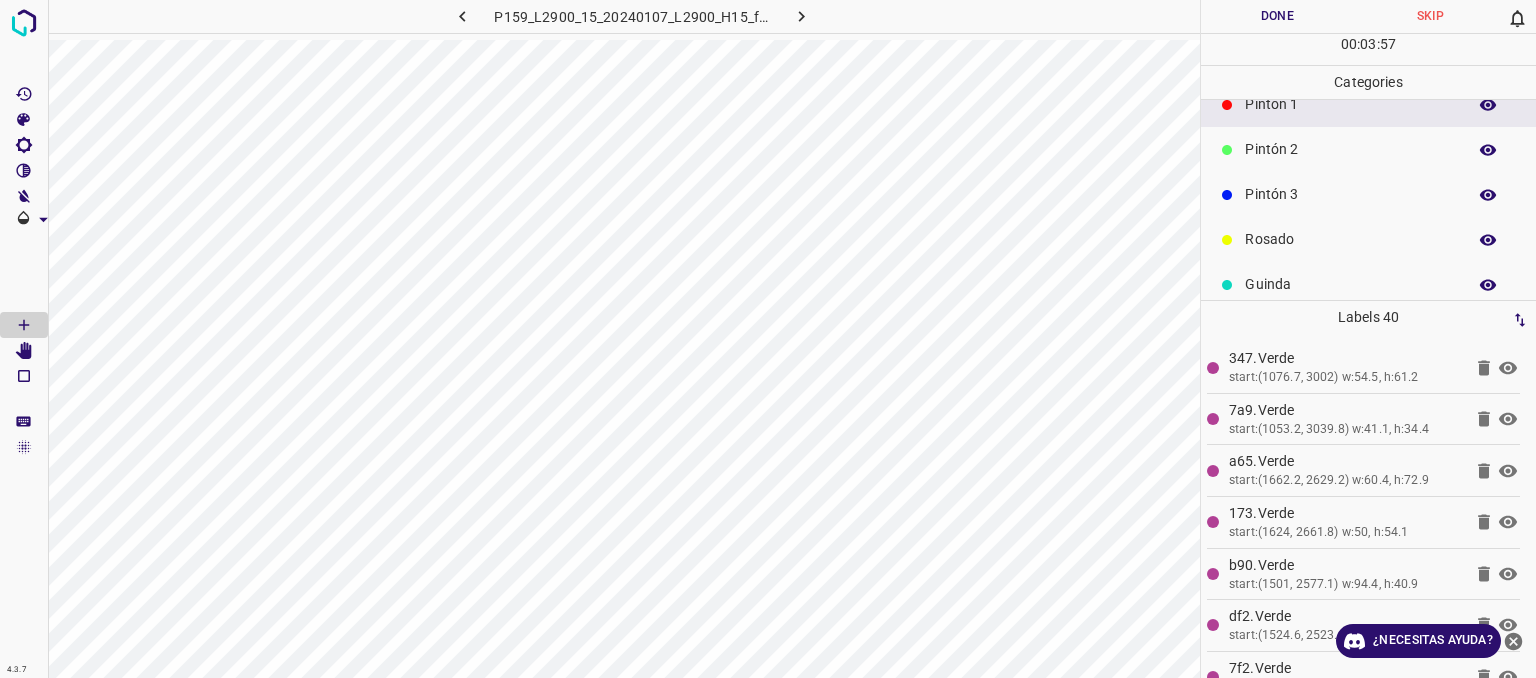 scroll, scrollTop: 176, scrollLeft: 0, axis: vertical 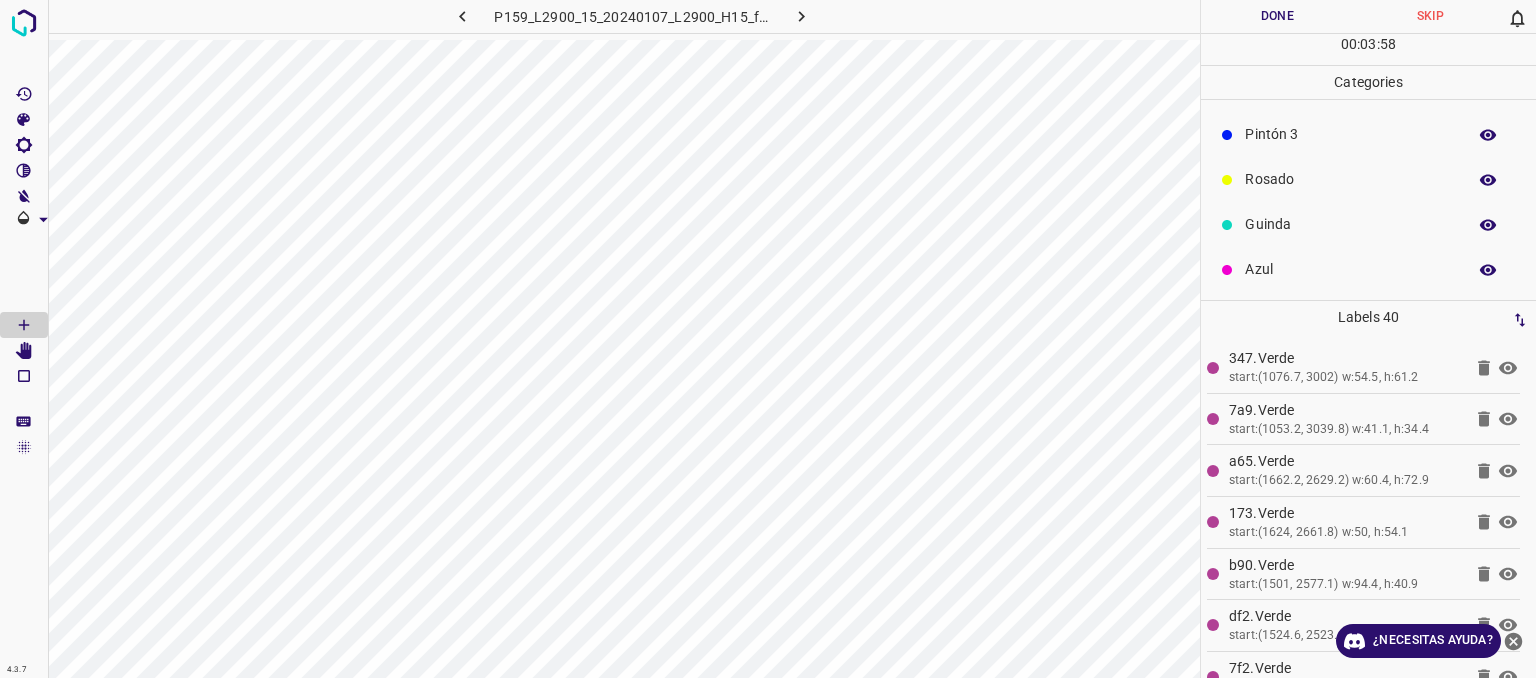 click on "Azul" at bounding box center (1368, 269) 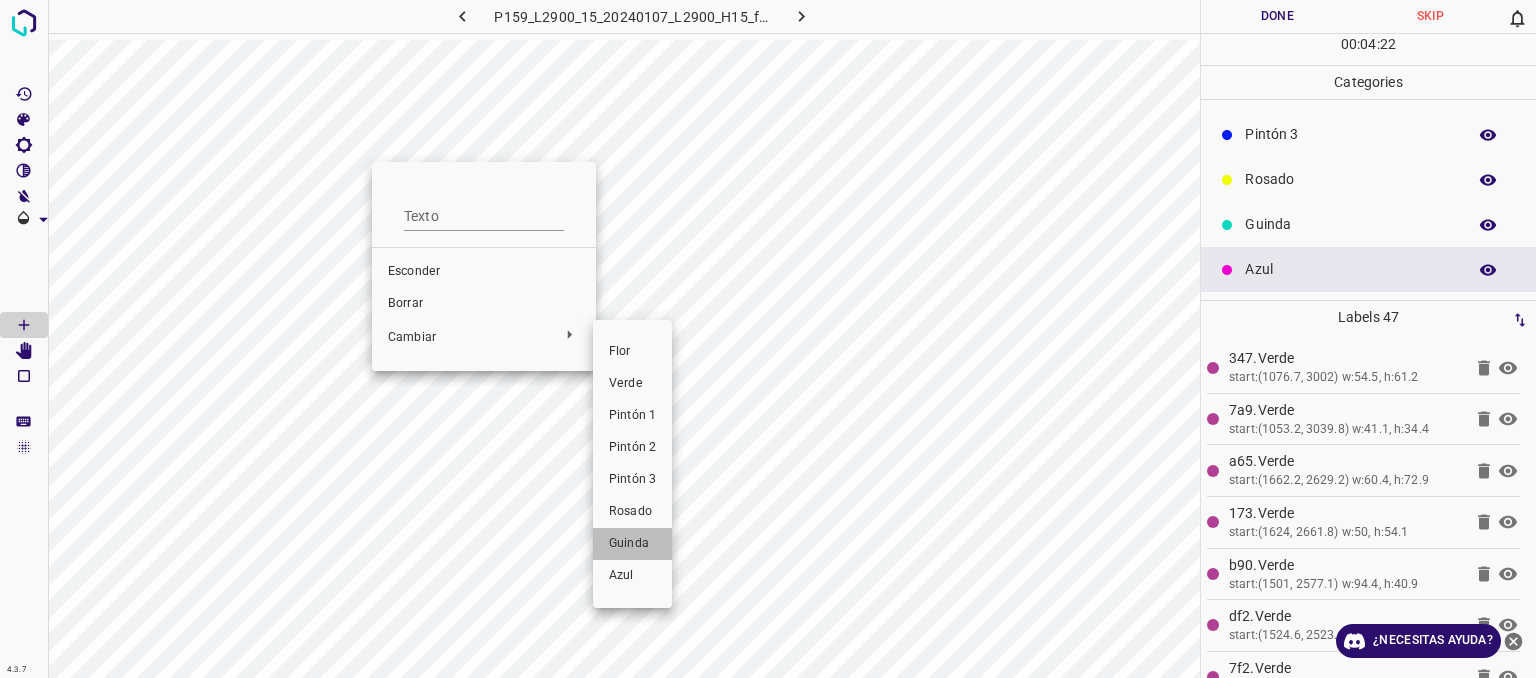 click on "Guinda" at bounding box center (629, 543) 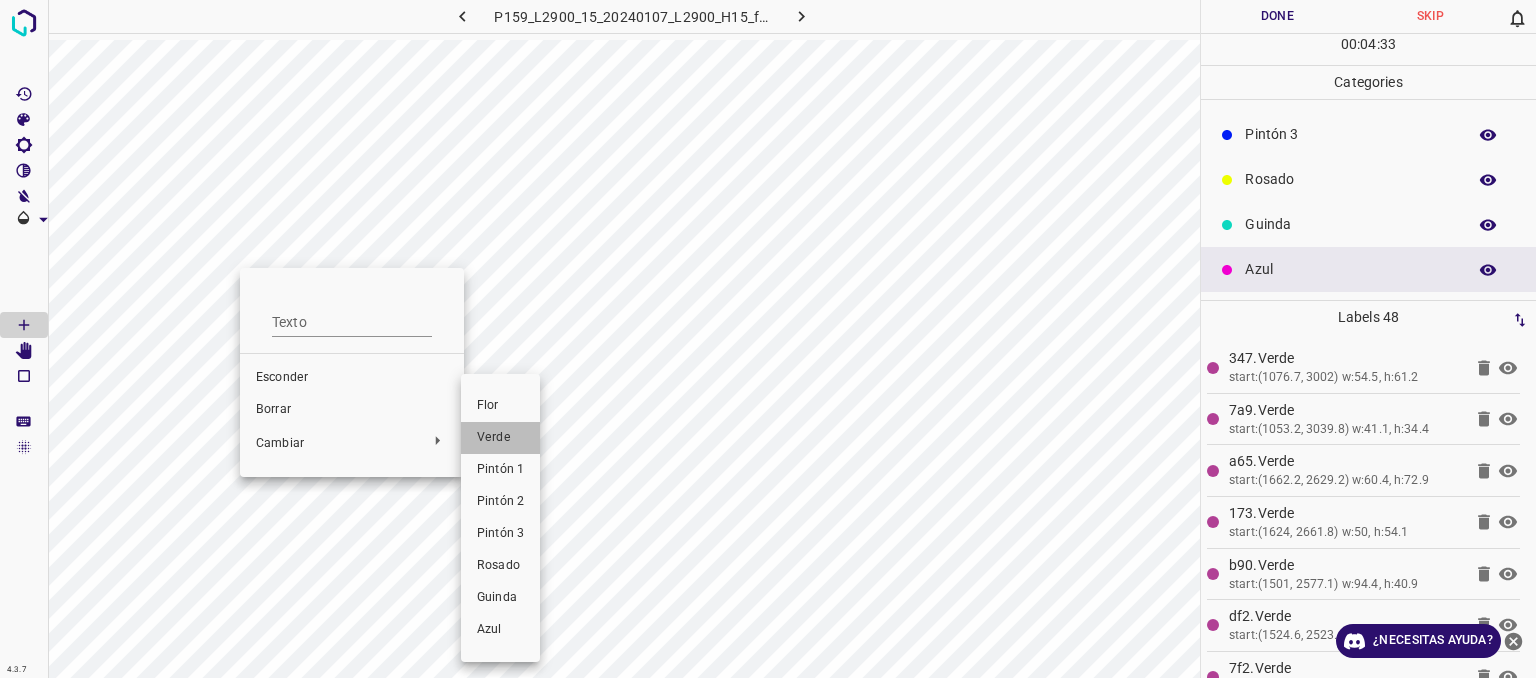 click on "Verde" at bounding box center [494, 437] 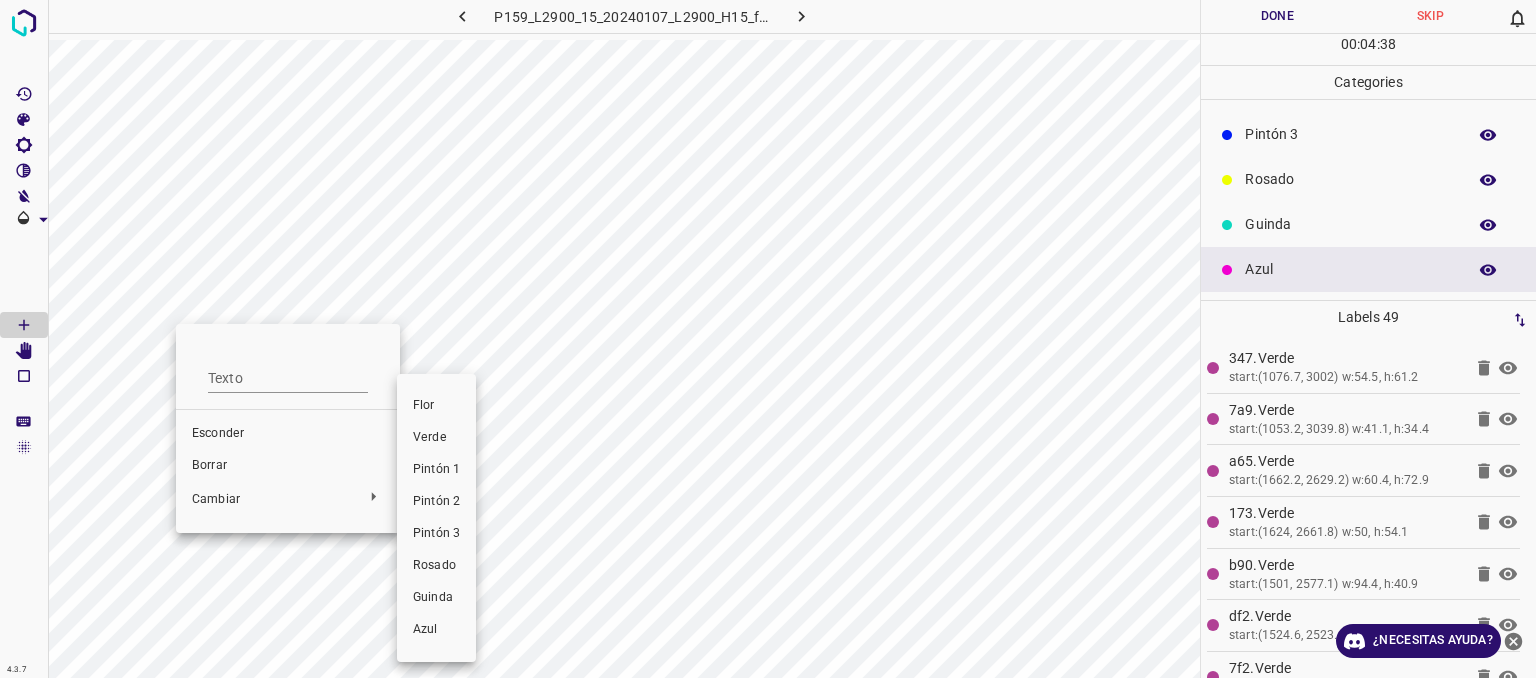 click on "Guinda" at bounding box center [433, 597] 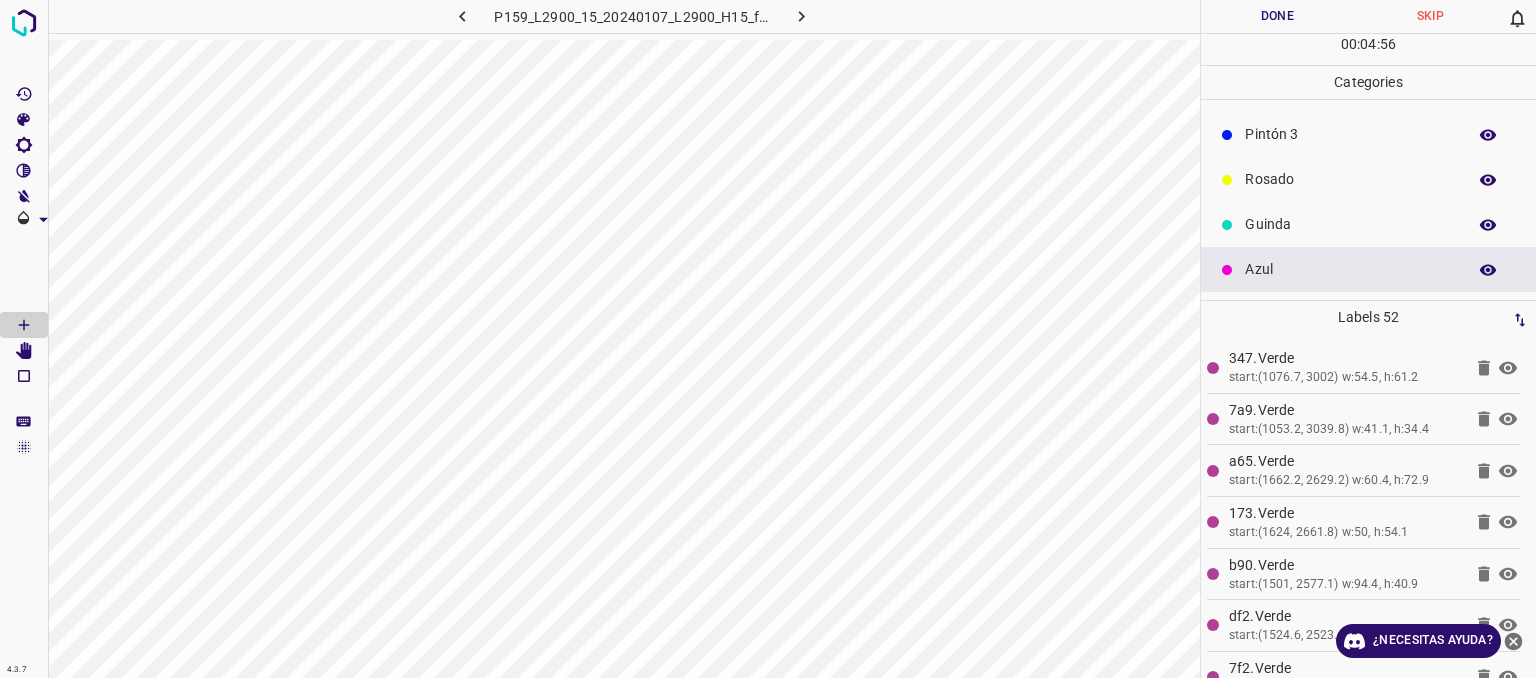 scroll, scrollTop: 76, scrollLeft: 0, axis: vertical 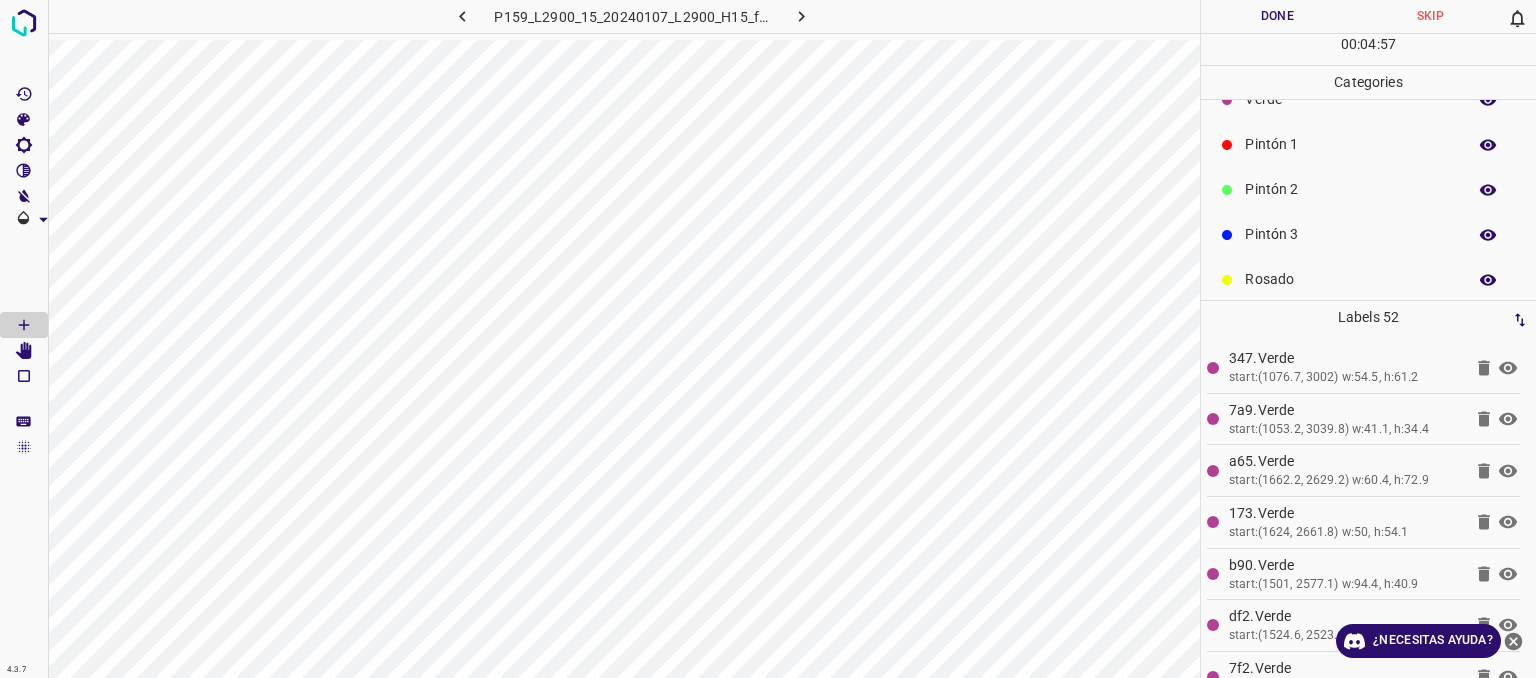 click on "Pintón 1" at bounding box center (1350, 144) 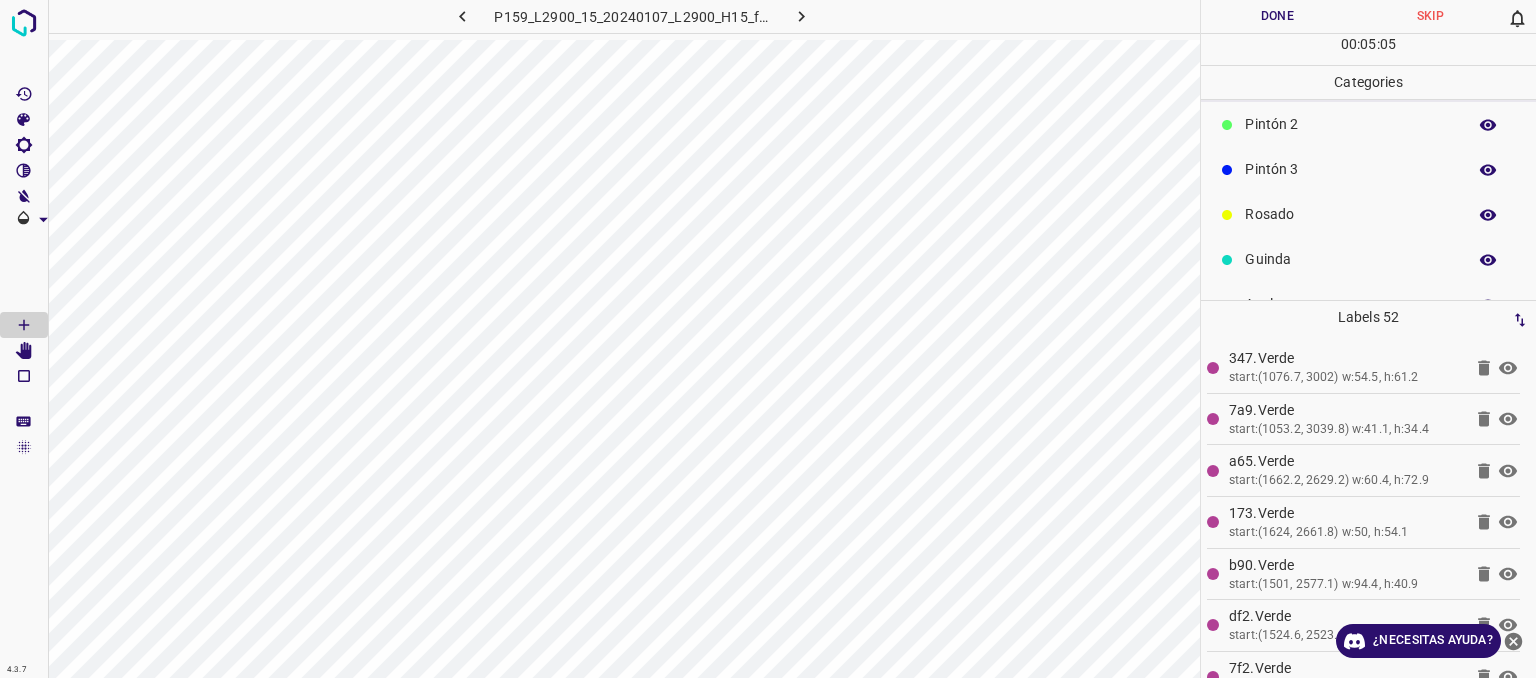 scroll, scrollTop: 176, scrollLeft: 0, axis: vertical 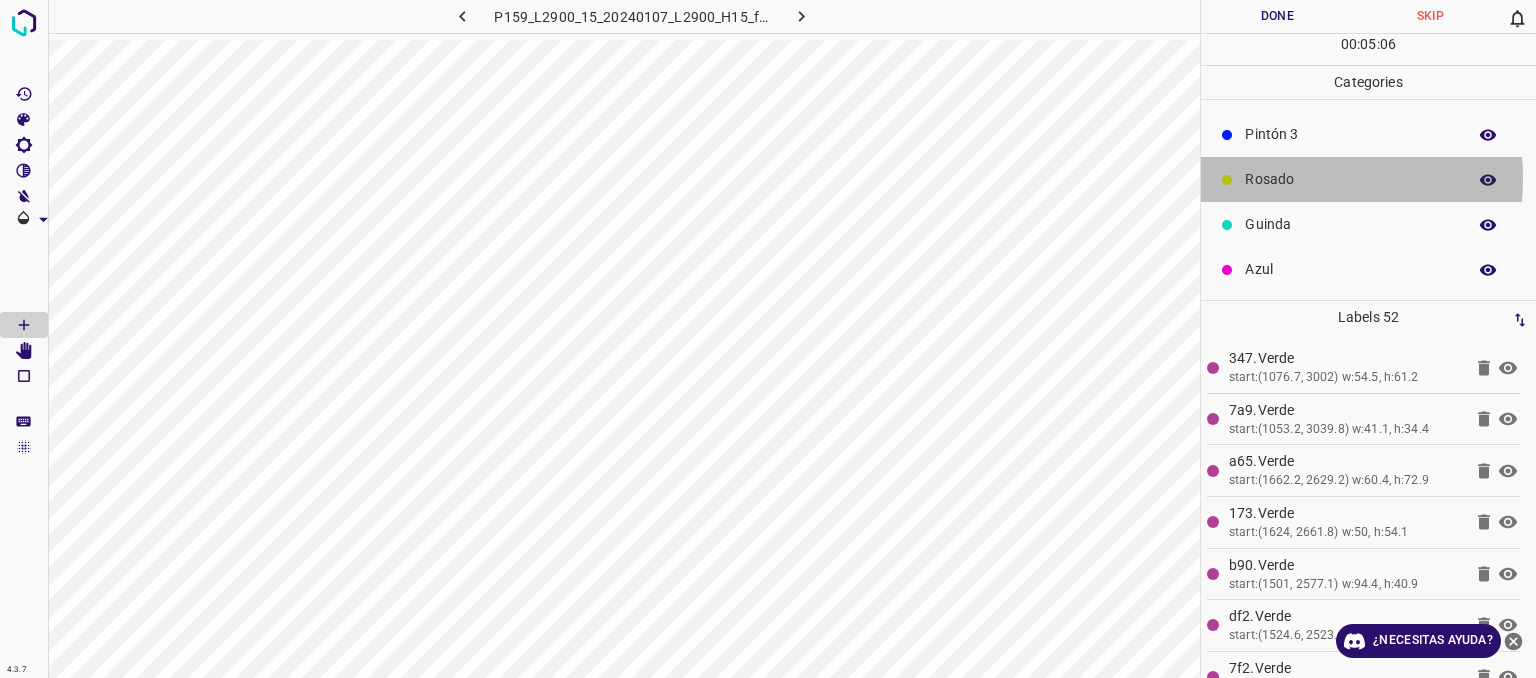 click on "Rosado" at bounding box center (1350, 179) 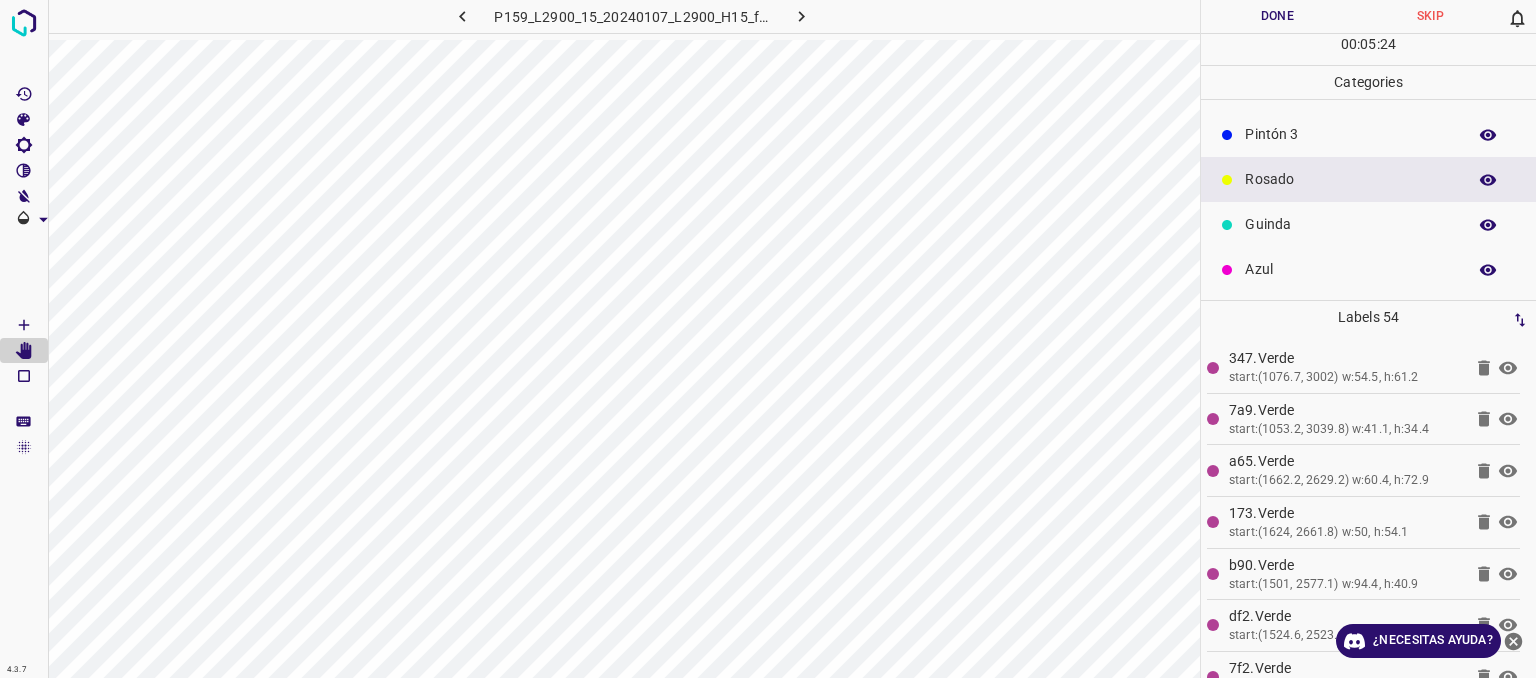 scroll, scrollTop: 76, scrollLeft: 0, axis: vertical 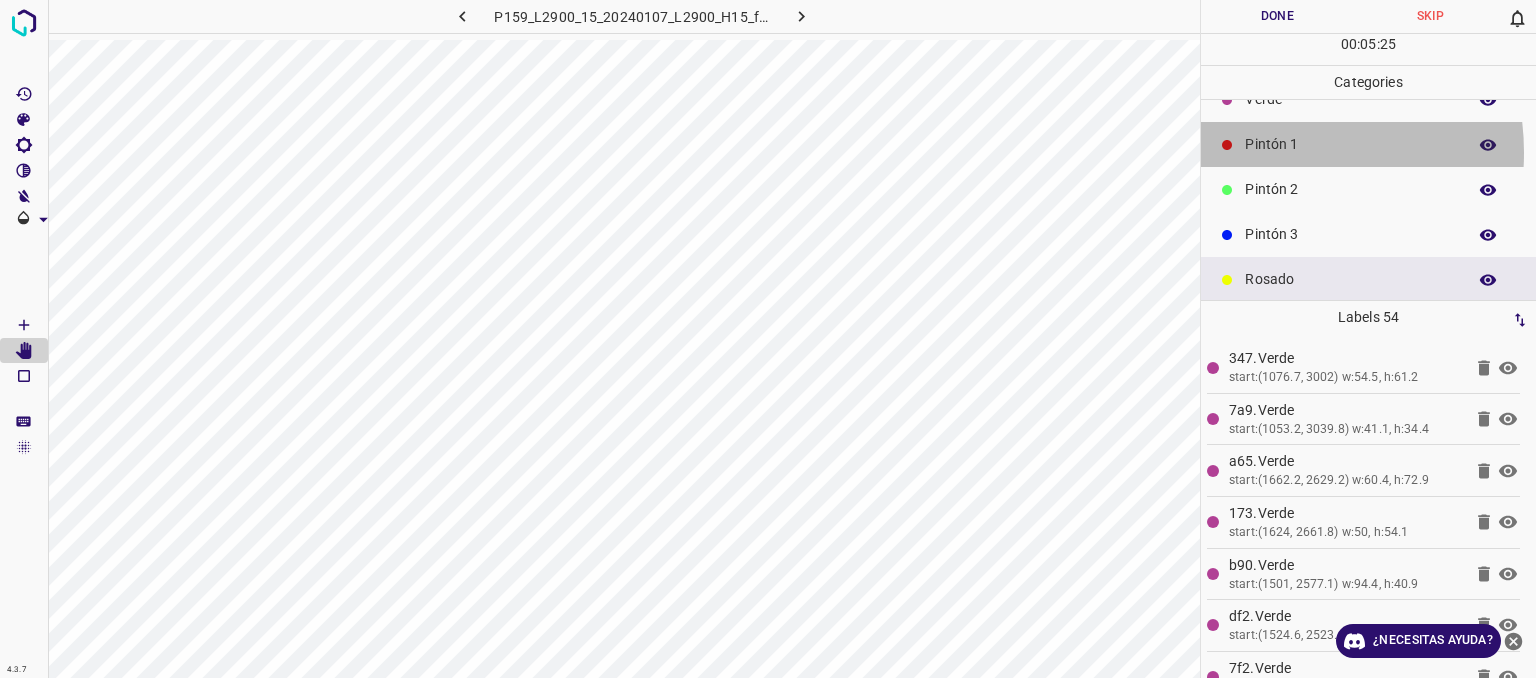 click on "Pintón 1" at bounding box center (1350, 144) 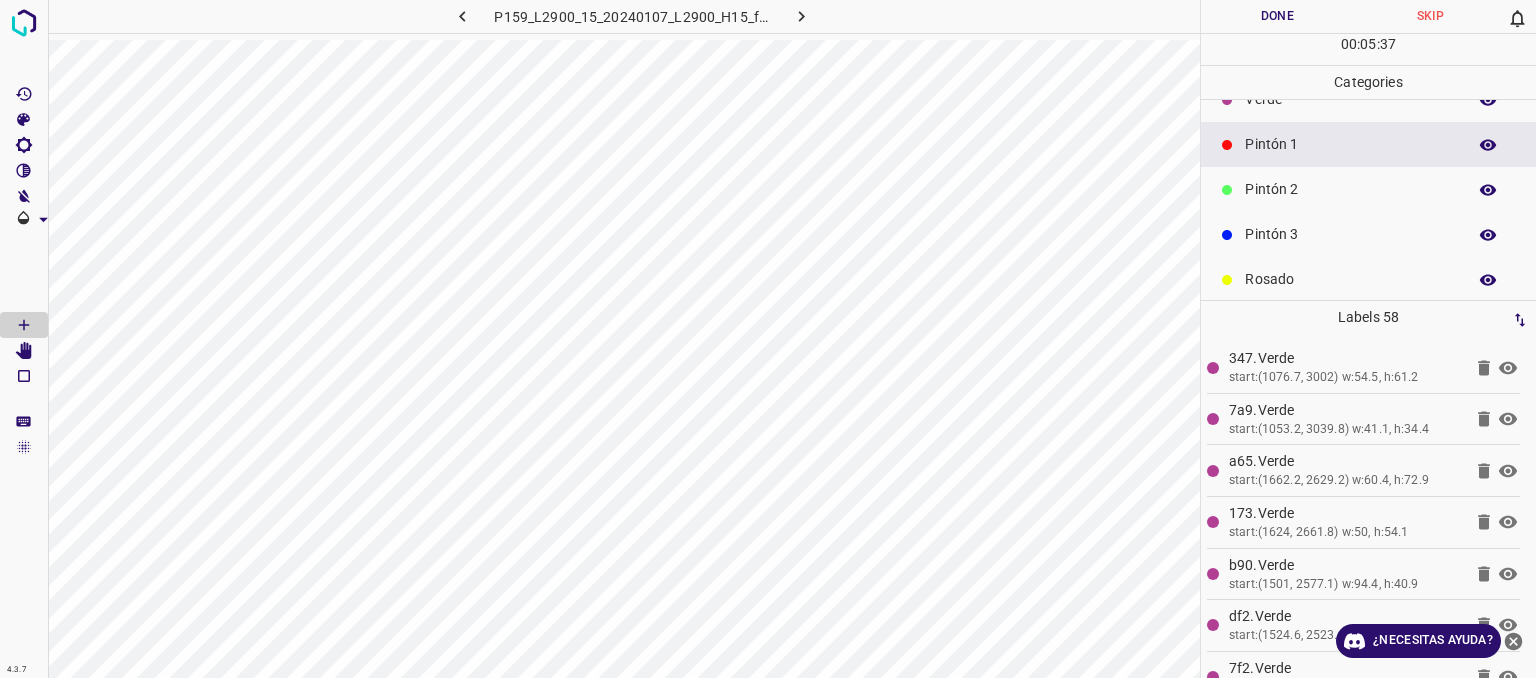 click on "Pintón 2" at bounding box center (1350, 189) 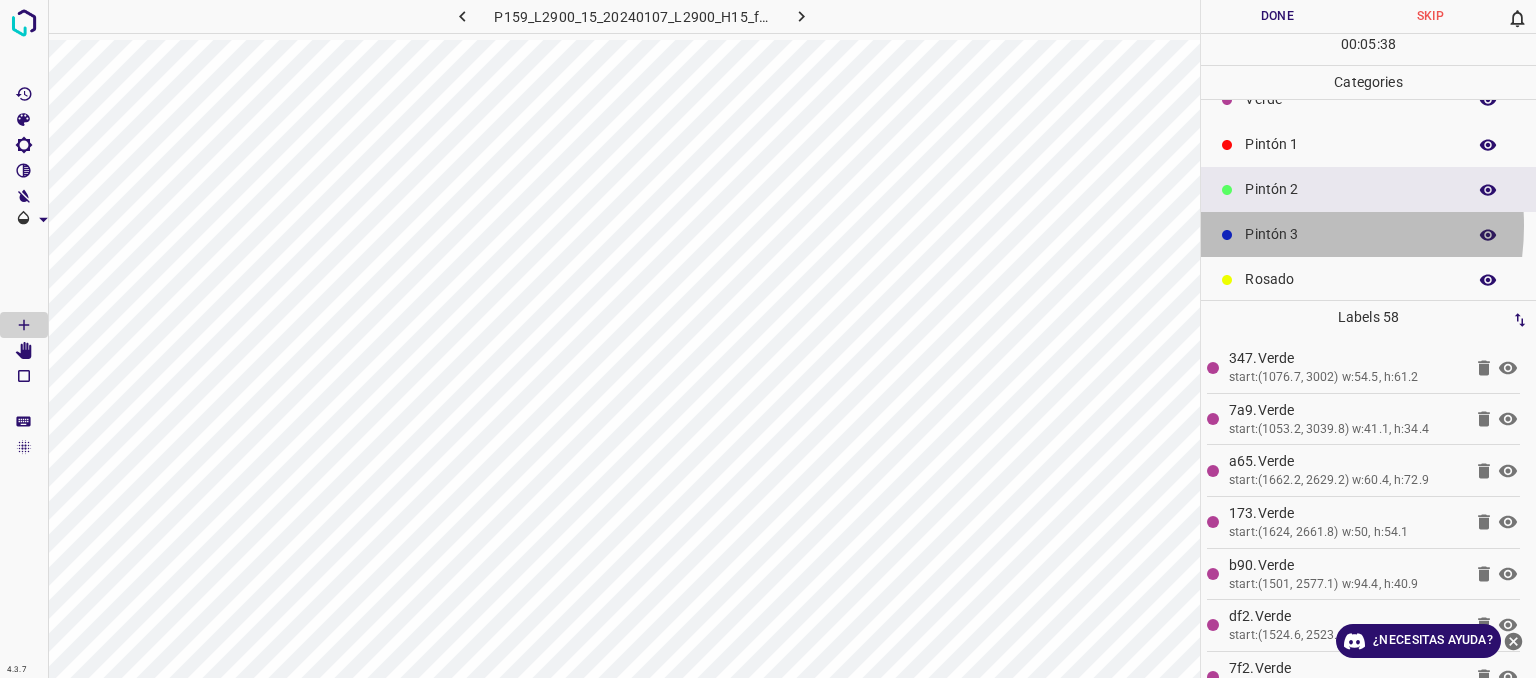 click on "Pintón 3" at bounding box center (1350, 234) 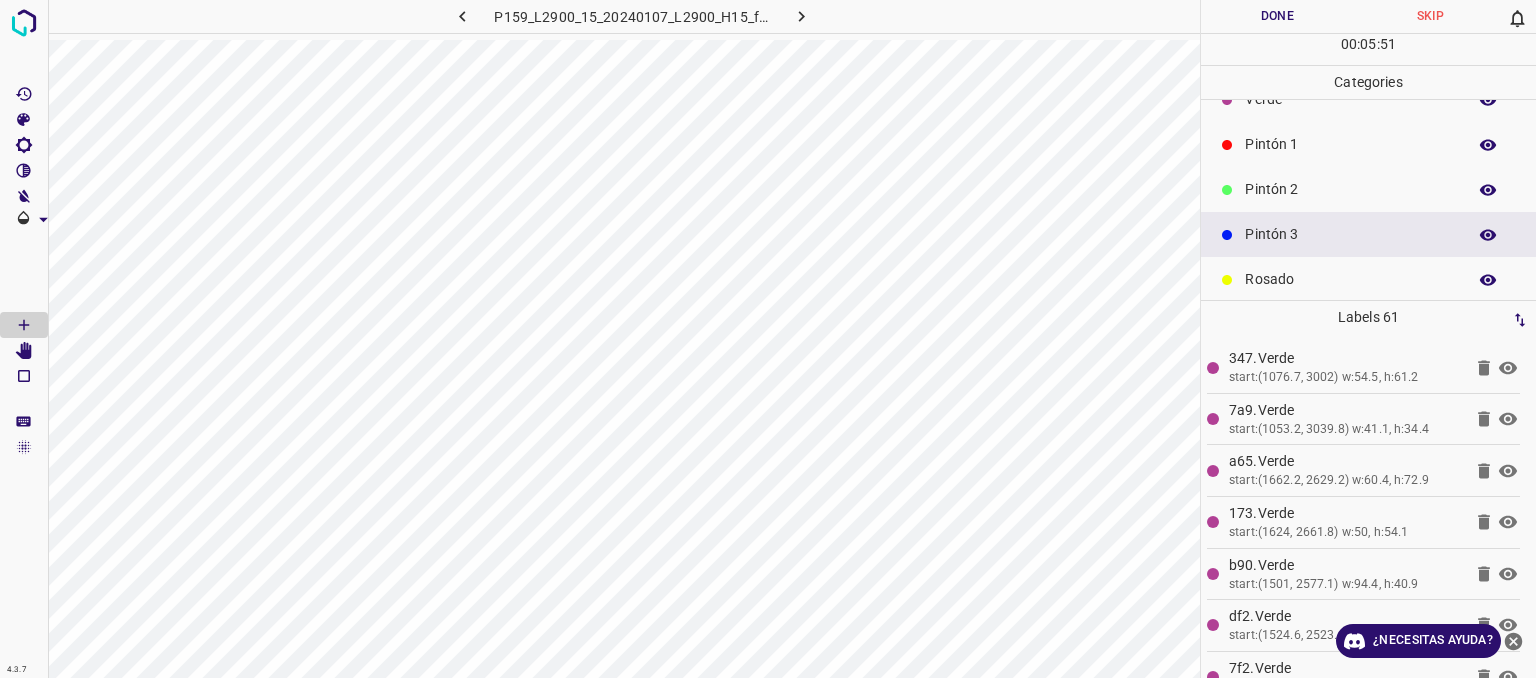 click on "Pintón 1" at bounding box center [1350, 144] 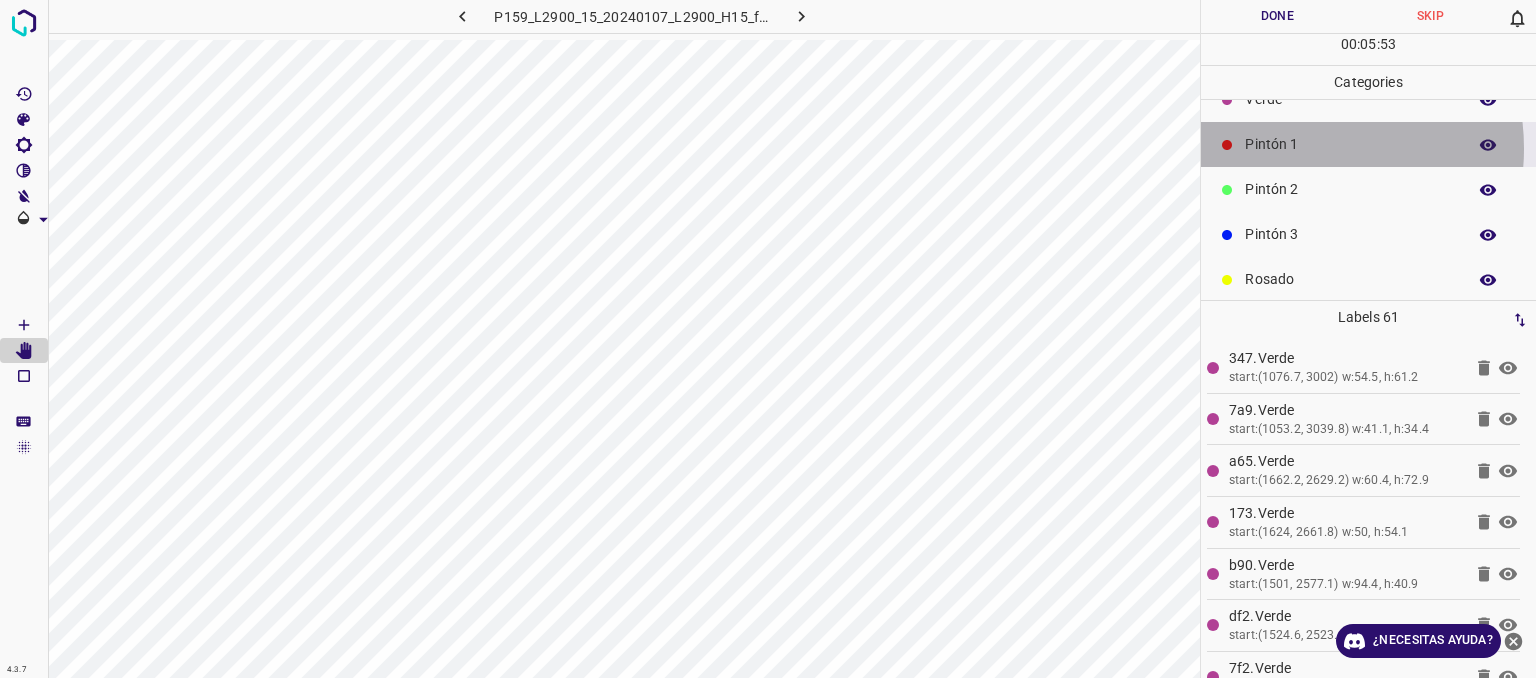 drag, startPoint x: 1288, startPoint y: 148, endPoint x: 1216, endPoint y: 141, distance: 72.33948 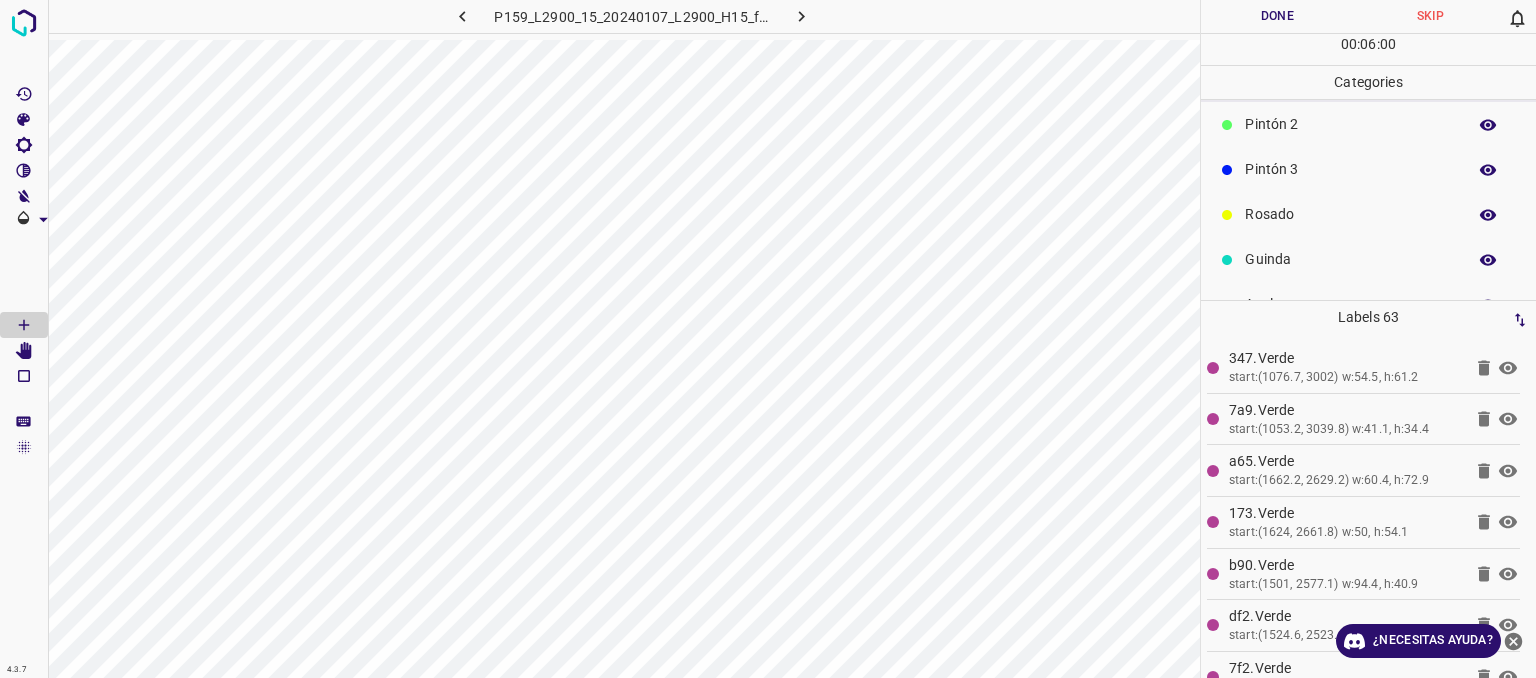 scroll, scrollTop: 176, scrollLeft: 0, axis: vertical 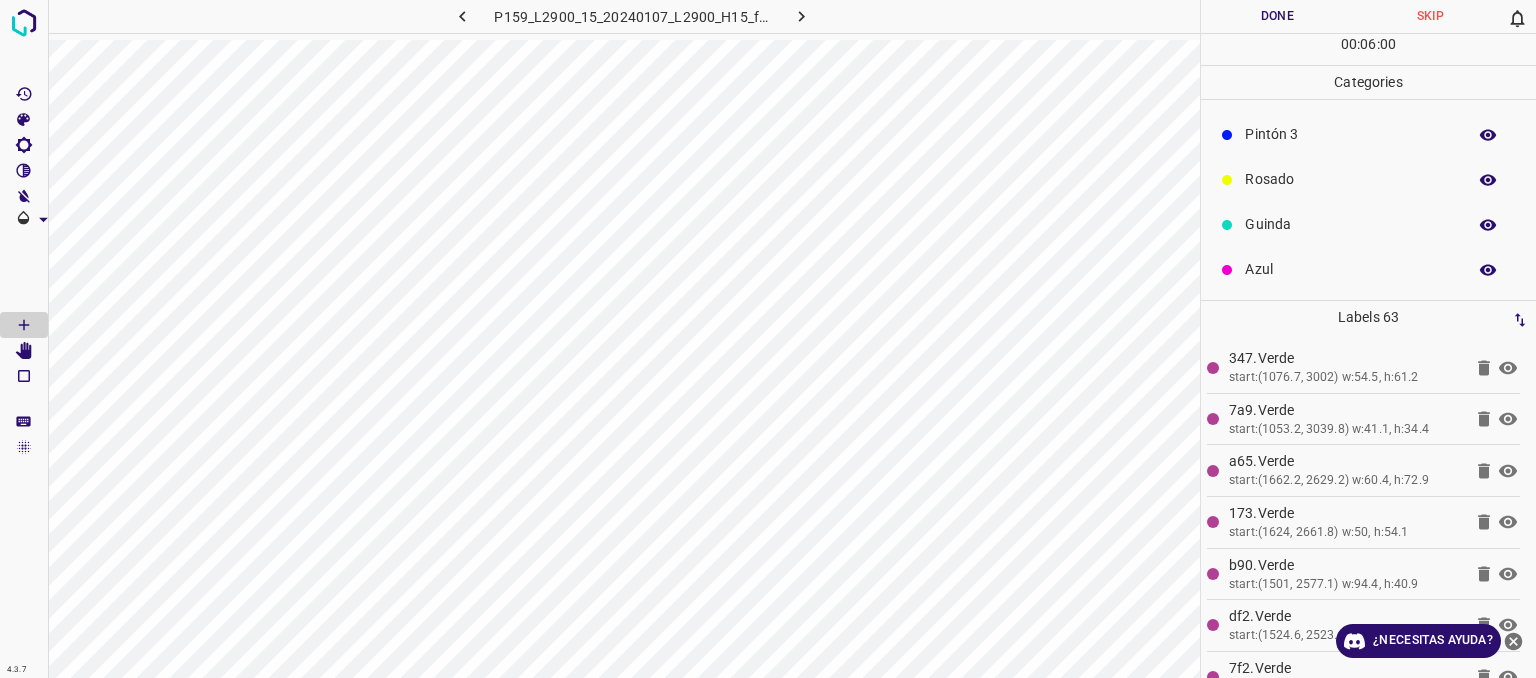 click on "[PERSON_NAME] Verde Pintón 1 Pintón 2 Pintón 3 [PERSON_NAME] Azul" at bounding box center (1368, 112) 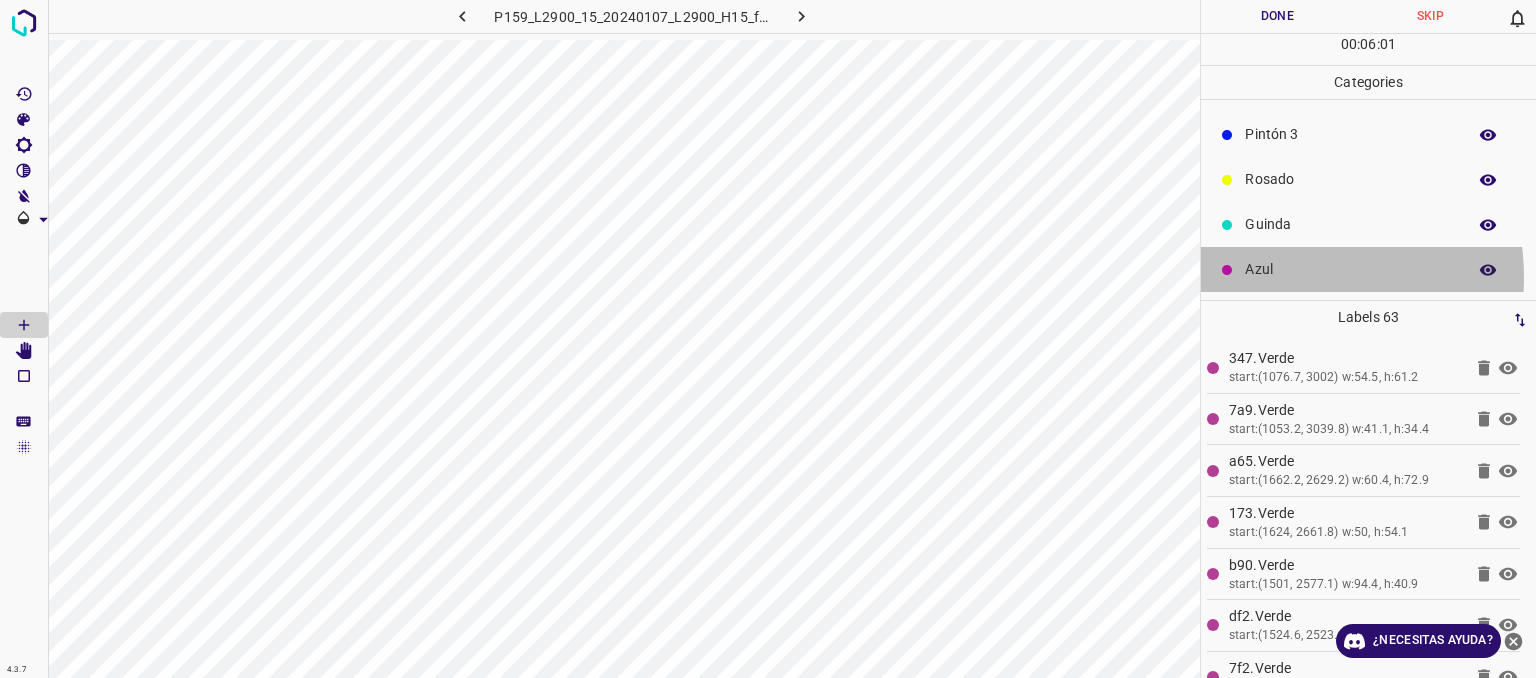 click on "Azul" at bounding box center (1350, 269) 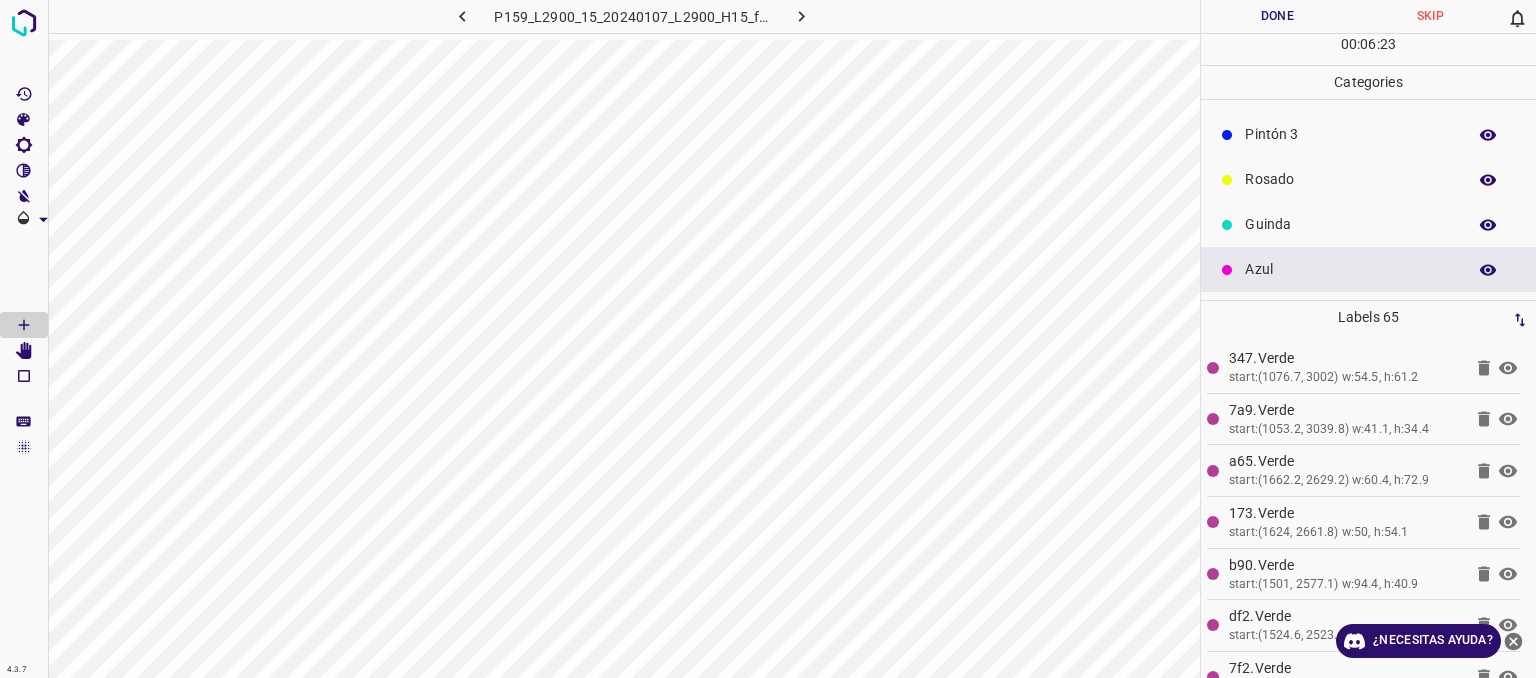 click on "Rosado" at bounding box center (1350, 179) 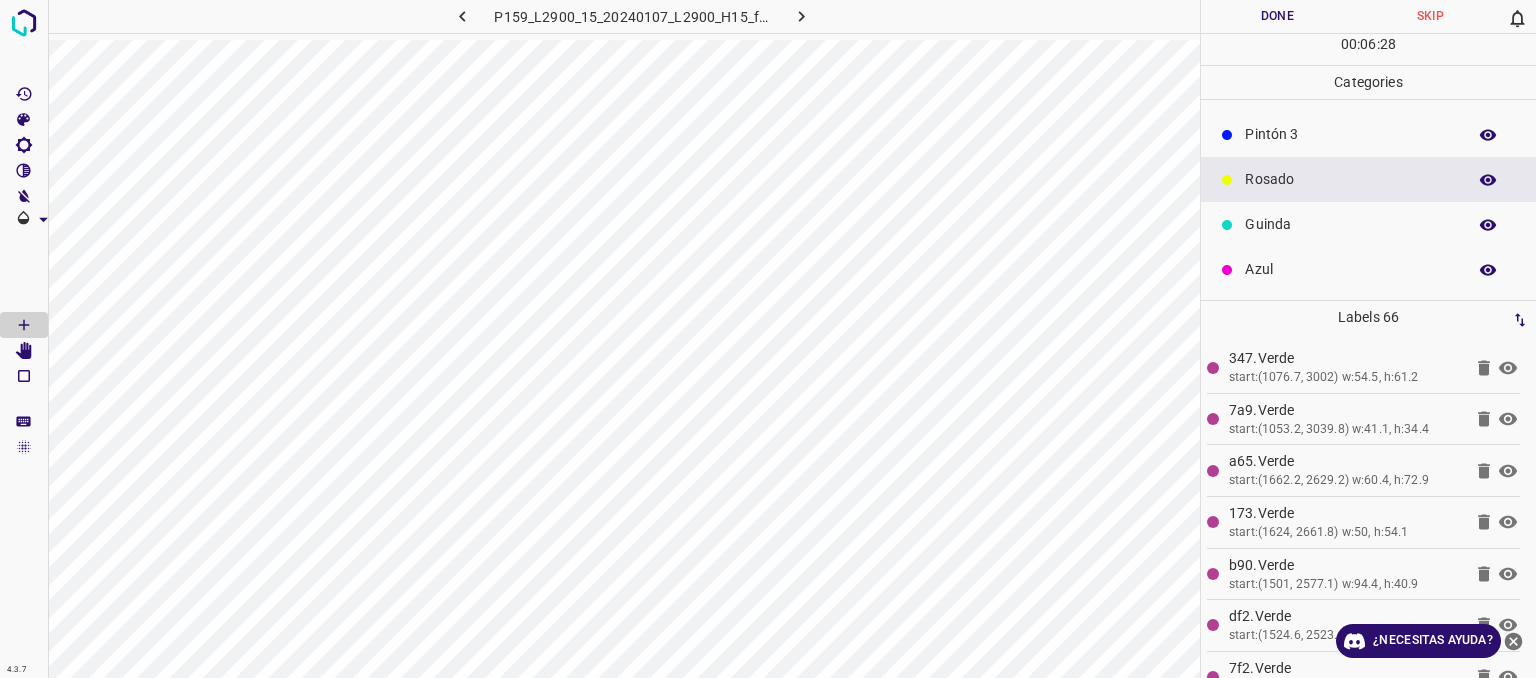 click on "Pintón 3" at bounding box center [1350, 134] 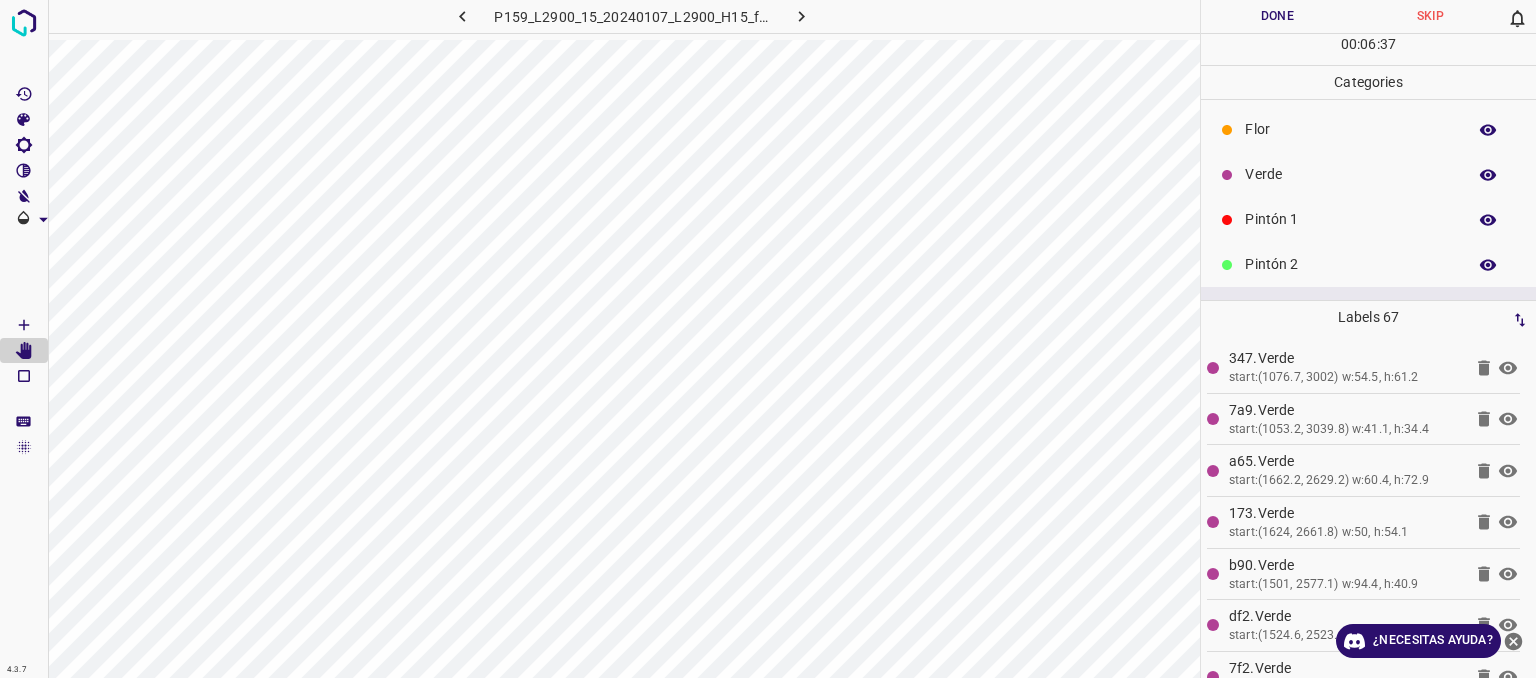 scroll, scrollTop: 0, scrollLeft: 0, axis: both 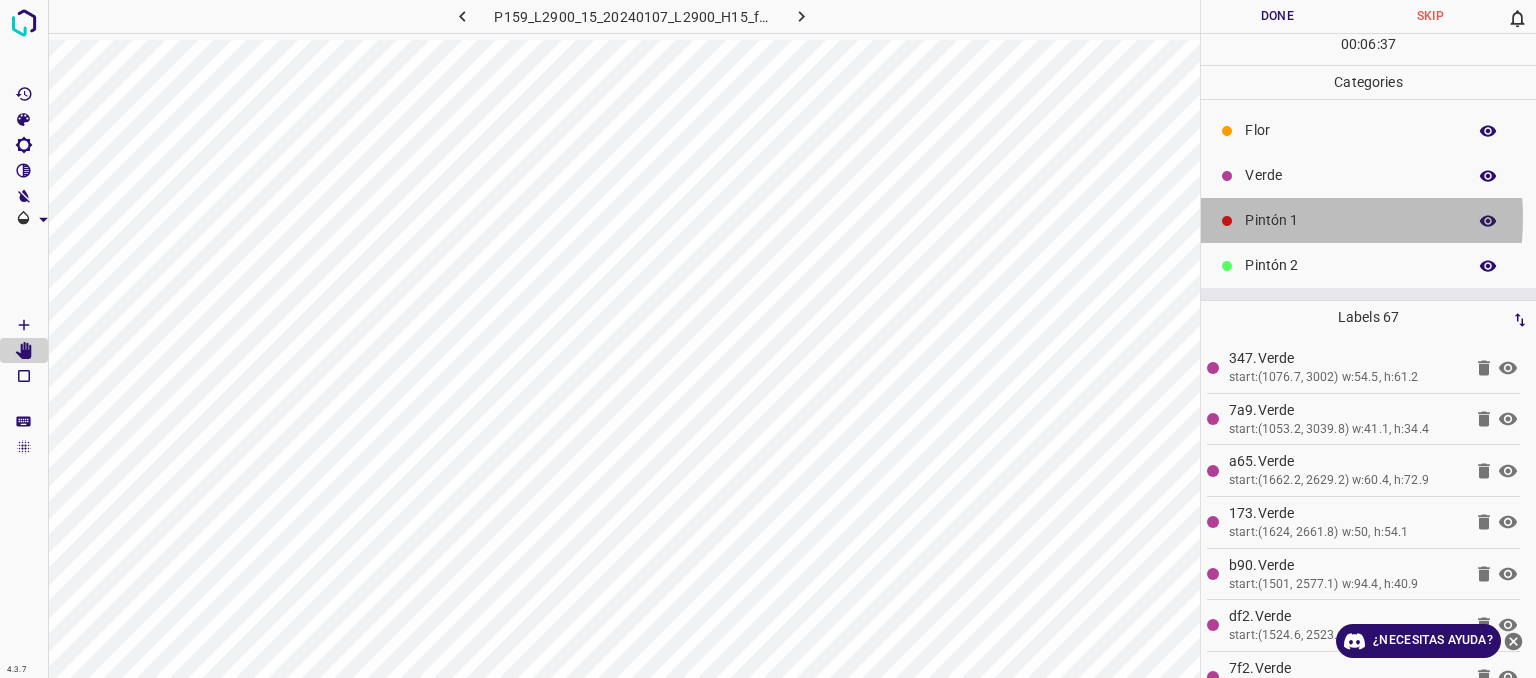 click on "Pintón 1" at bounding box center (1350, 220) 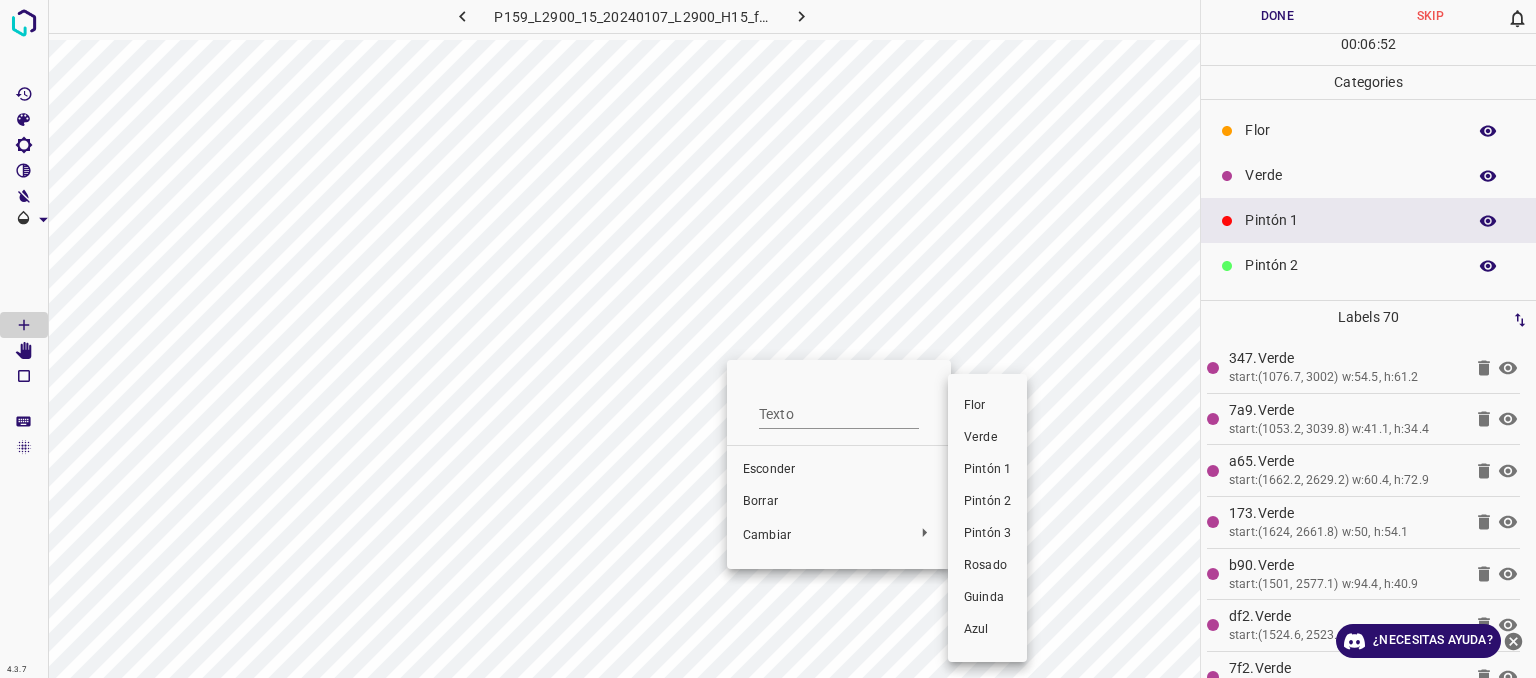 click on "Azul" at bounding box center (987, 630) 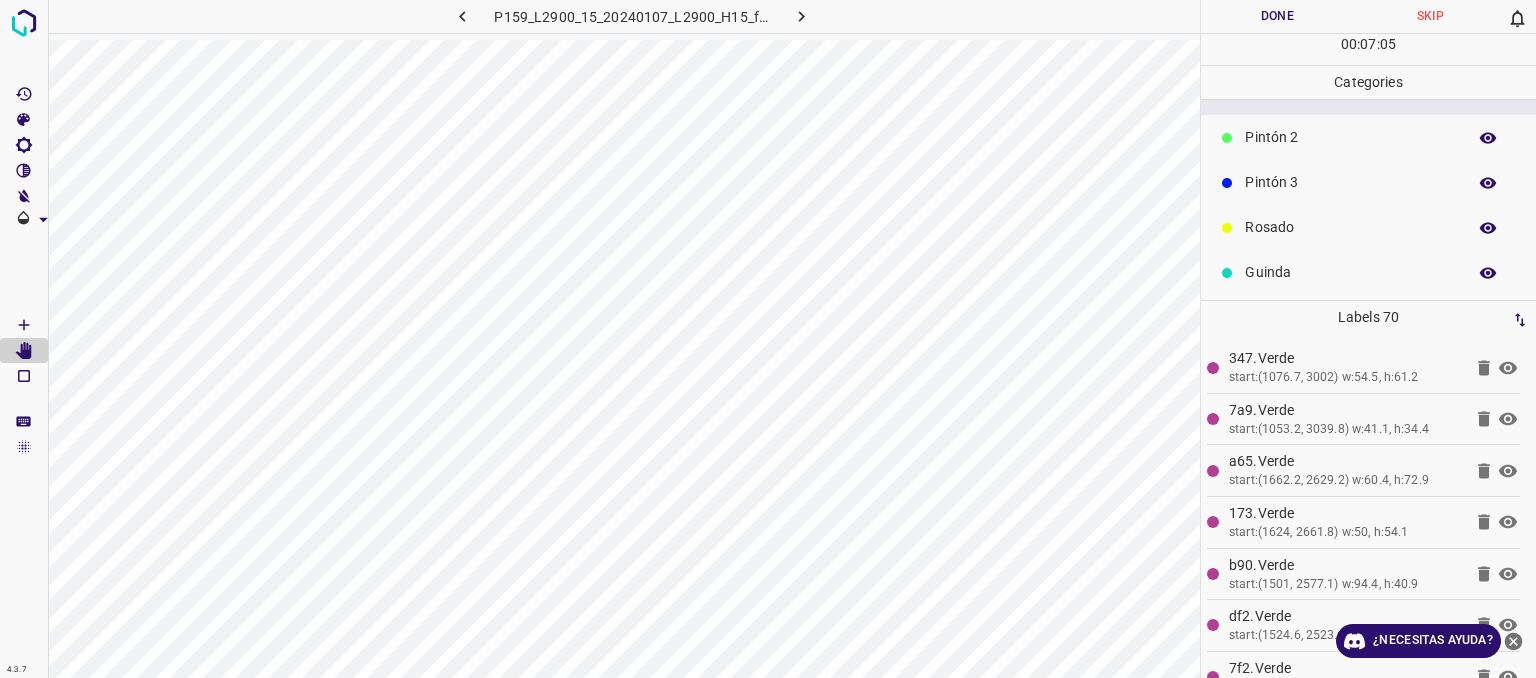 scroll, scrollTop: 176, scrollLeft: 0, axis: vertical 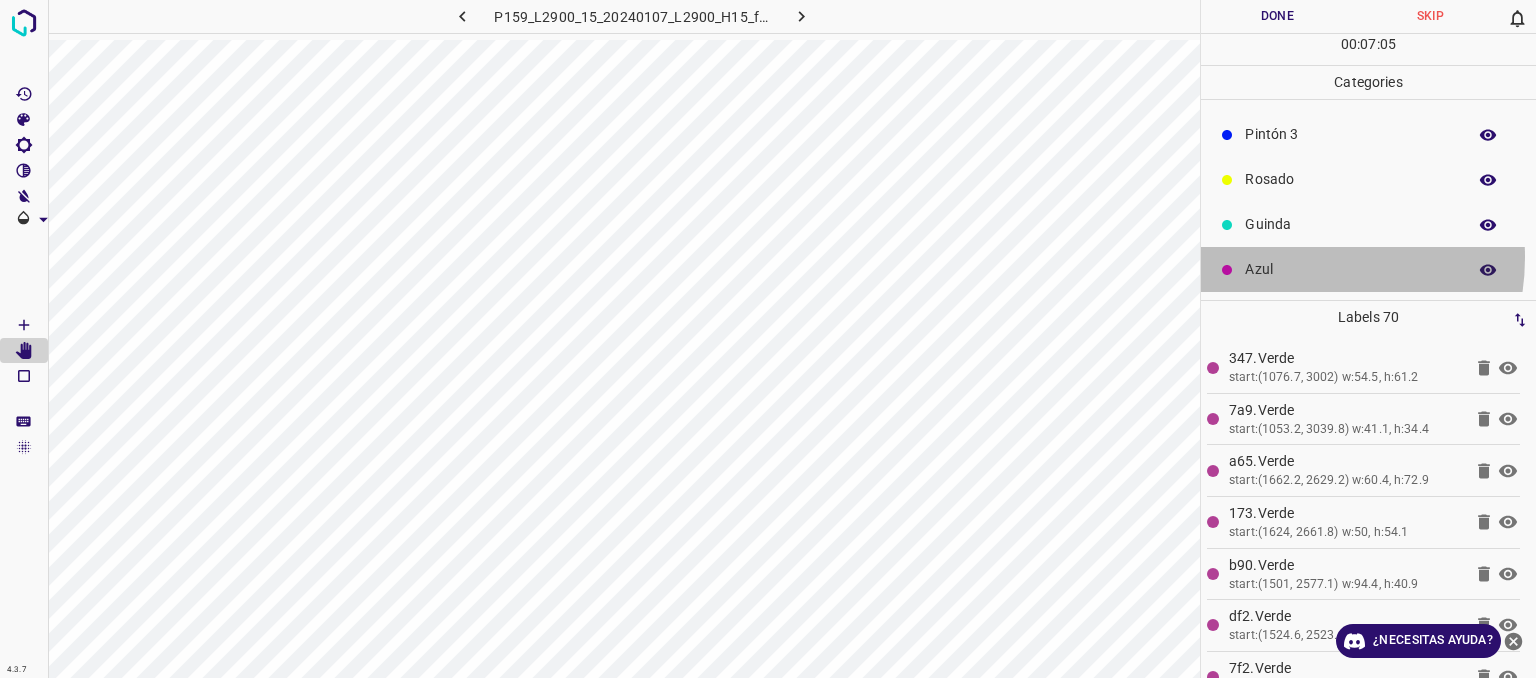 click on "Azul" at bounding box center [1368, 269] 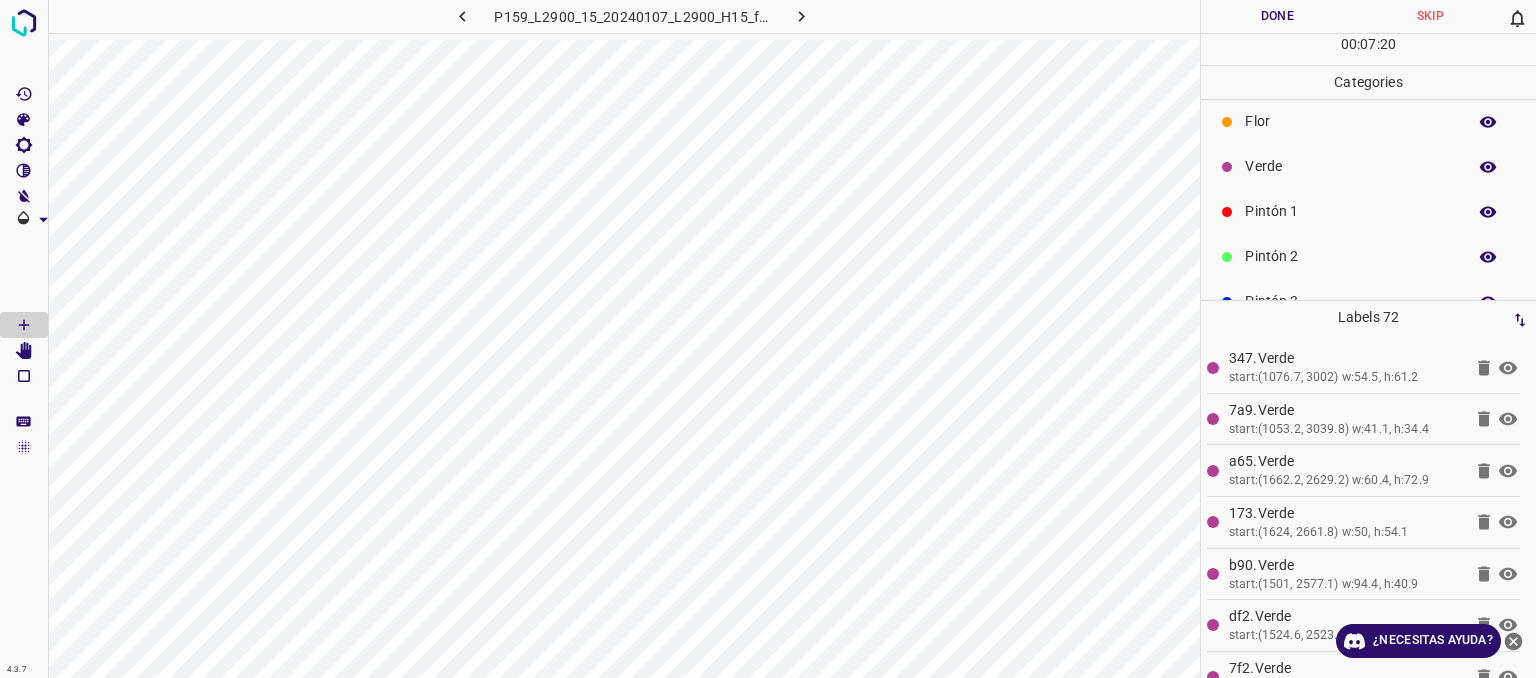 scroll, scrollTop: 0, scrollLeft: 0, axis: both 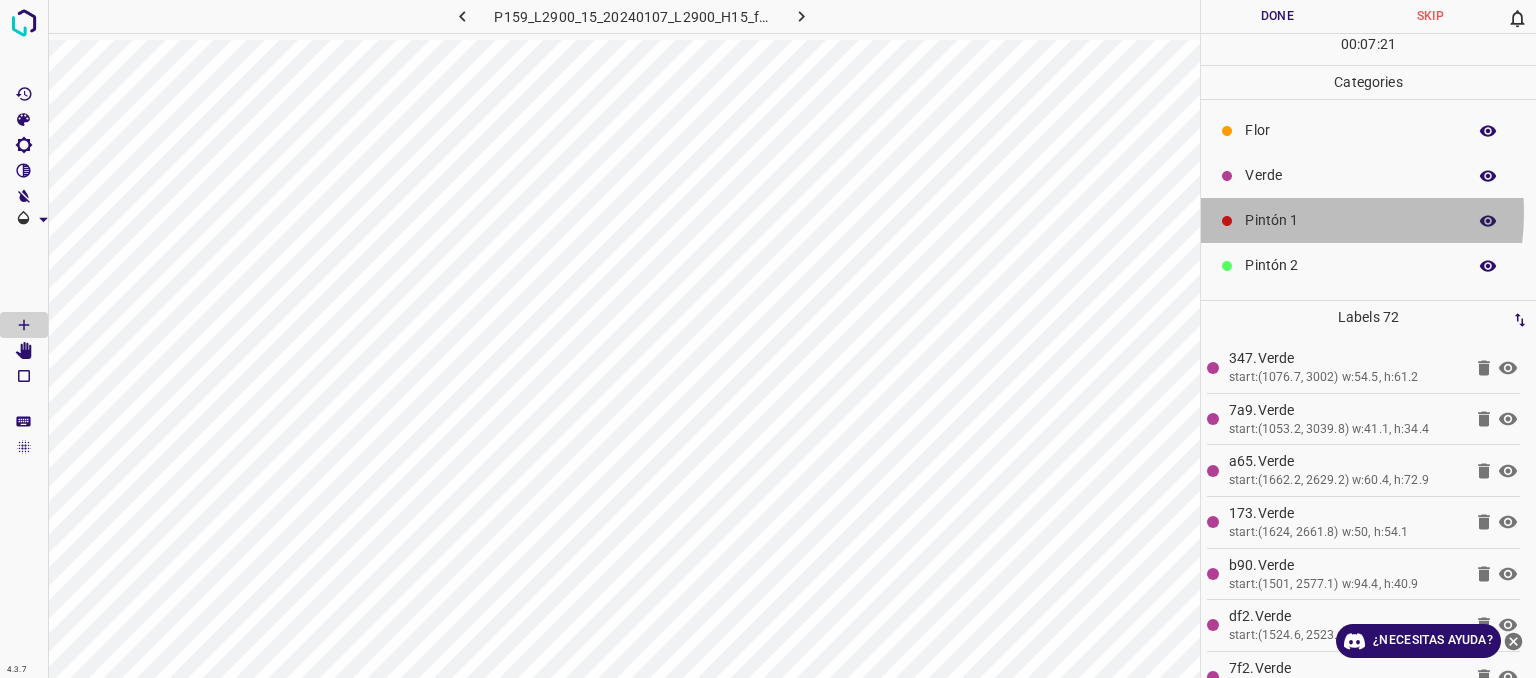 click on "Pintón 1" at bounding box center [1350, 220] 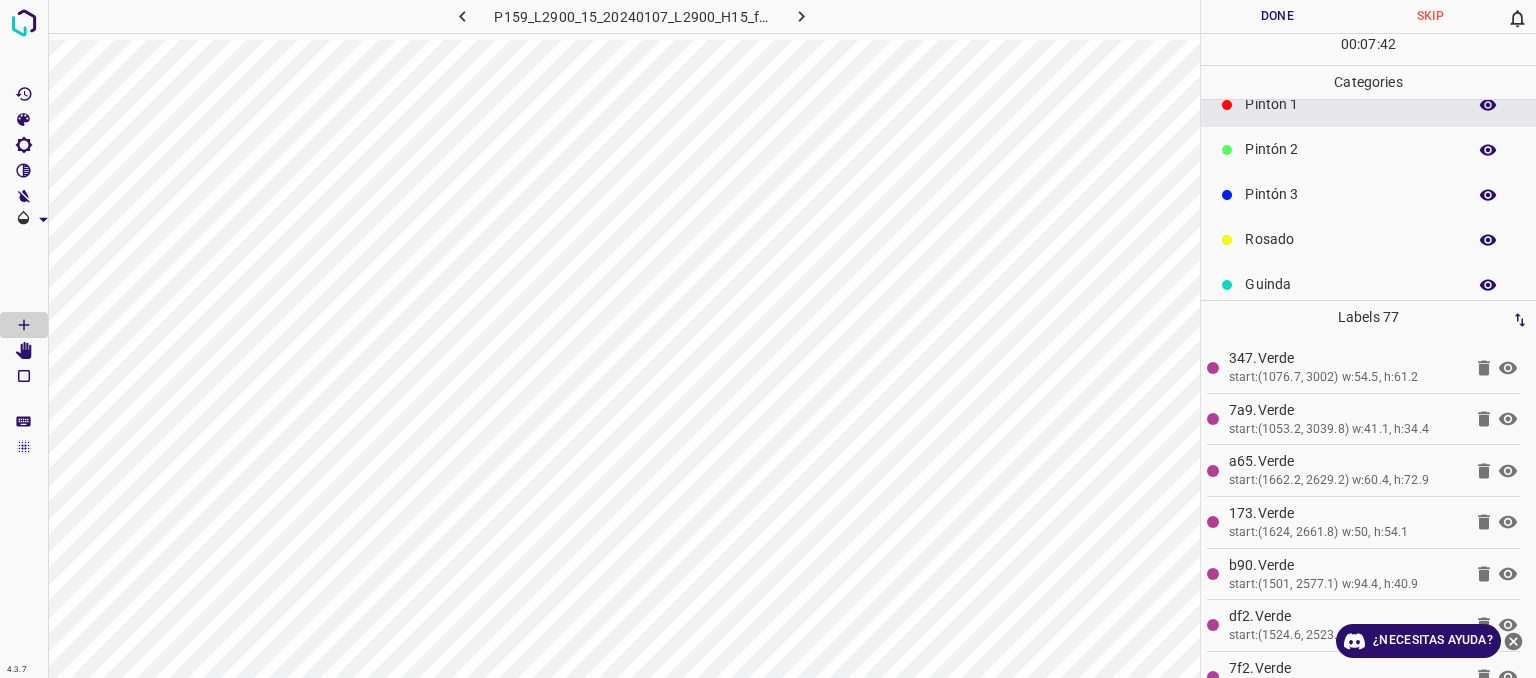 scroll, scrollTop: 176, scrollLeft: 0, axis: vertical 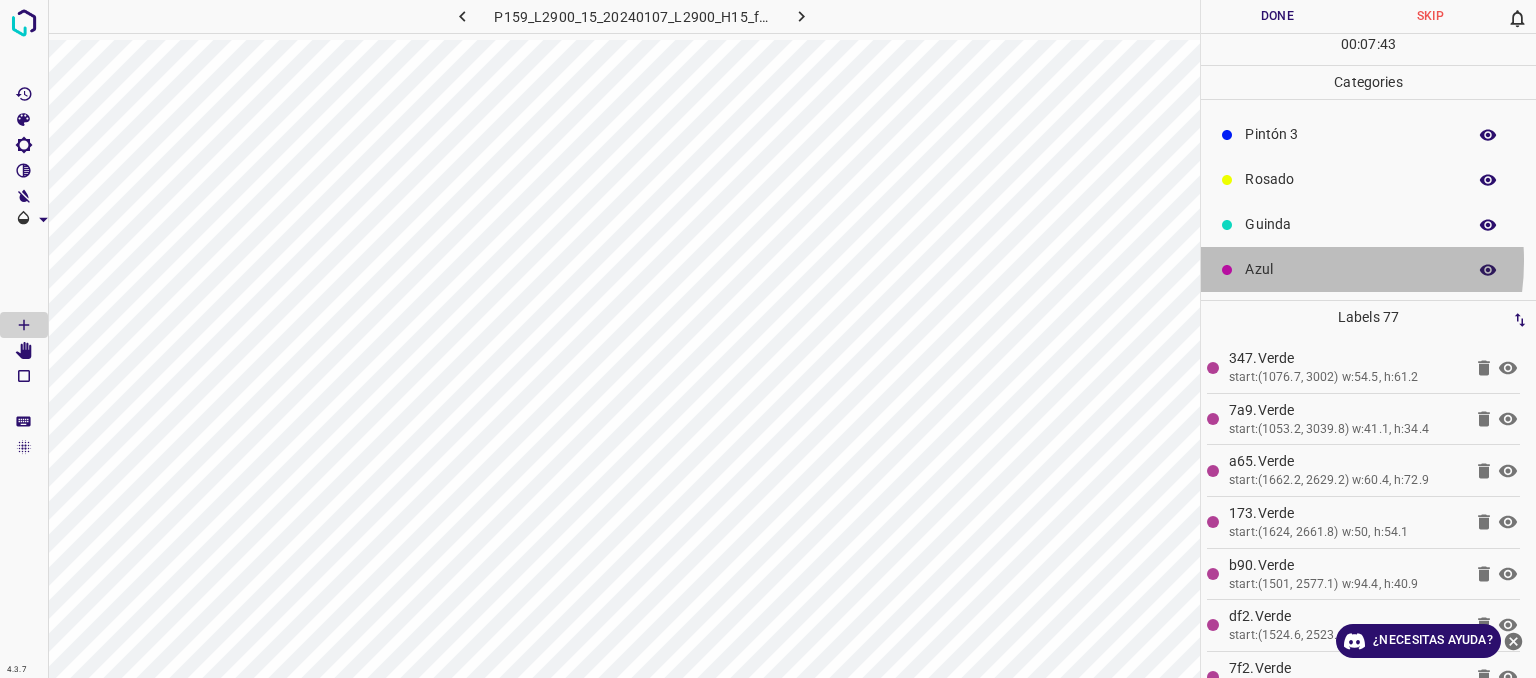 click on "Azul" at bounding box center [1350, 269] 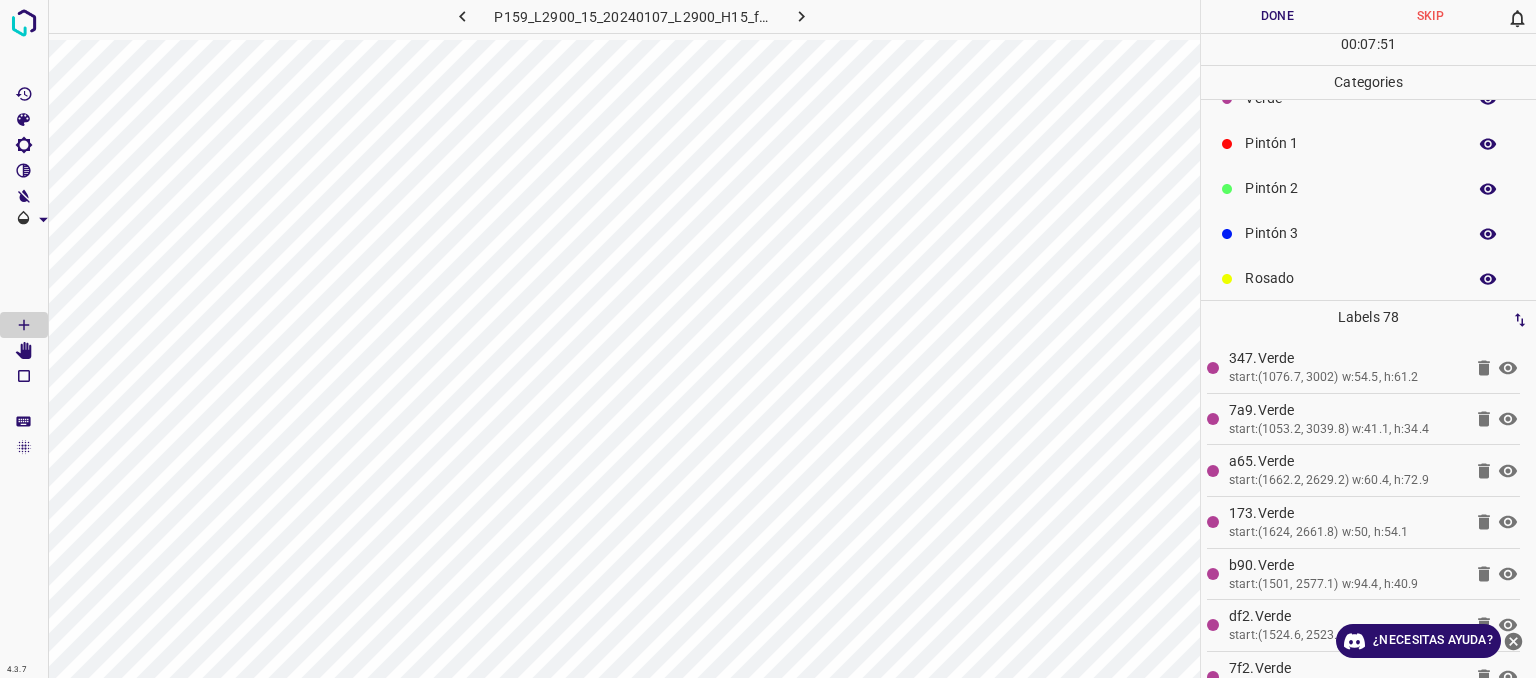 scroll, scrollTop: 0, scrollLeft: 0, axis: both 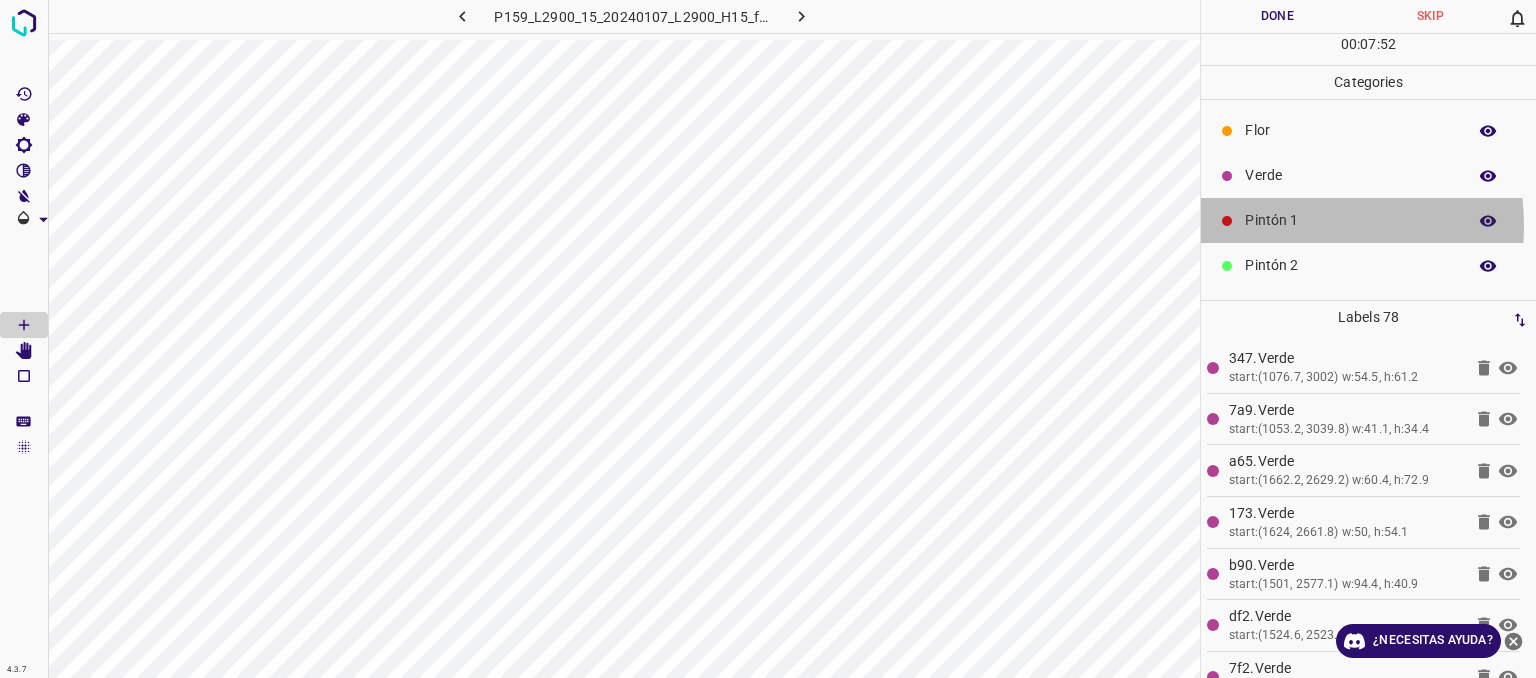 click on "Pintón 1" at bounding box center [1350, 220] 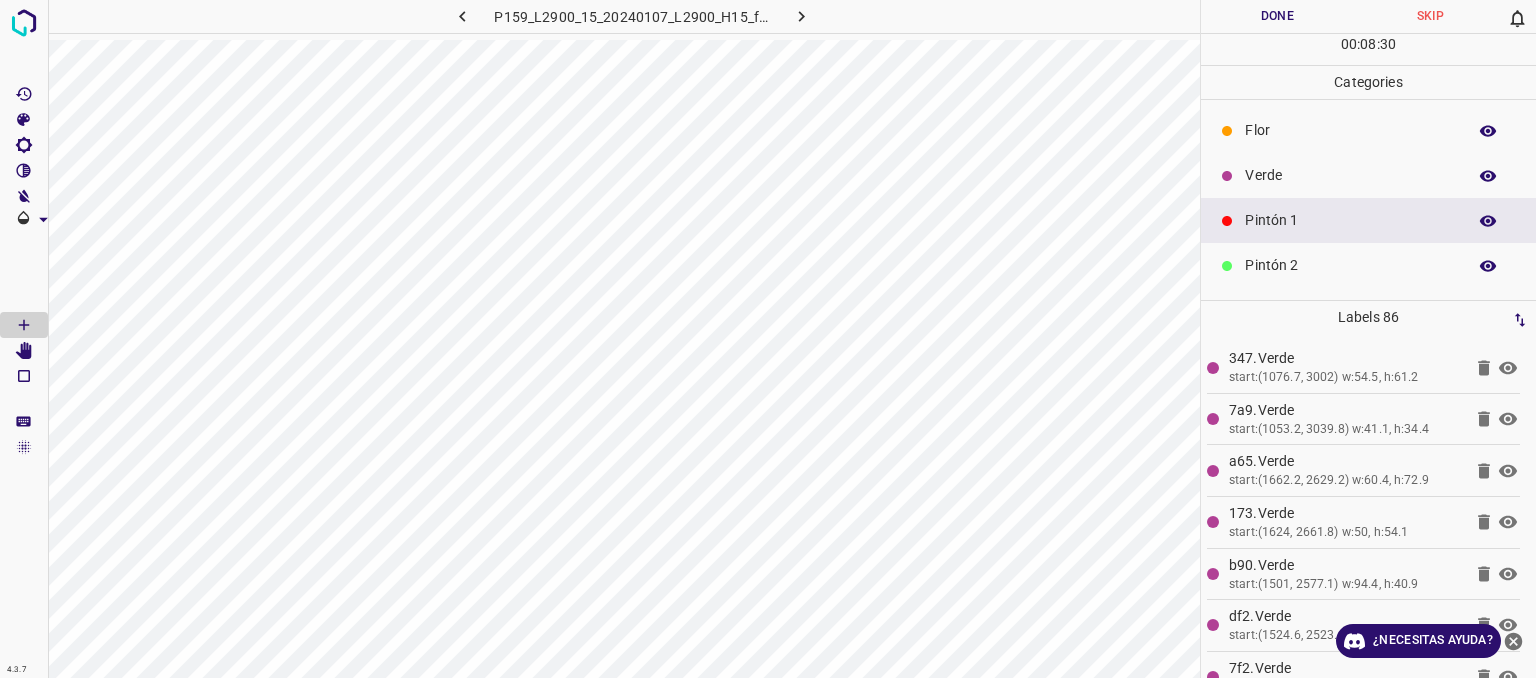 click on "Pintón 2" at bounding box center [1350, 265] 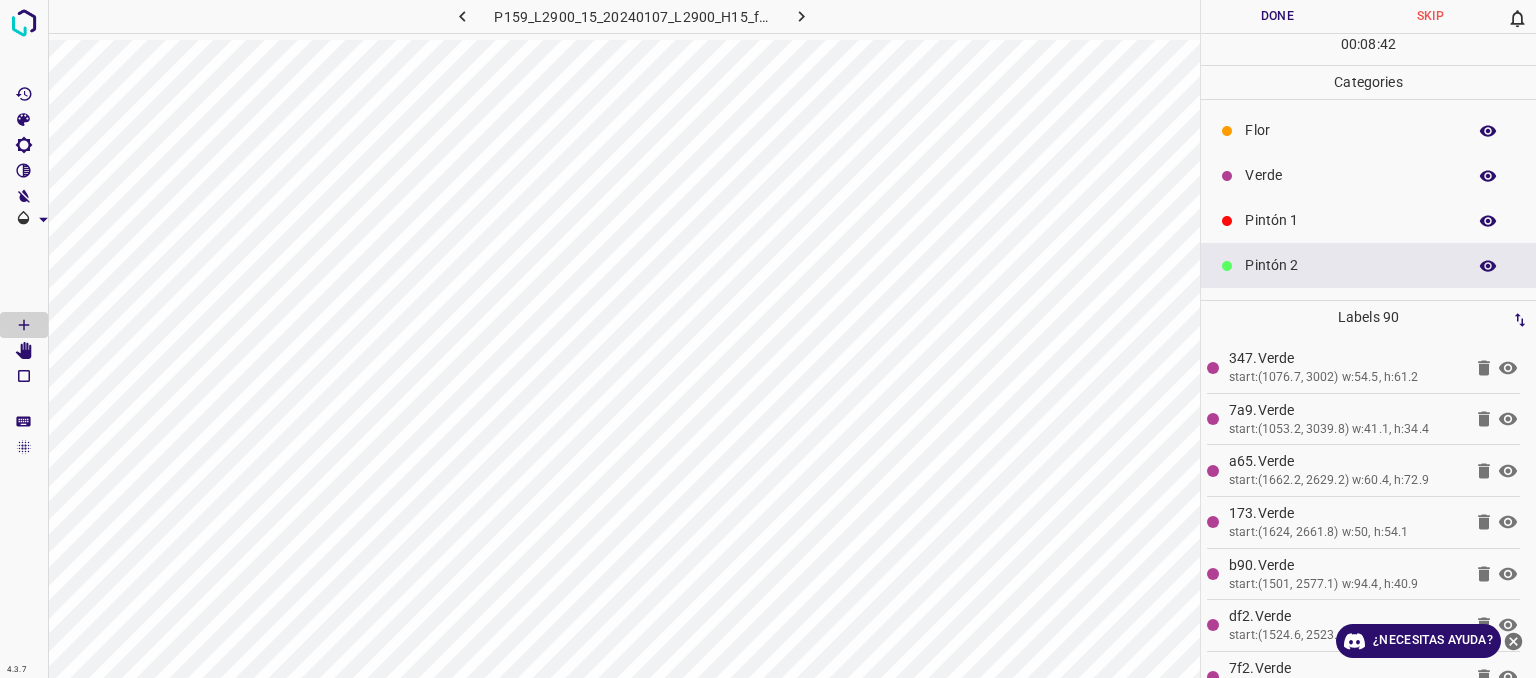 scroll, scrollTop: 176, scrollLeft: 0, axis: vertical 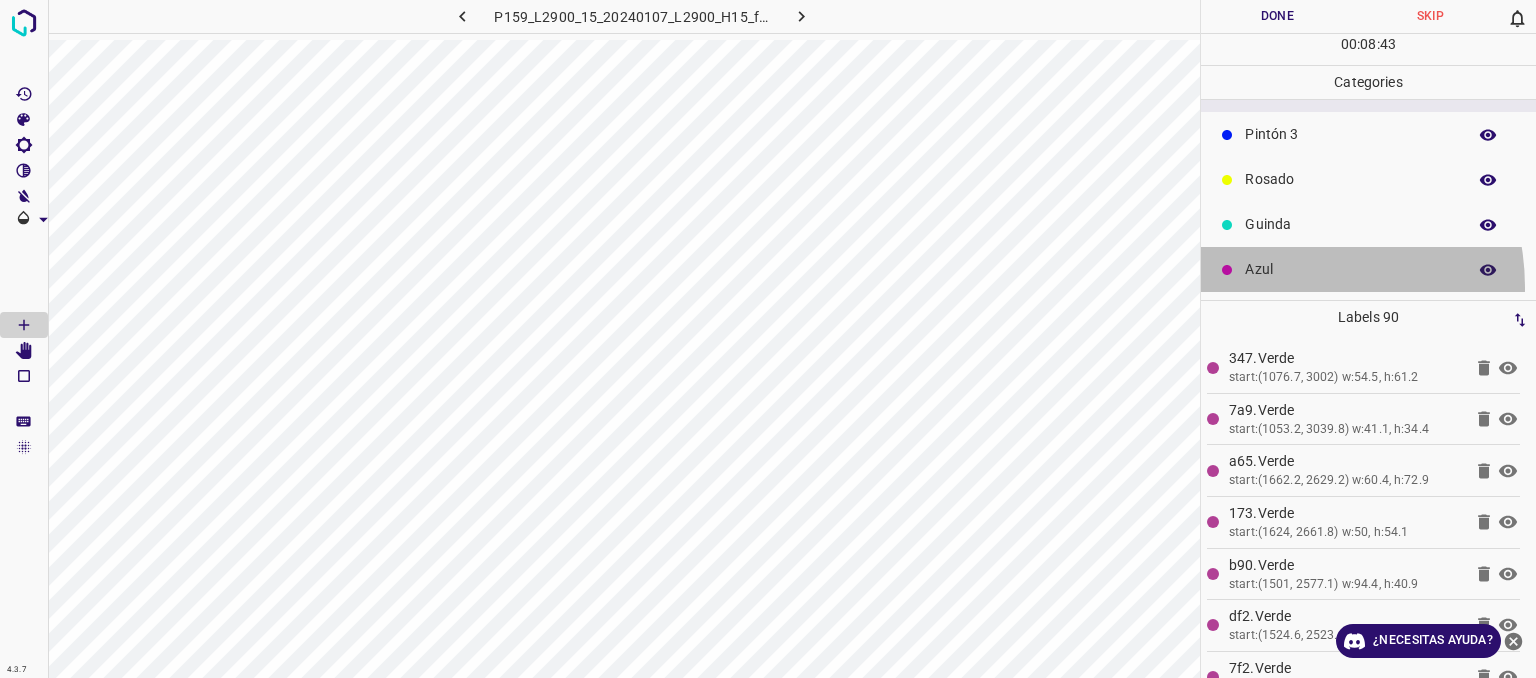 click on "Azul" at bounding box center [1368, 269] 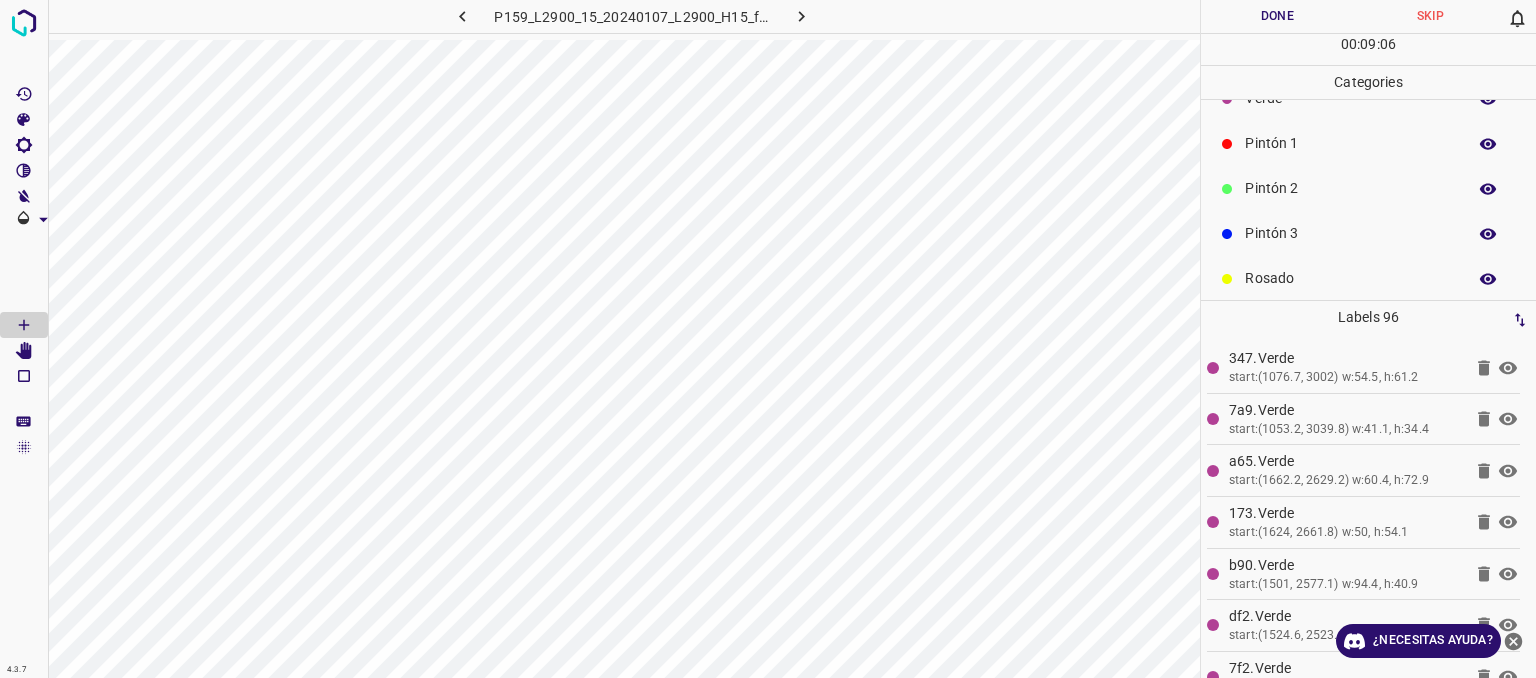 scroll, scrollTop: 0, scrollLeft: 0, axis: both 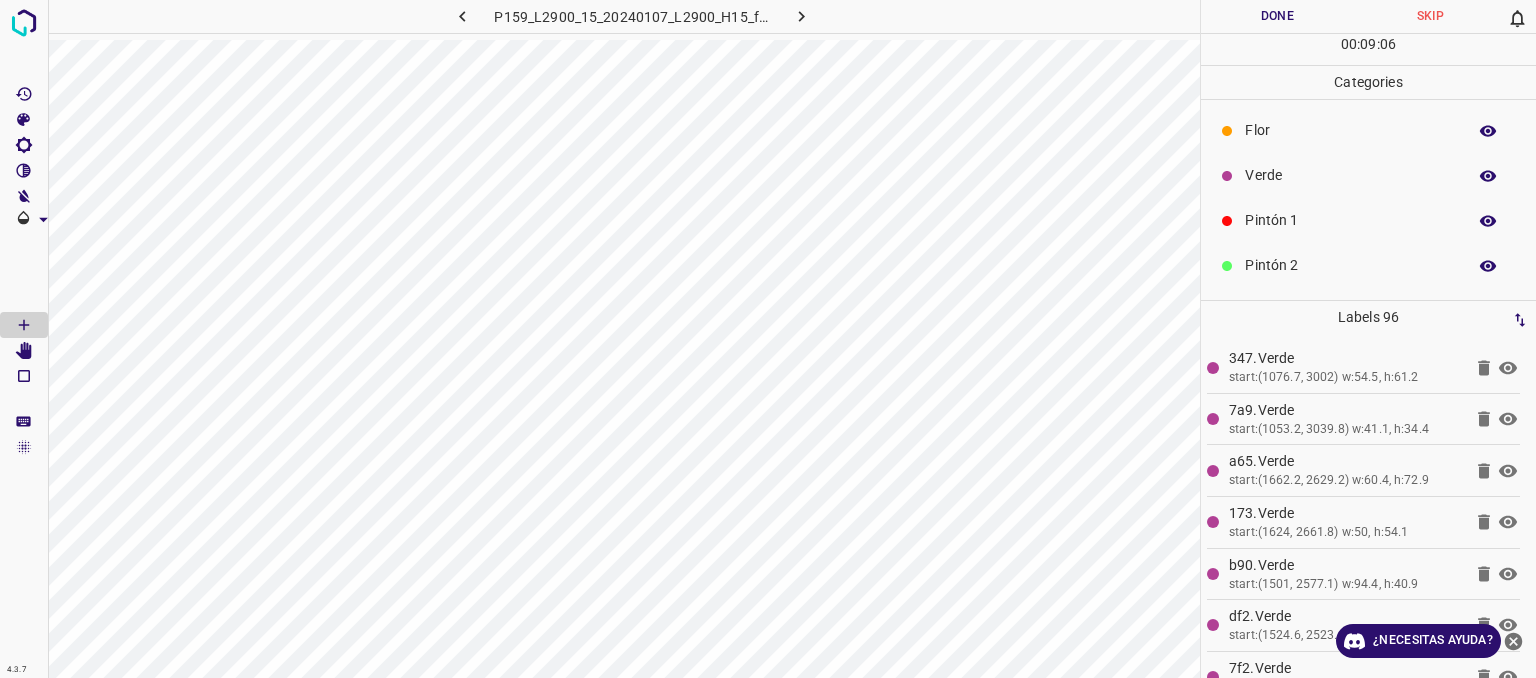 click on "Verde" at bounding box center (1350, 175) 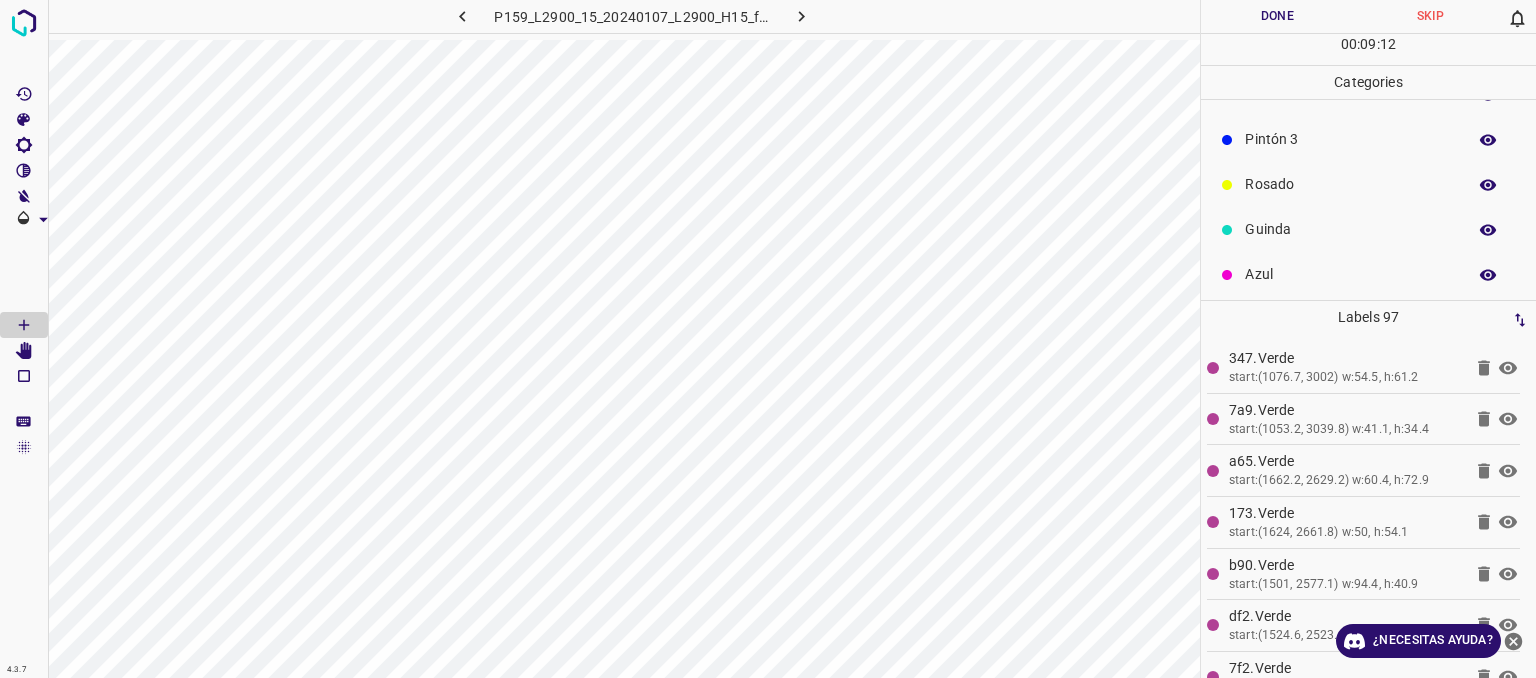scroll, scrollTop: 176, scrollLeft: 0, axis: vertical 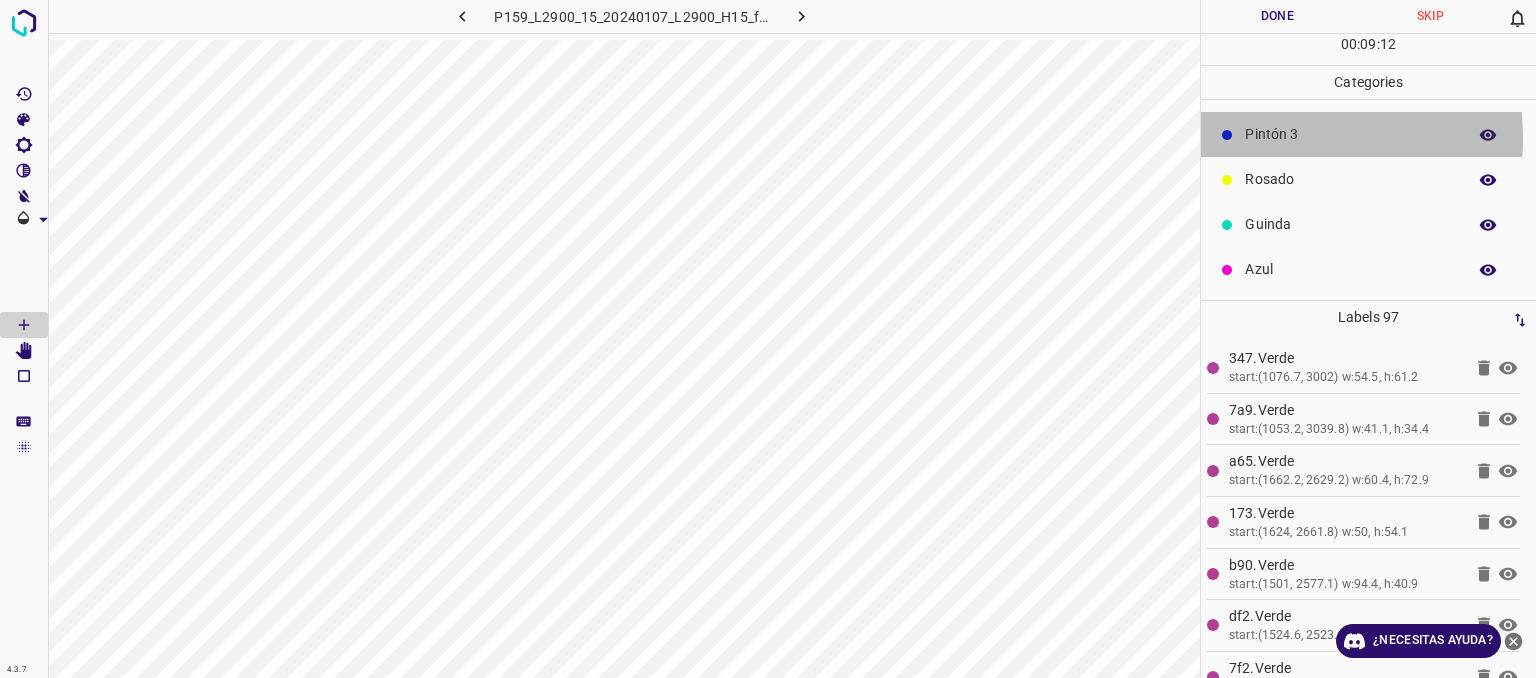 click on "Pintón 3" at bounding box center [1350, 134] 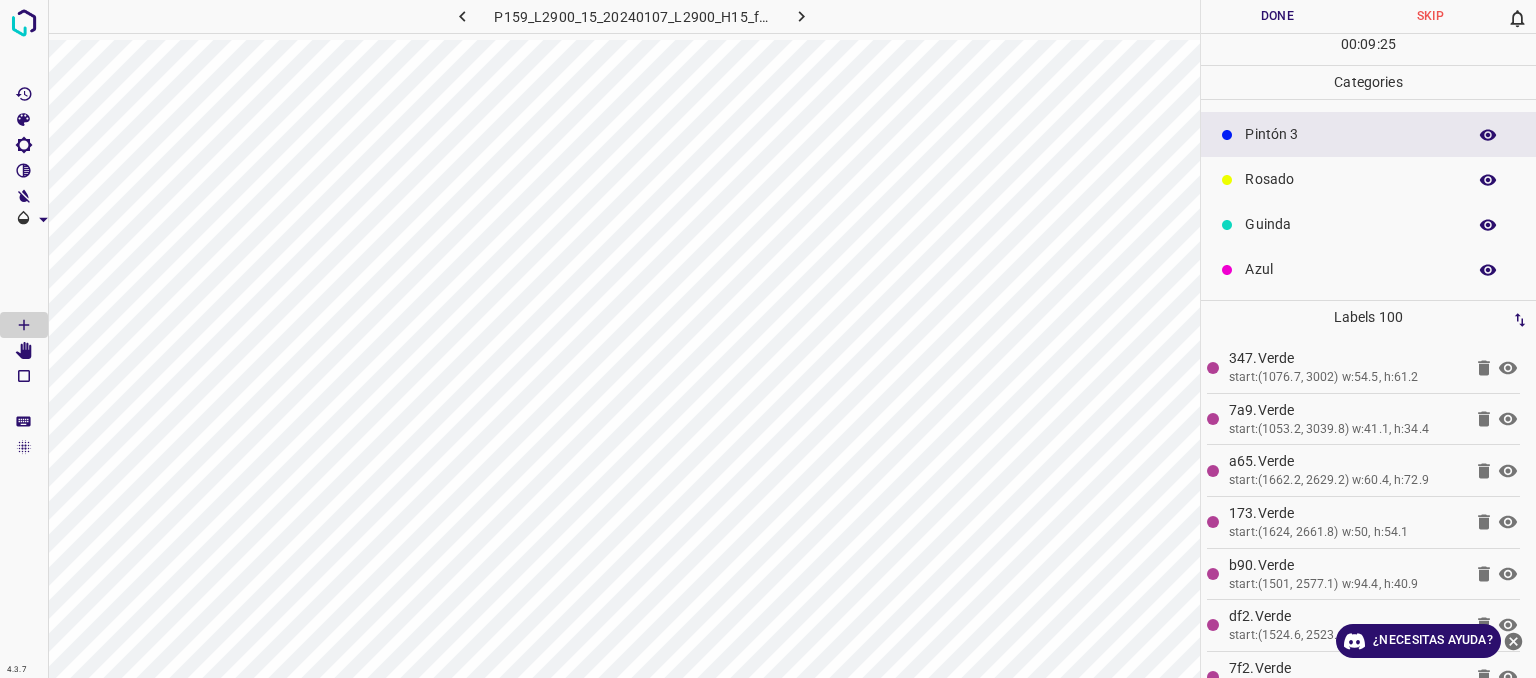 scroll, scrollTop: 76, scrollLeft: 0, axis: vertical 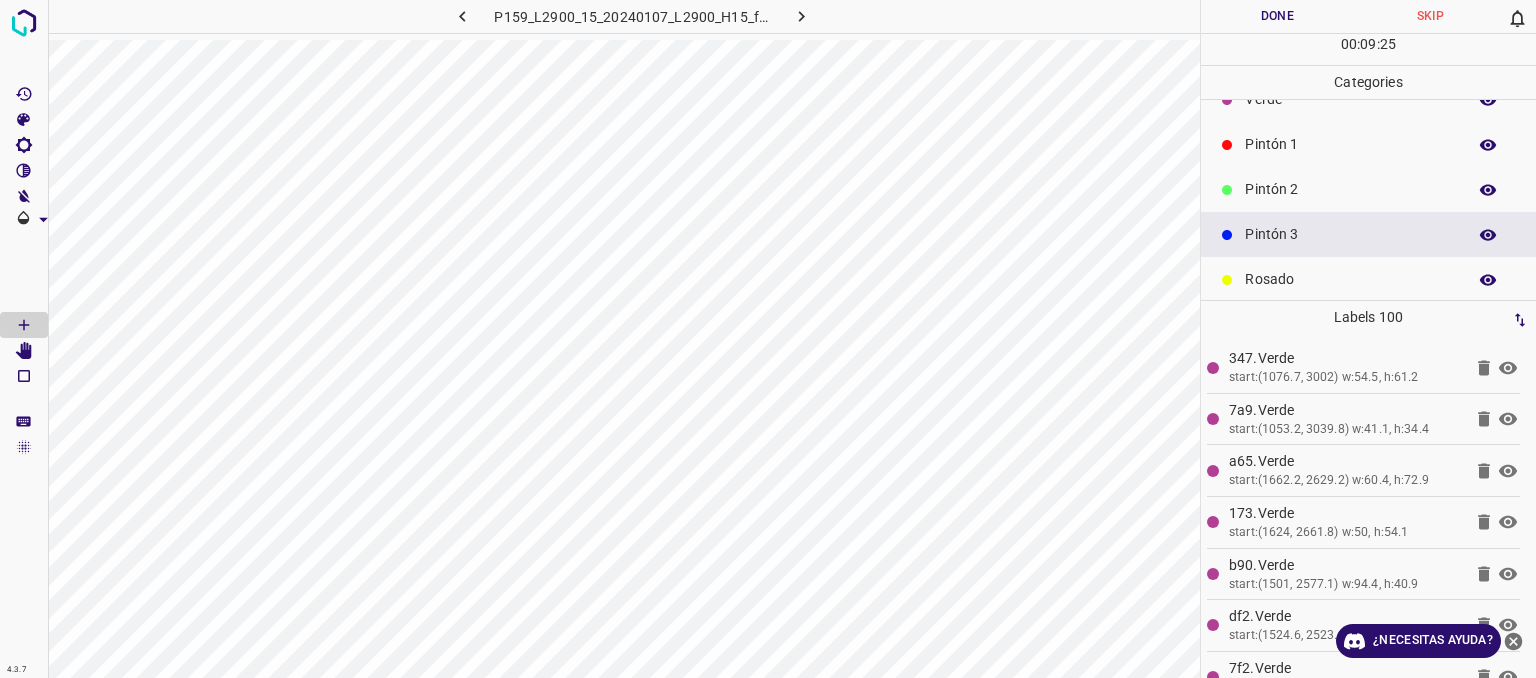 click on "Pintón 1" at bounding box center [1368, 144] 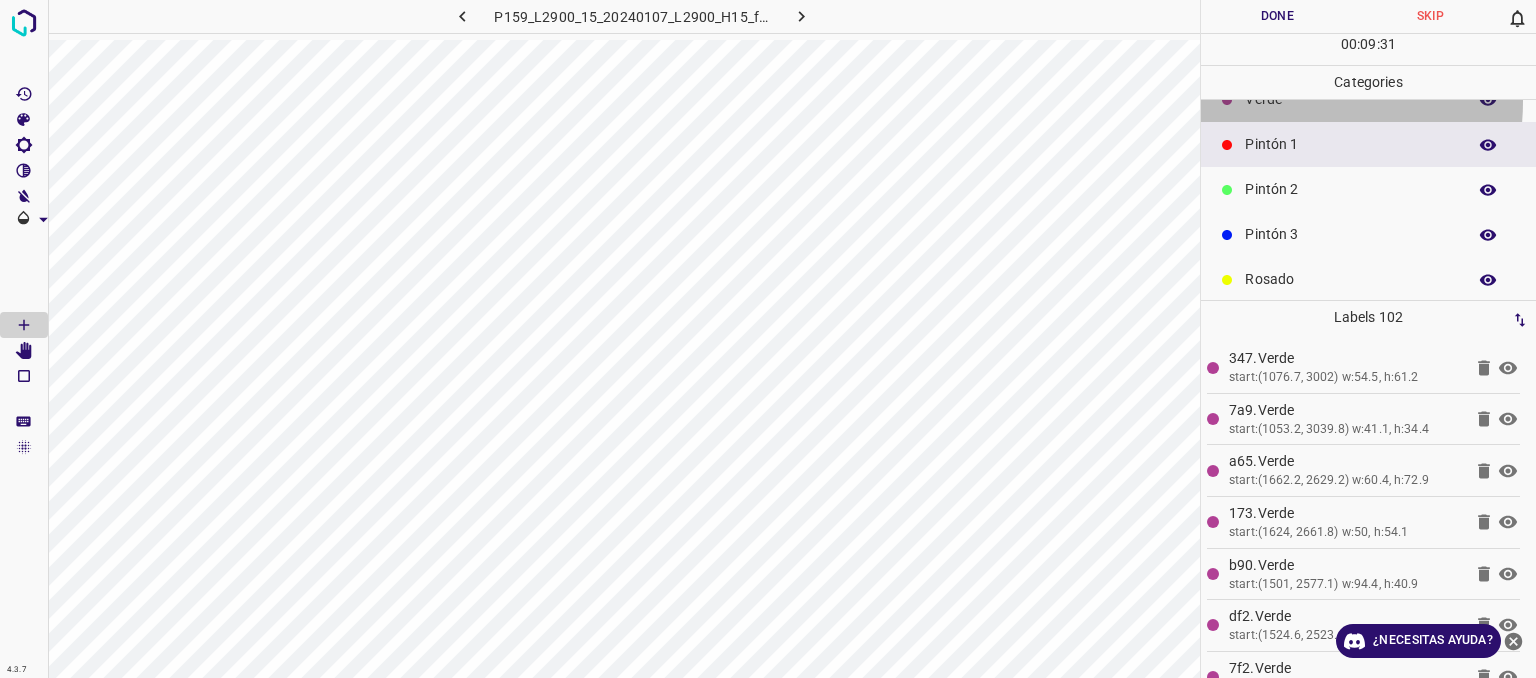 click on "Verde" at bounding box center [1350, 99] 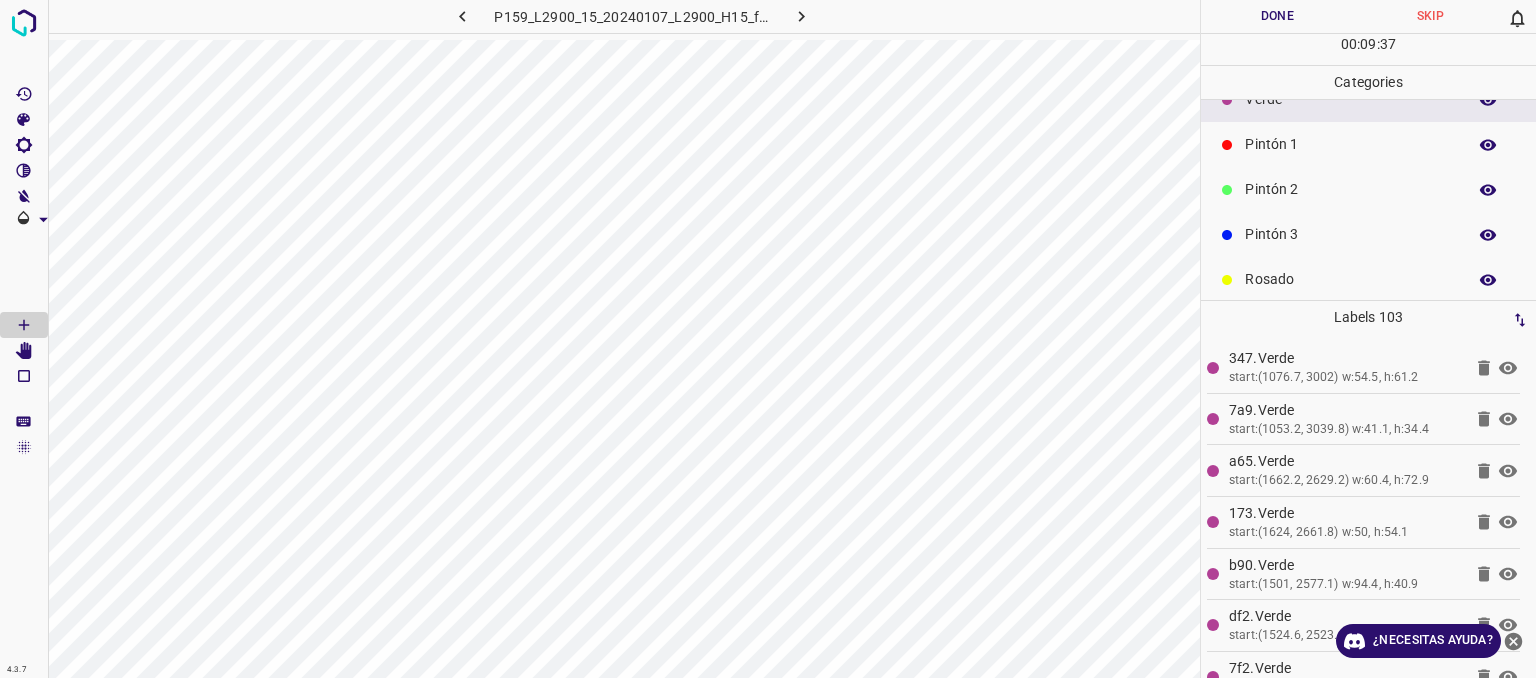 scroll, scrollTop: 176, scrollLeft: 0, axis: vertical 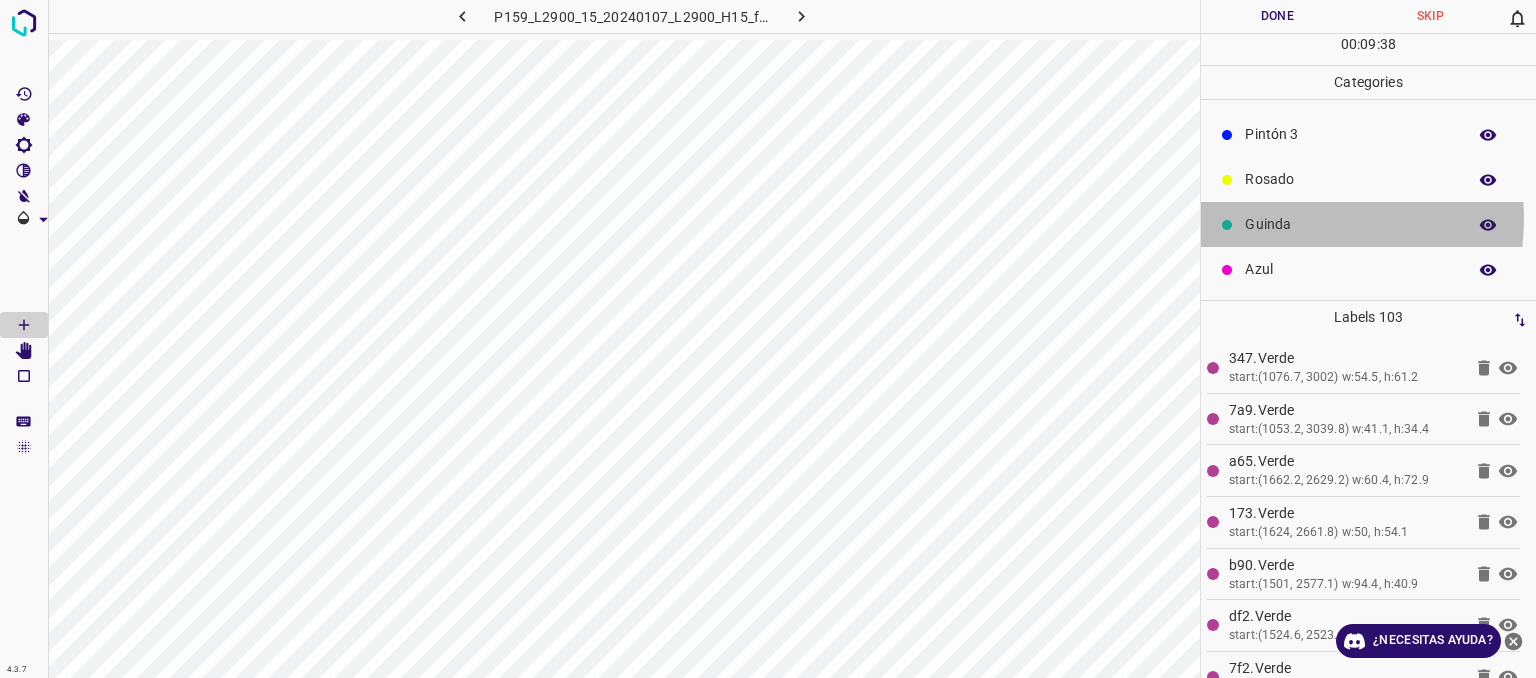 click on "Guinda" at bounding box center [1350, 224] 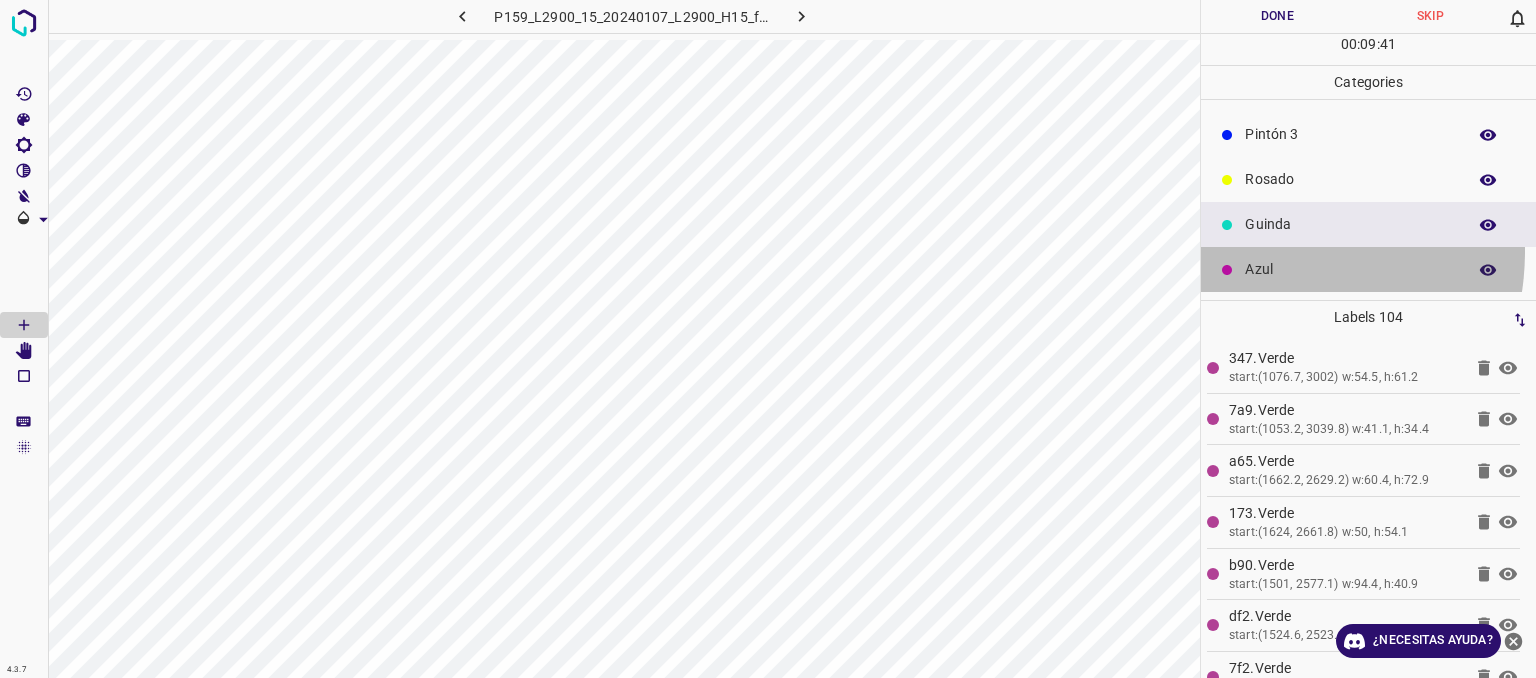 drag, startPoint x: 1248, startPoint y: 250, endPoint x: 1215, endPoint y: 253, distance: 33.13608 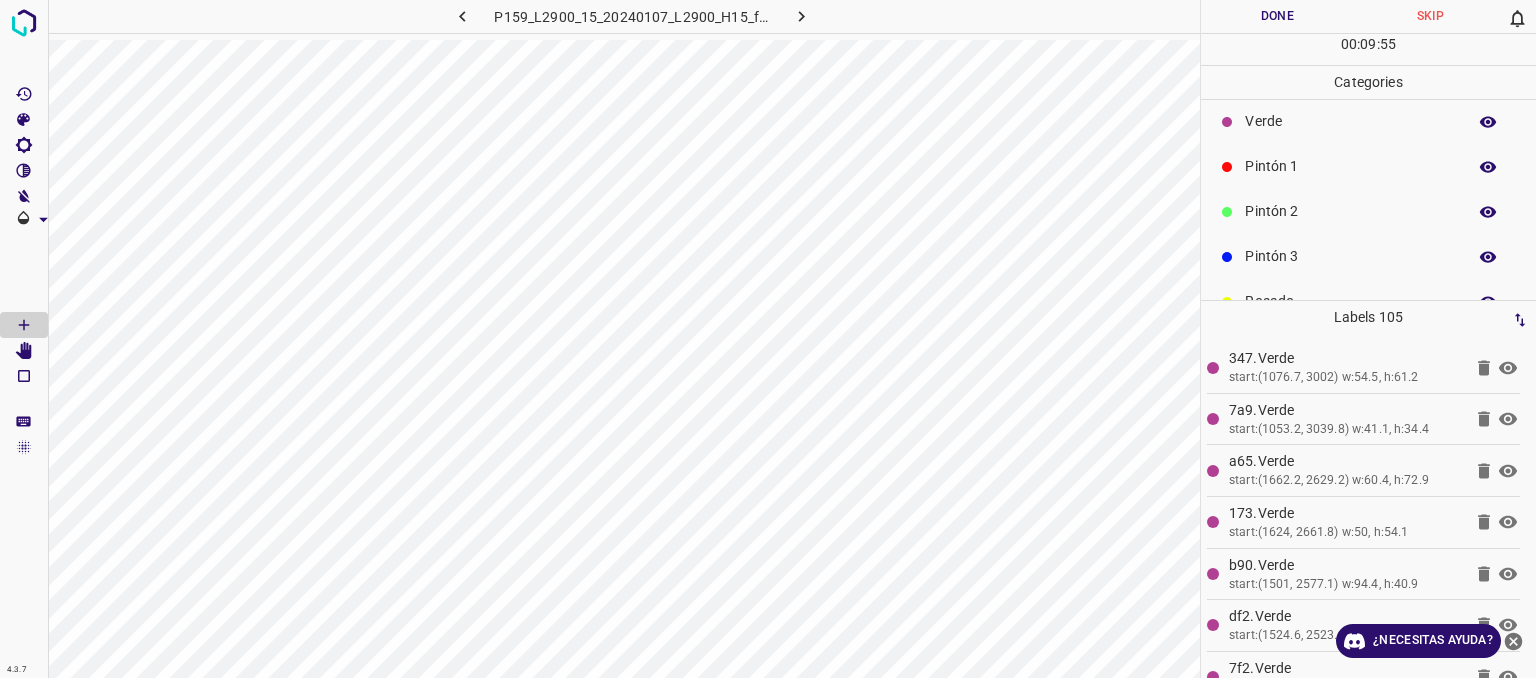 scroll, scrollTop: 0, scrollLeft: 0, axis: both 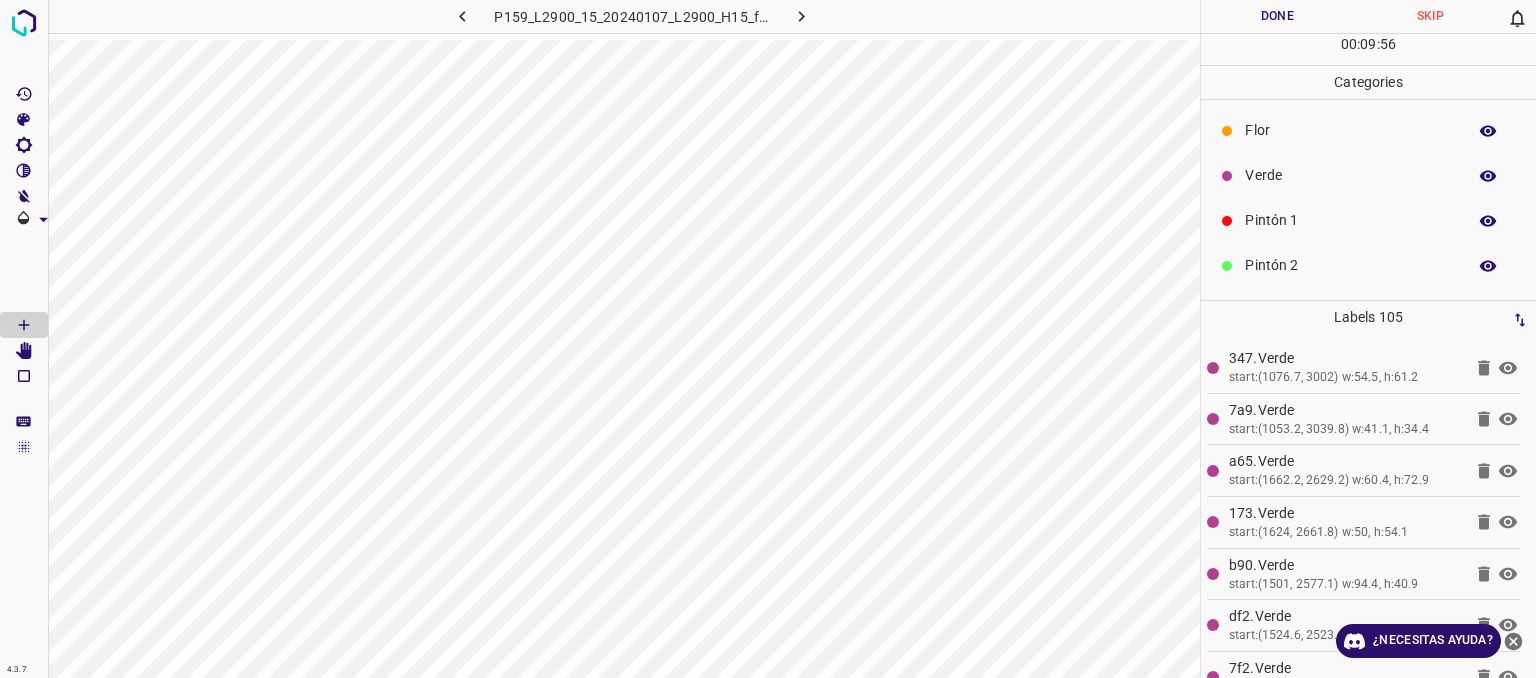 click on "Pintón 1" at bounding box center (1350, 220) 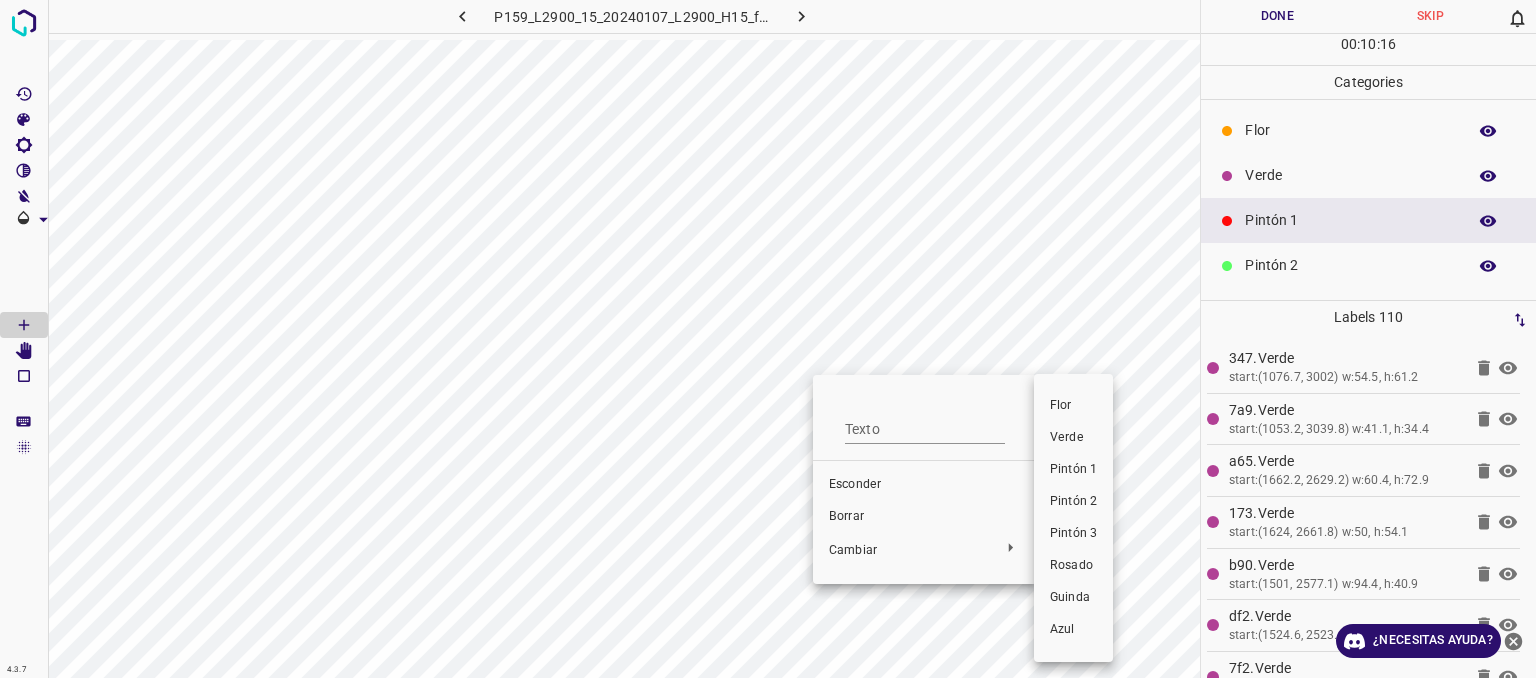 click on "Verde" at bounding box center [1067, 437] 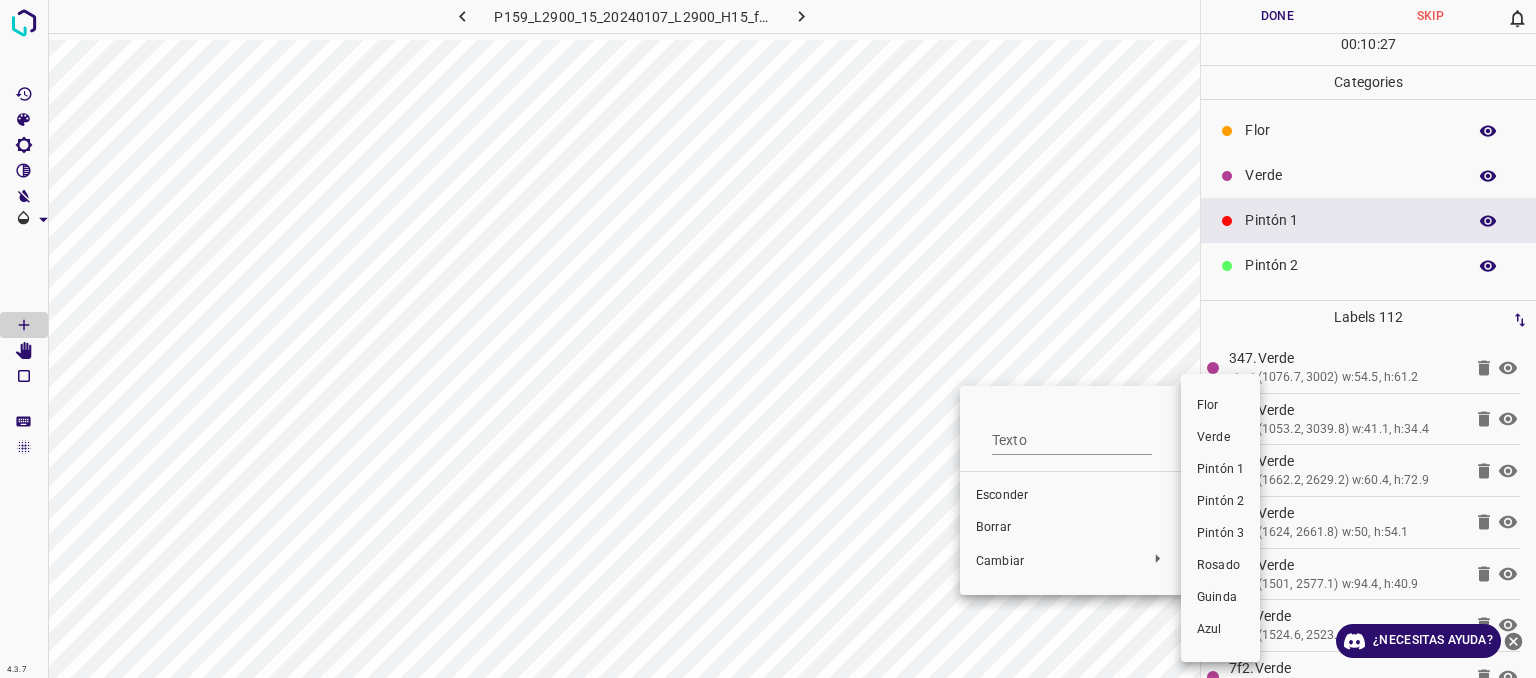 click on "Verde" at bounding box center (1214, 437) 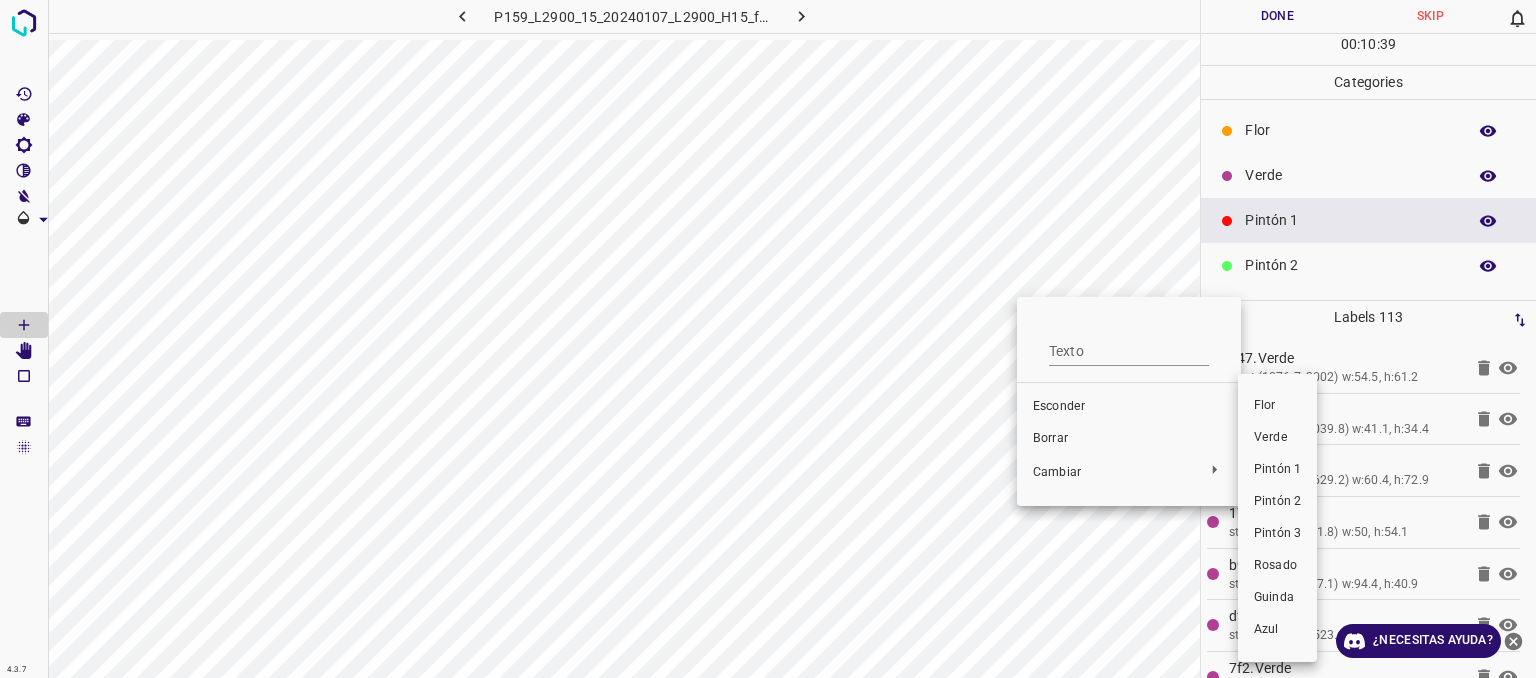 click on "Verde" at bounding box center (1277, 438) 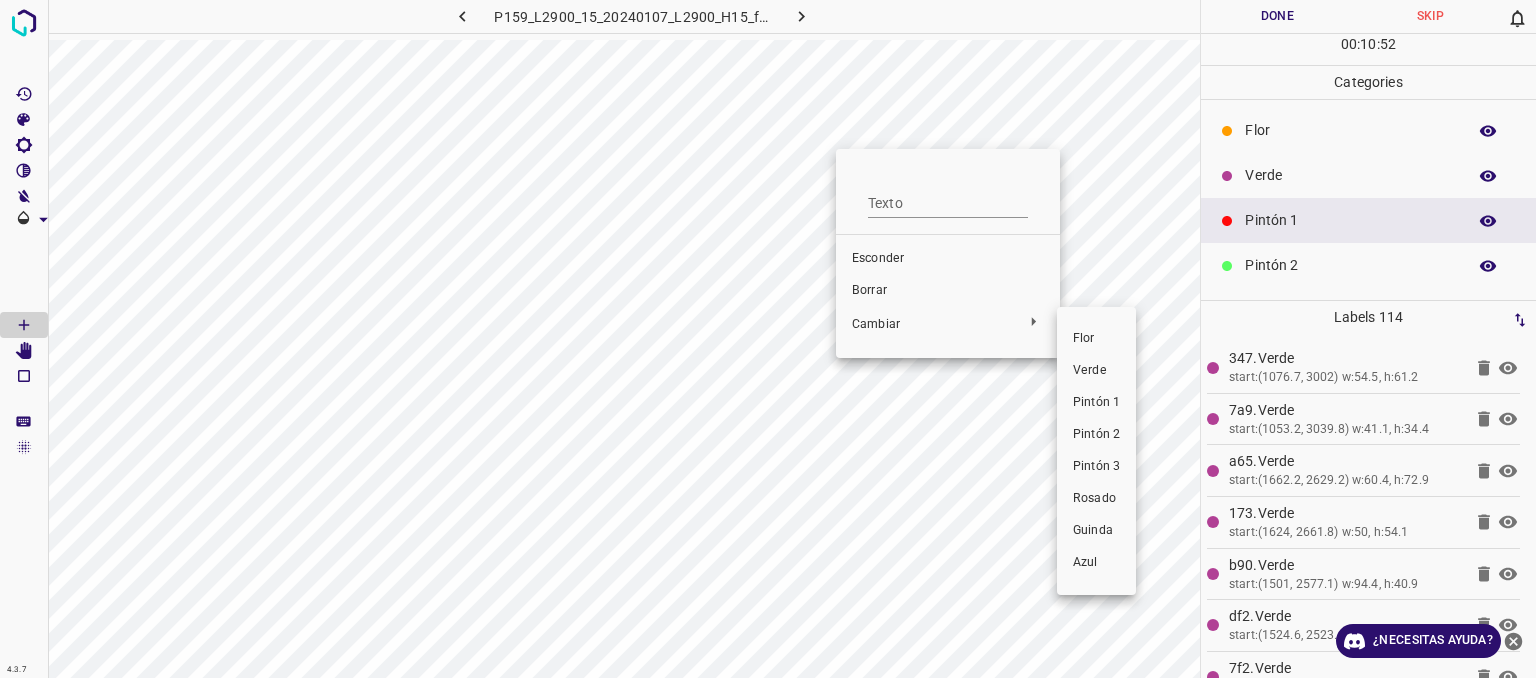 click on "Verde" at bounding box center [1090, 370] 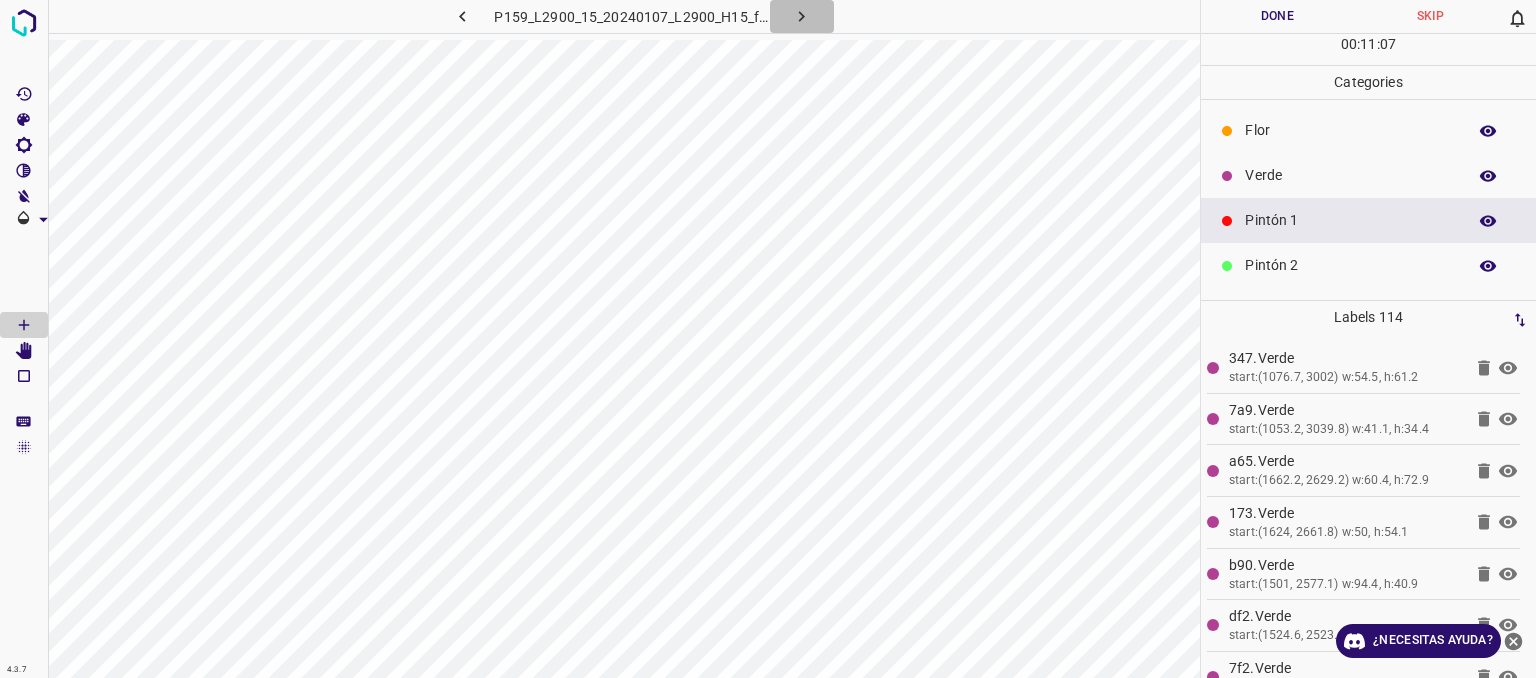 click 